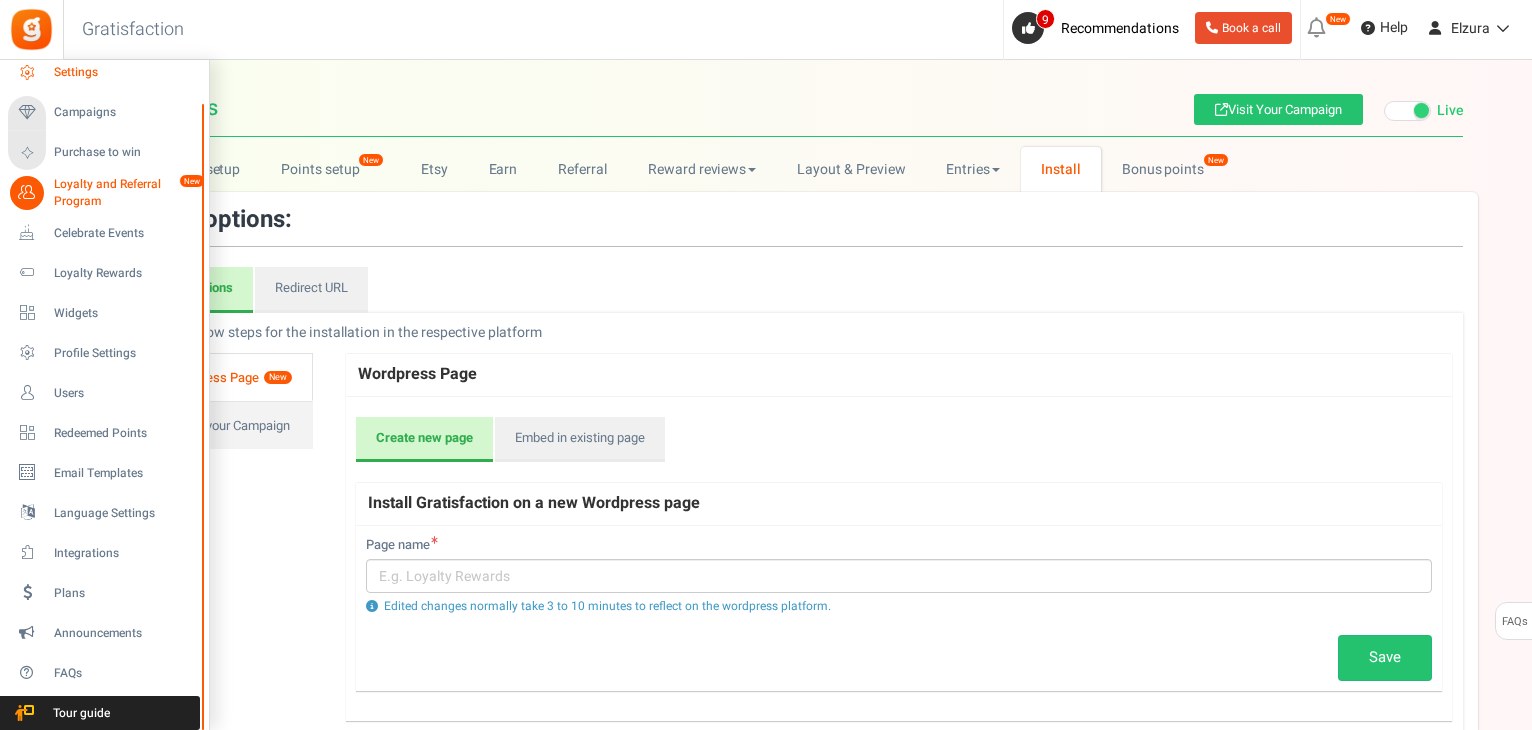scroll, scrollTop: 0, scrollLeft: 0, axis: both 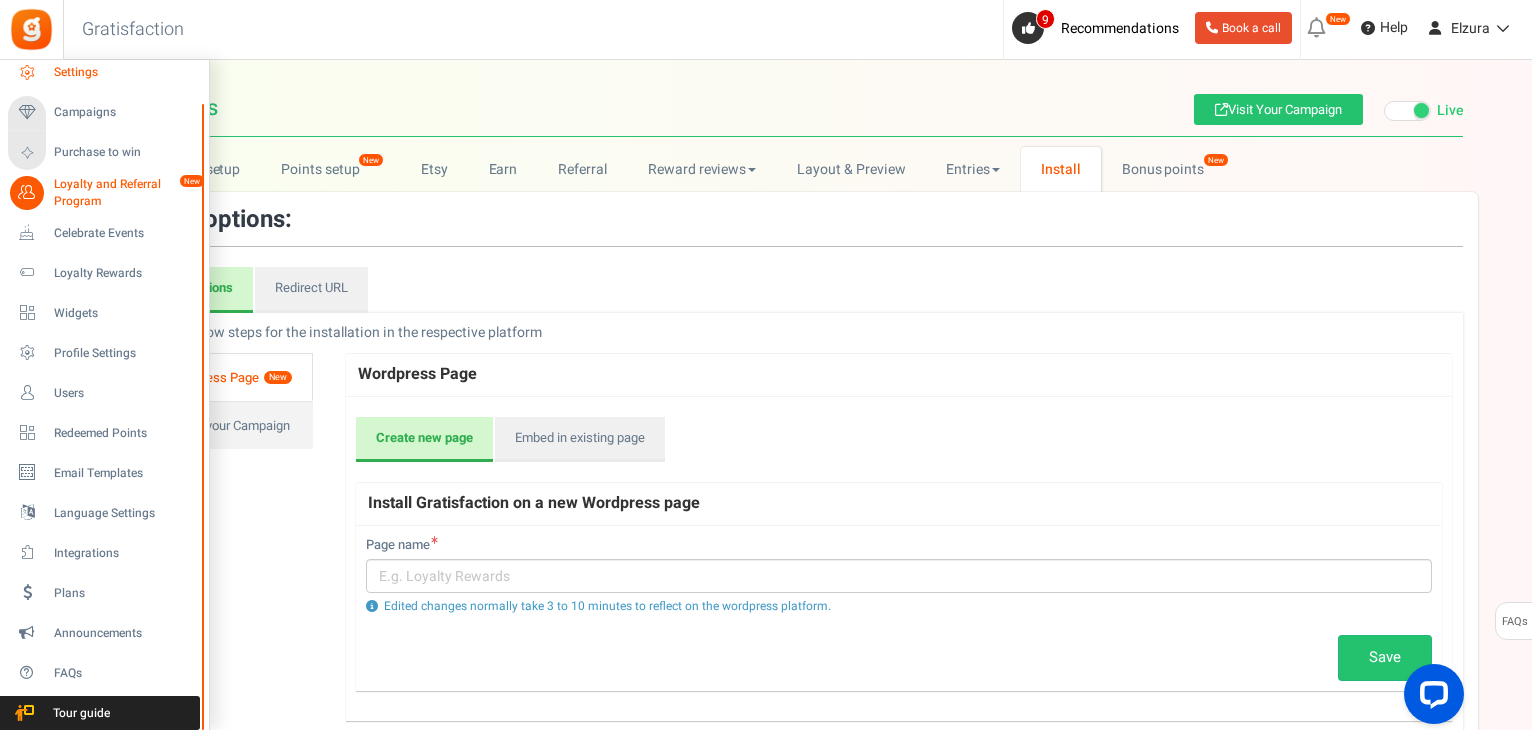 click on "Settings" at bounding box center (104, 73) 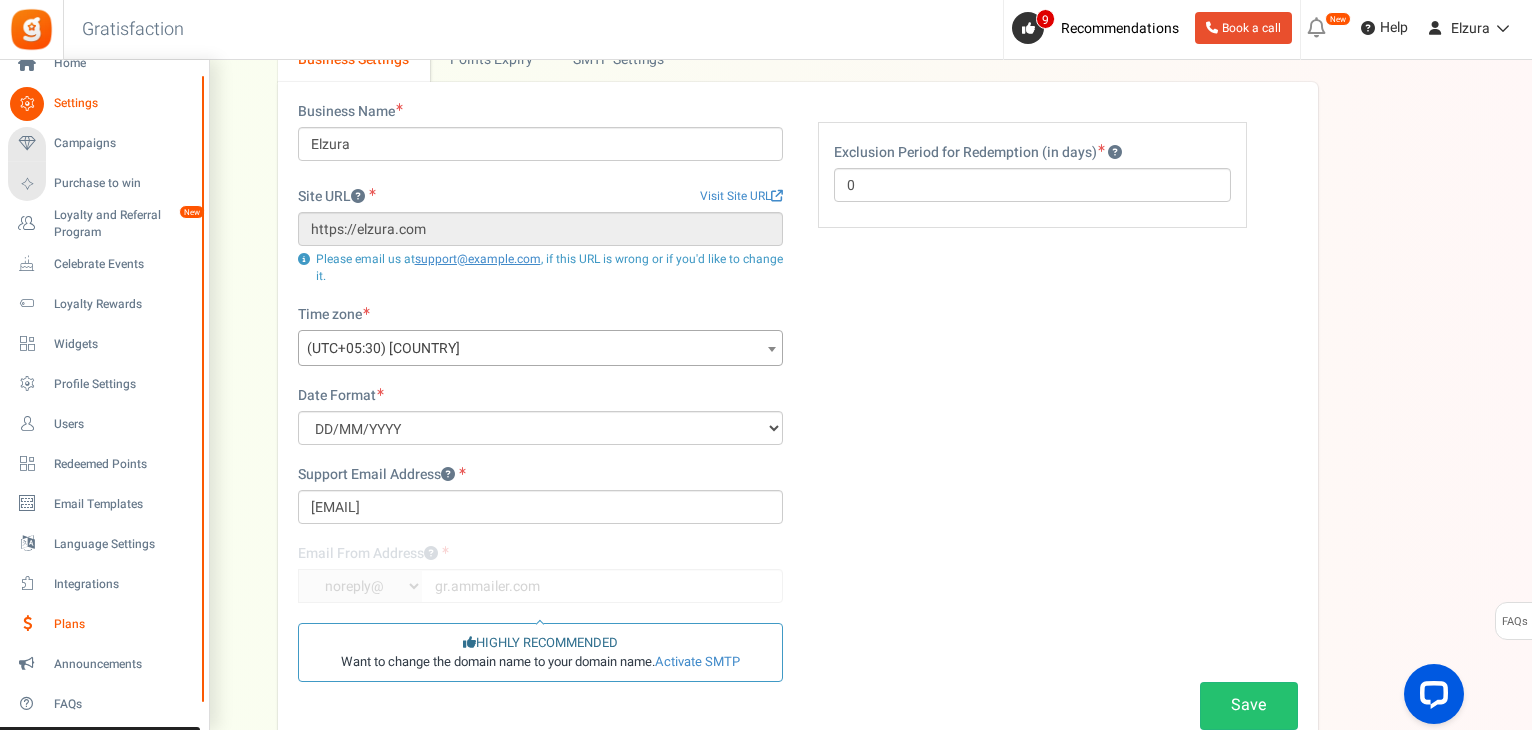scroll, scrollTop: 0, scrollLeft: 0, axis: both 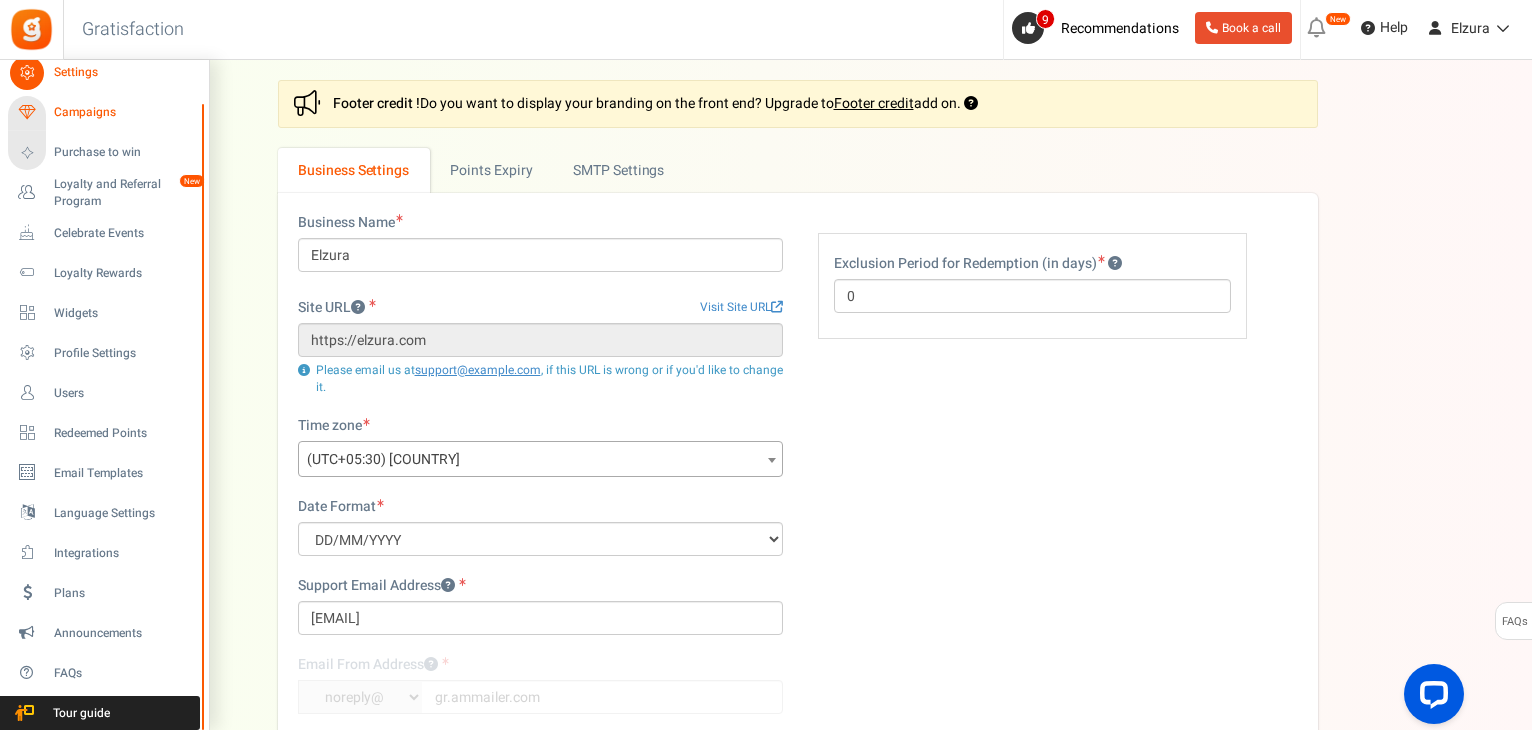 click on "Campaigns" at bounding box center (124, 112) 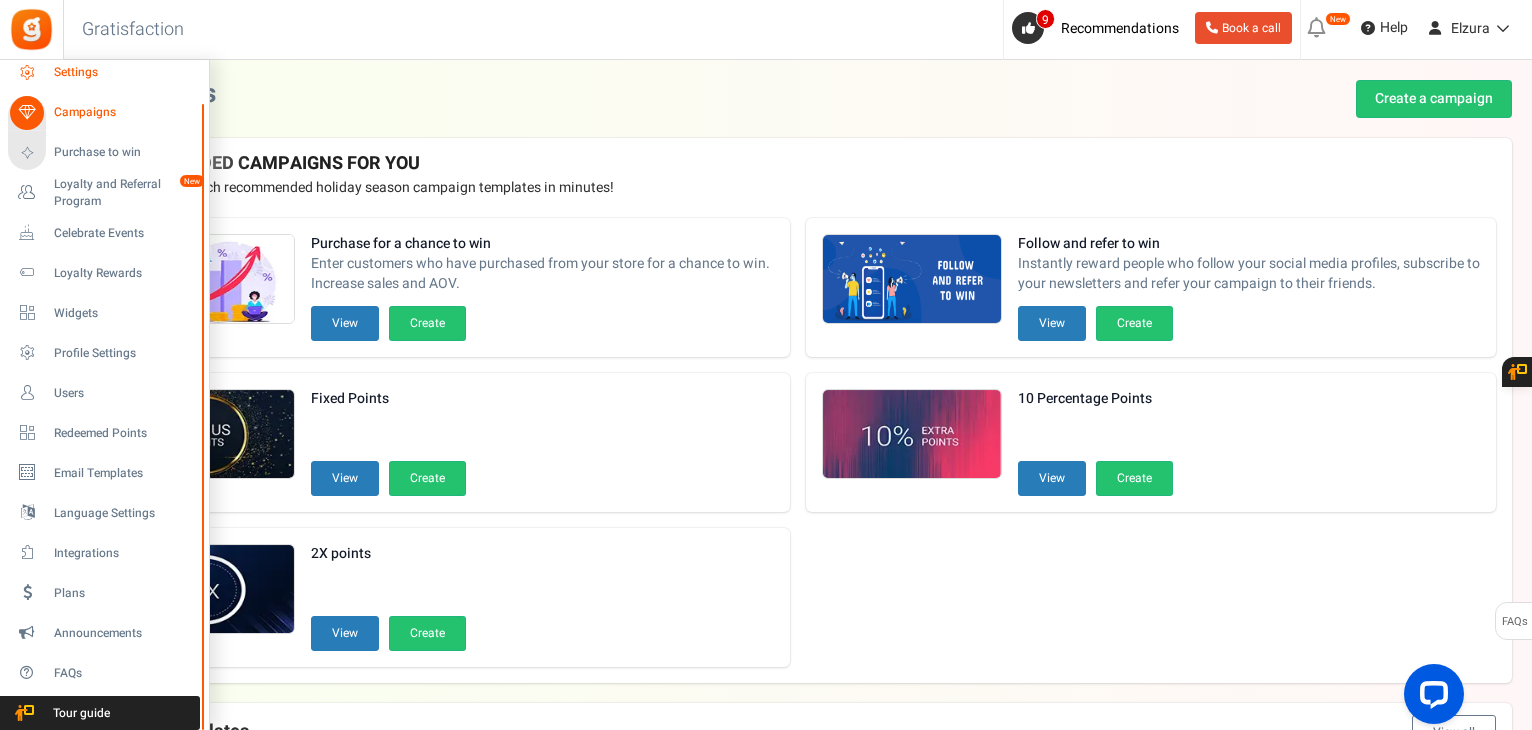 click on "Settings" at bounding box center [104, 73] 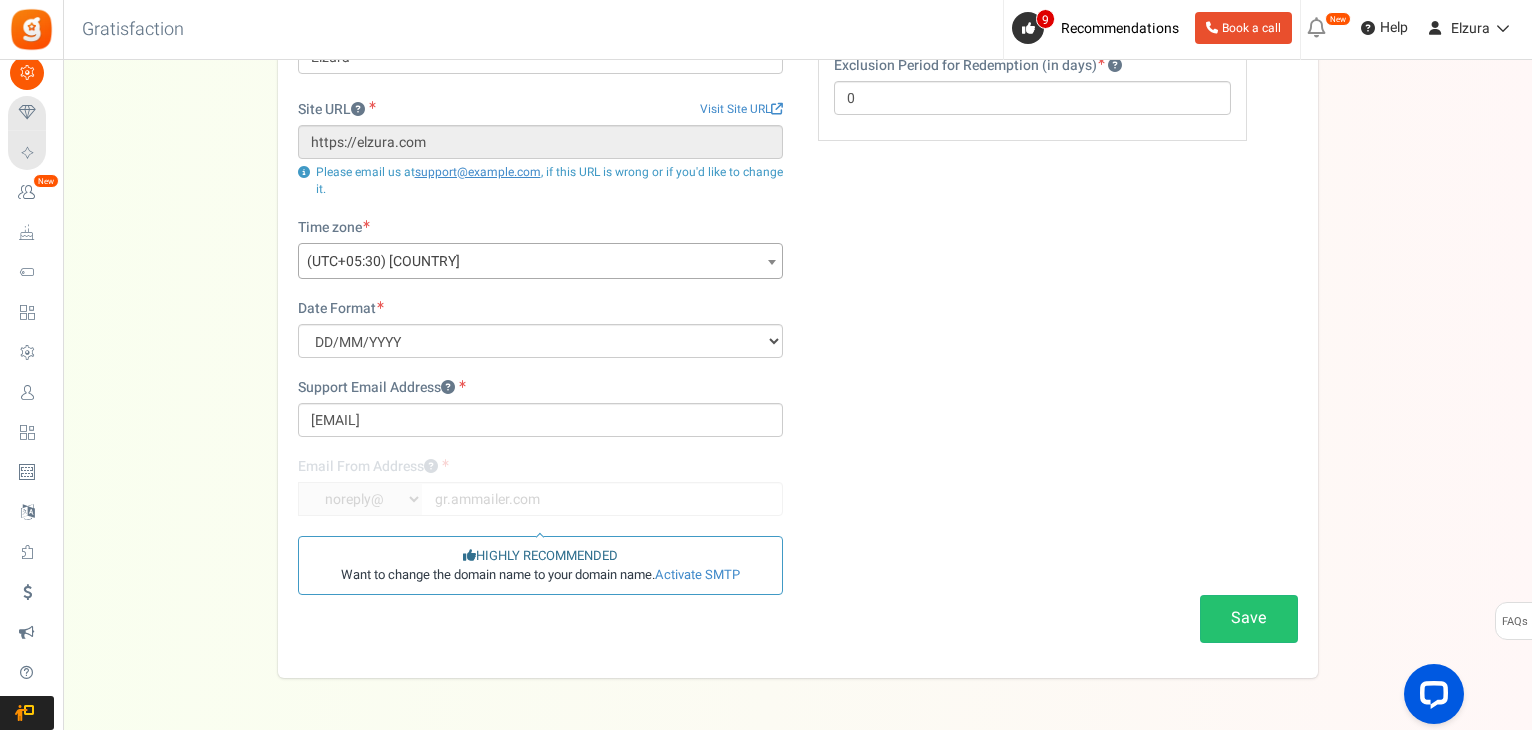 scroll, scrollTop: 200, scrollLeft: 0, axis: vertical 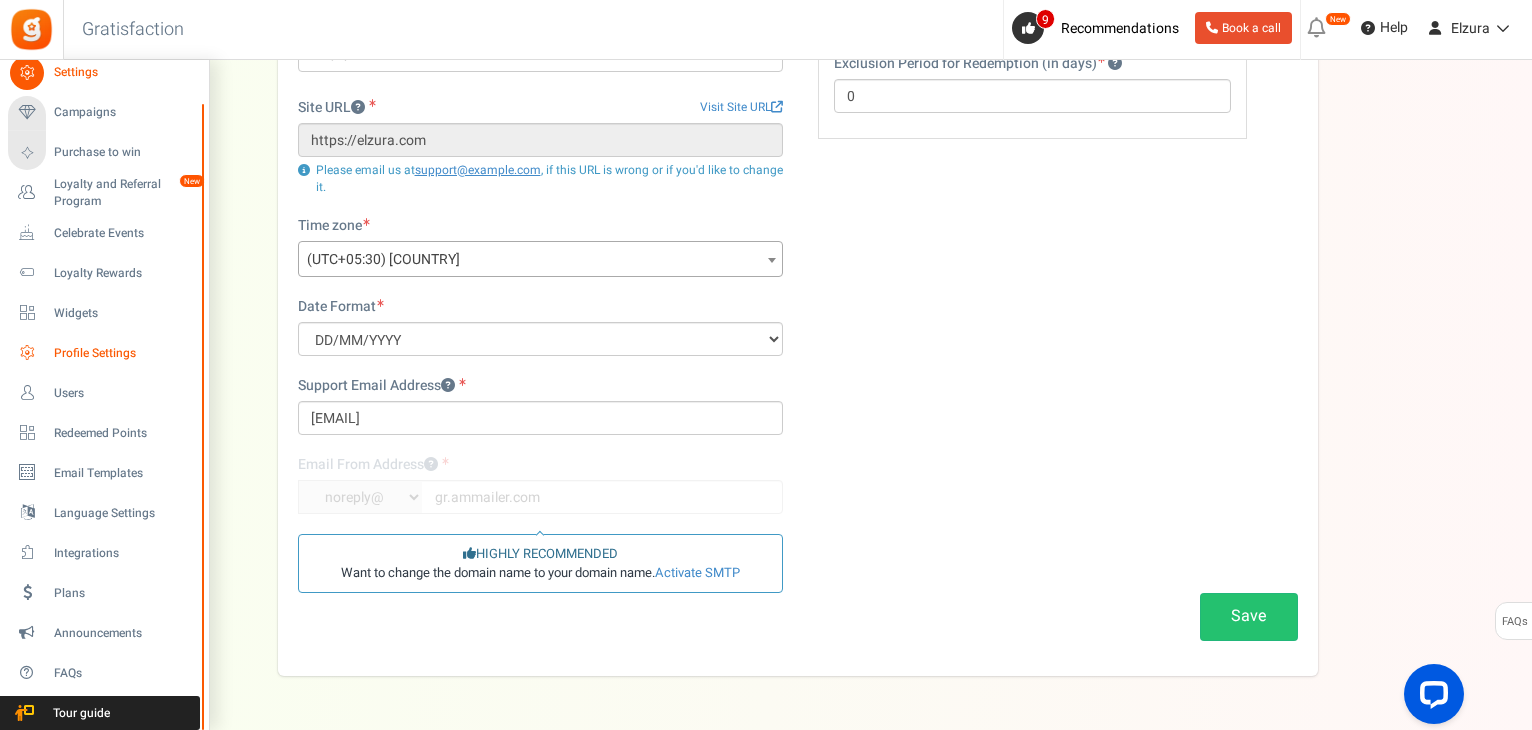 click on "Profile Settings" at bounding box center [124, 353] 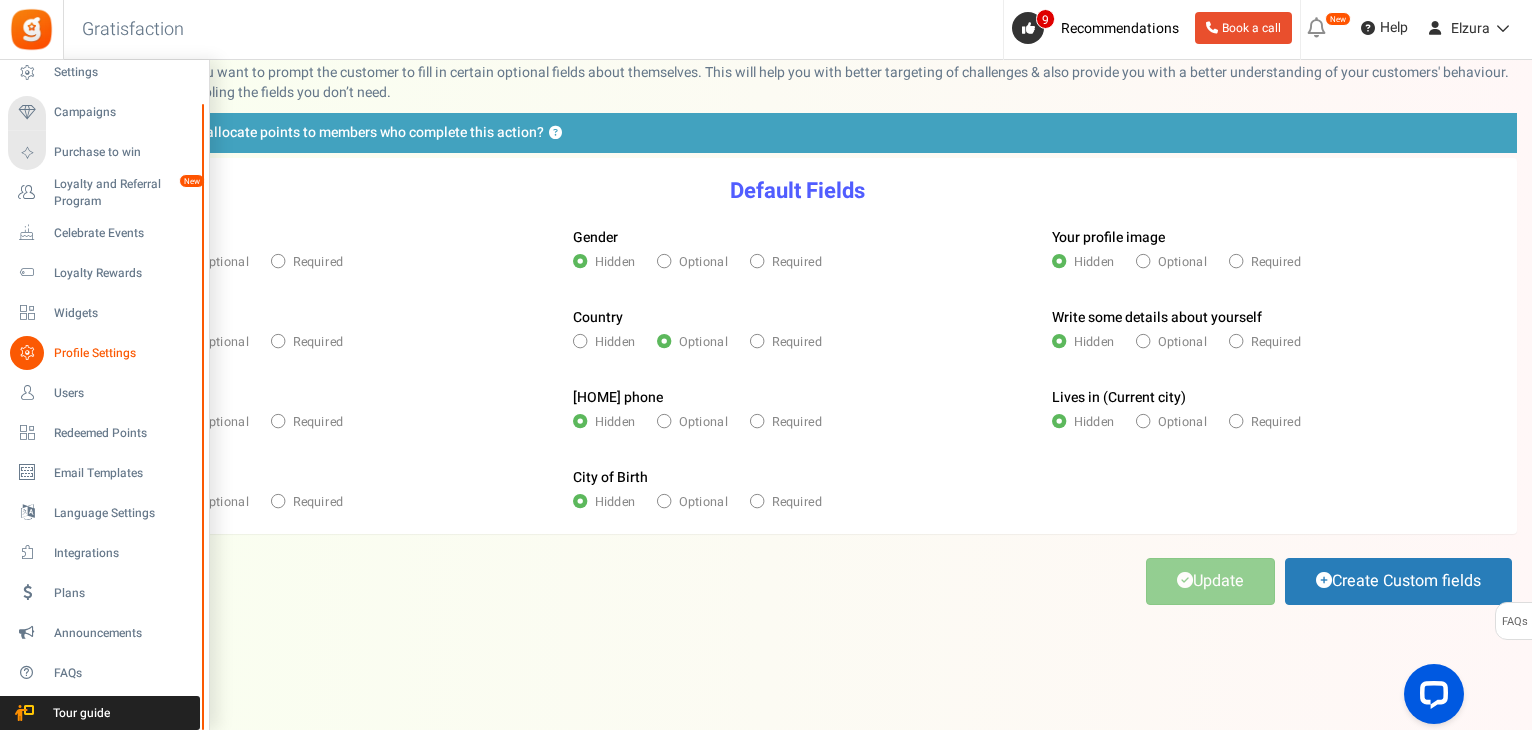 scroll, scrollTop: 0, scrollLeft: 0, axis: both 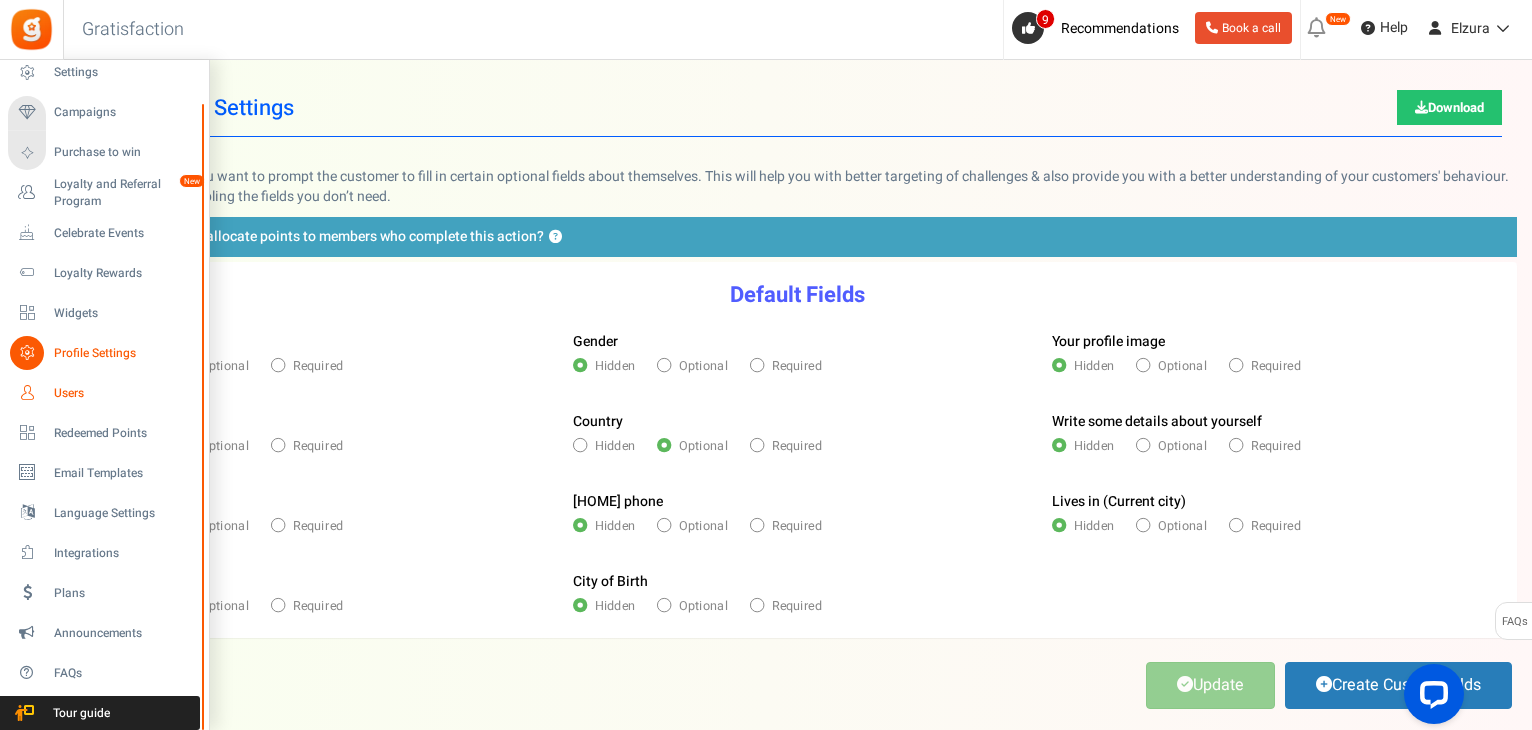 click on "Users" at bounding box center (124, 393) 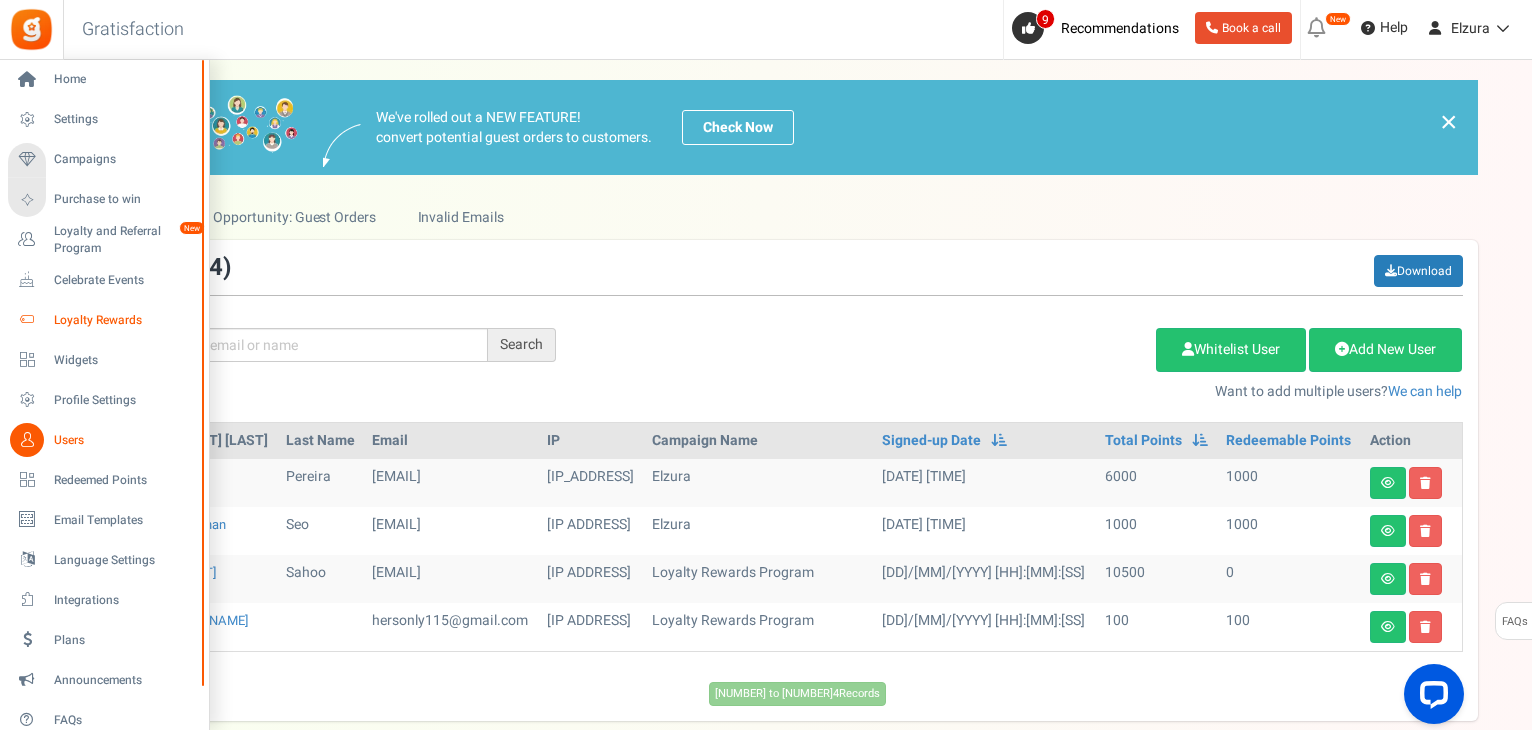 click on "Loyalty Rewards" at bounding box center (104, 320) 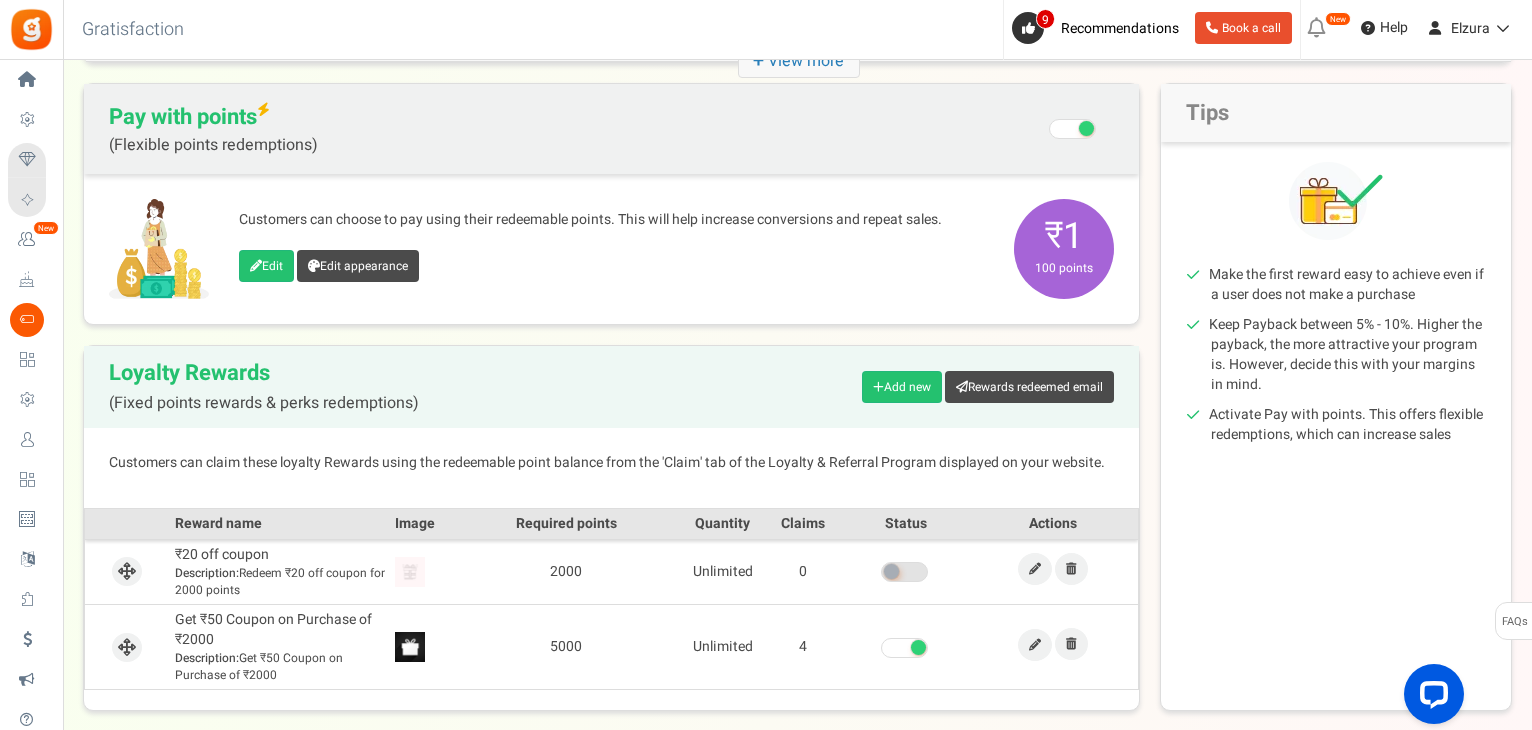 scroll, scrollTop: 200, scrollLeft: 0, axis: vertical 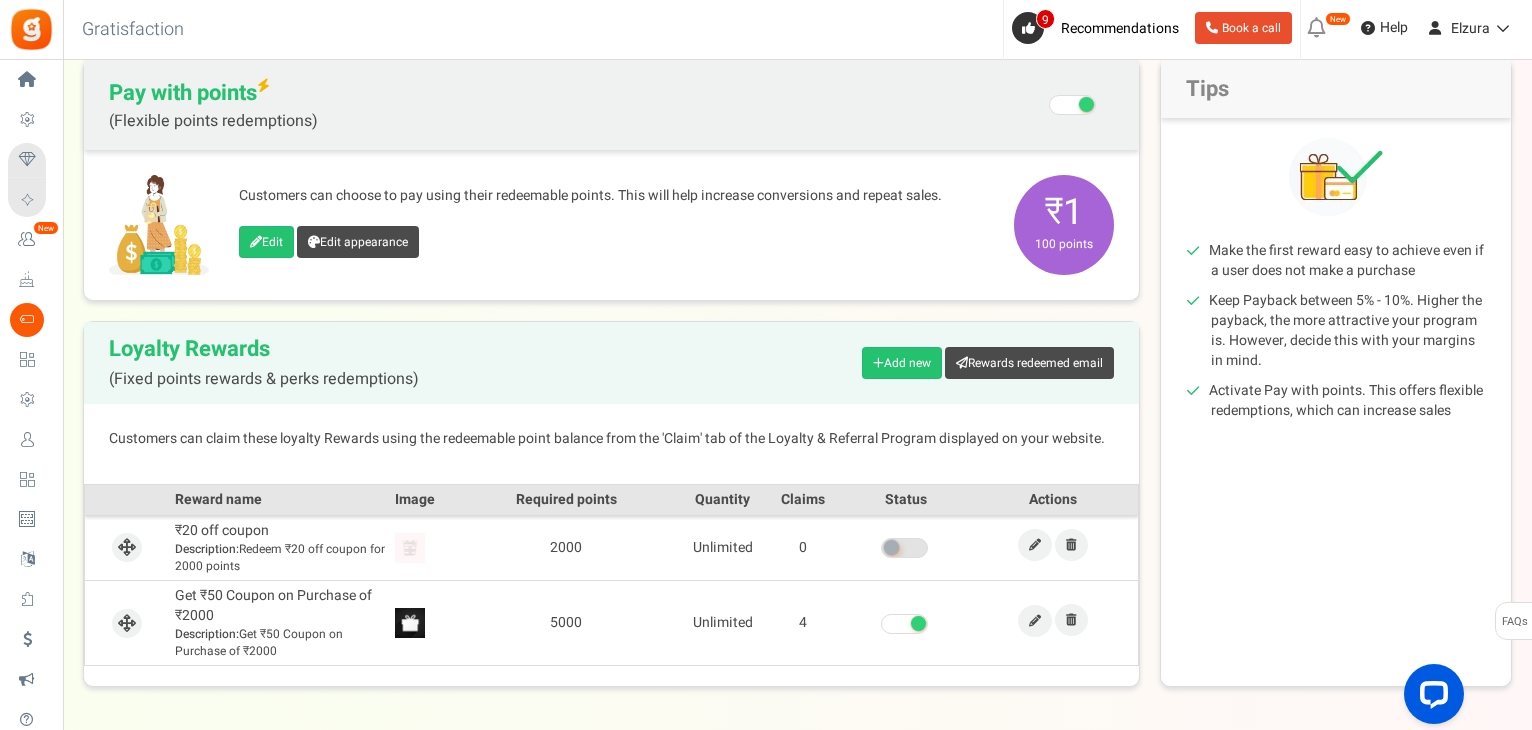 click on "[CURRENCY][NUMBER] [POINTS]" at bounding box center (1064, 225) 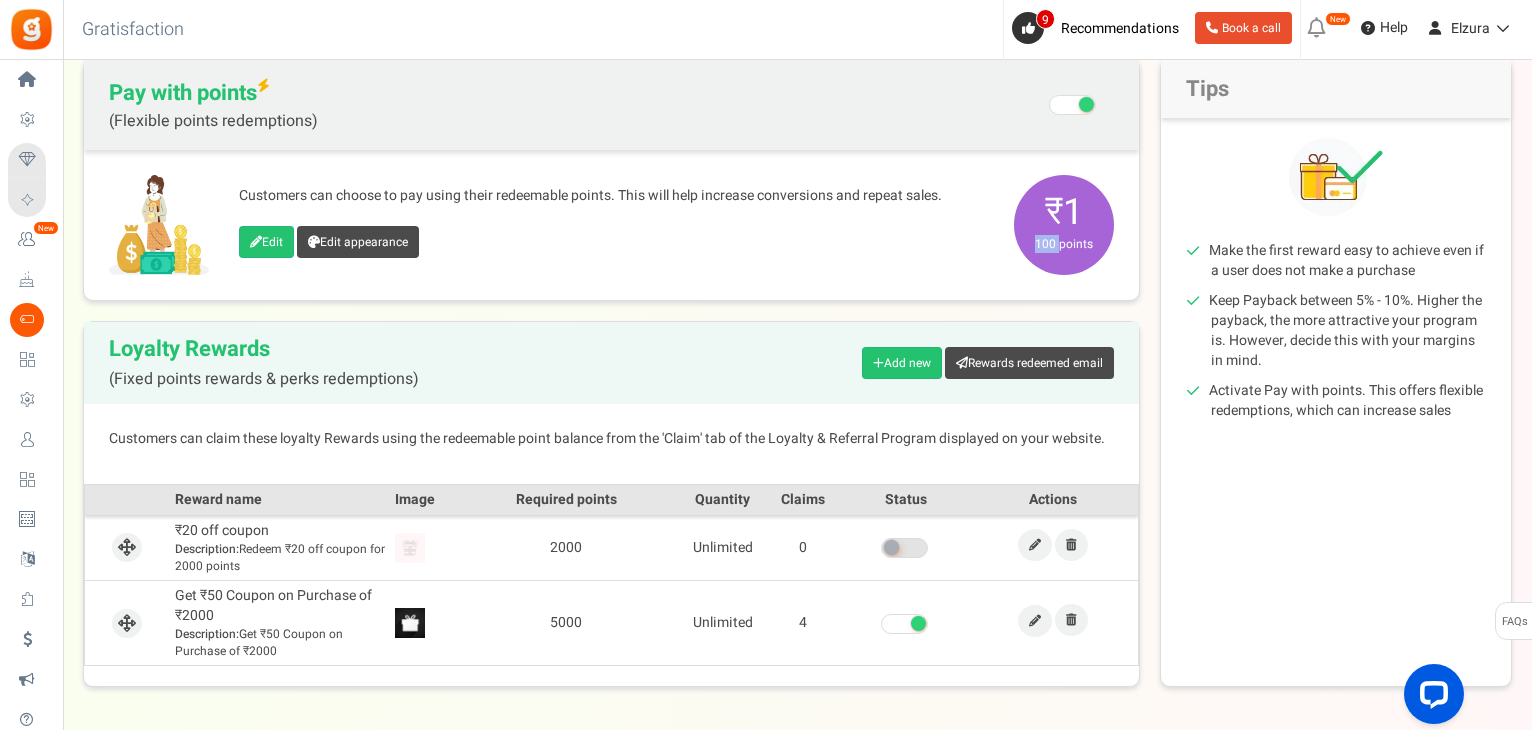 click on "100 points" at bounding box center (1064, 244) 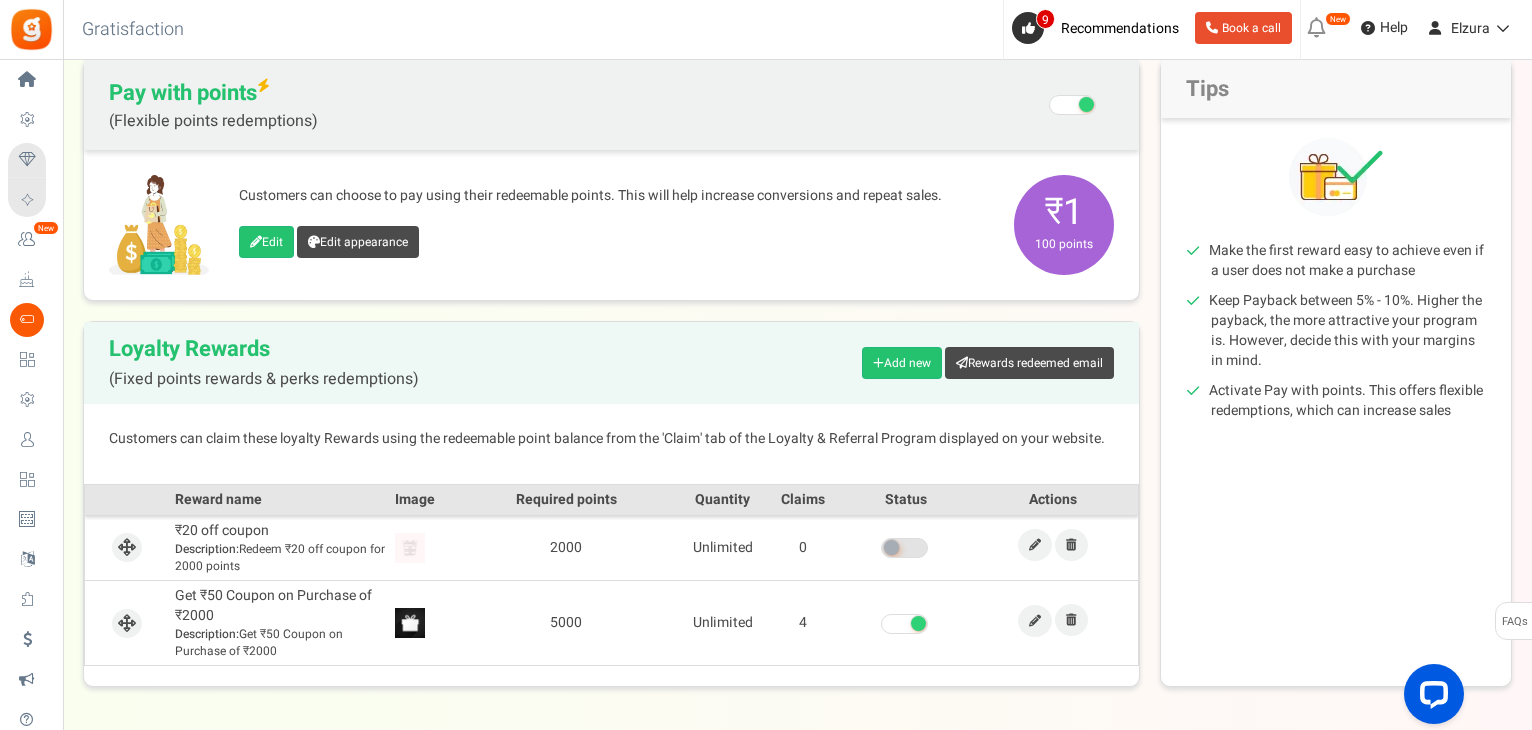 click on "₹[NUMBER]" at bounding box center (611, 225) 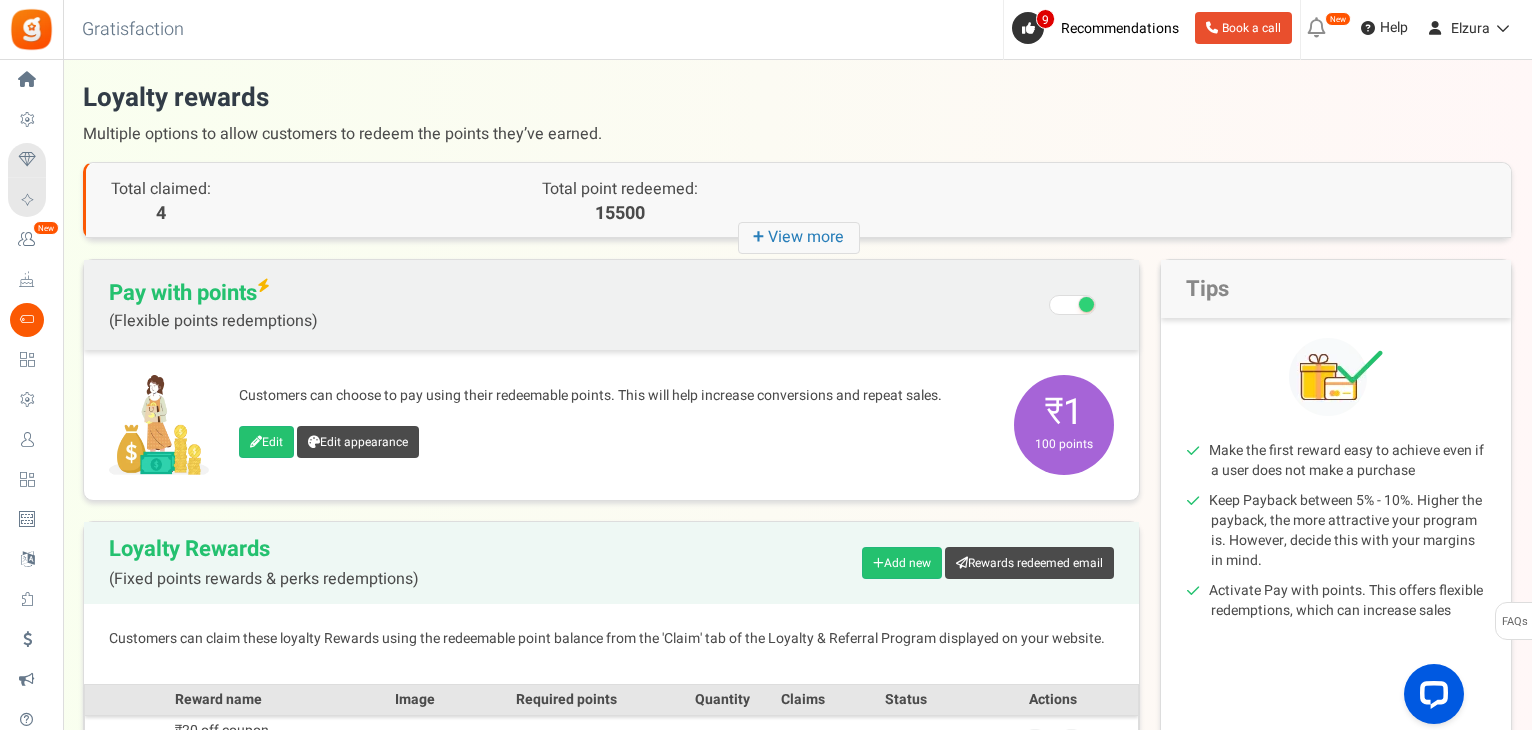 scroll, scrollTop: 0, scrollLeft: 0, axis: both 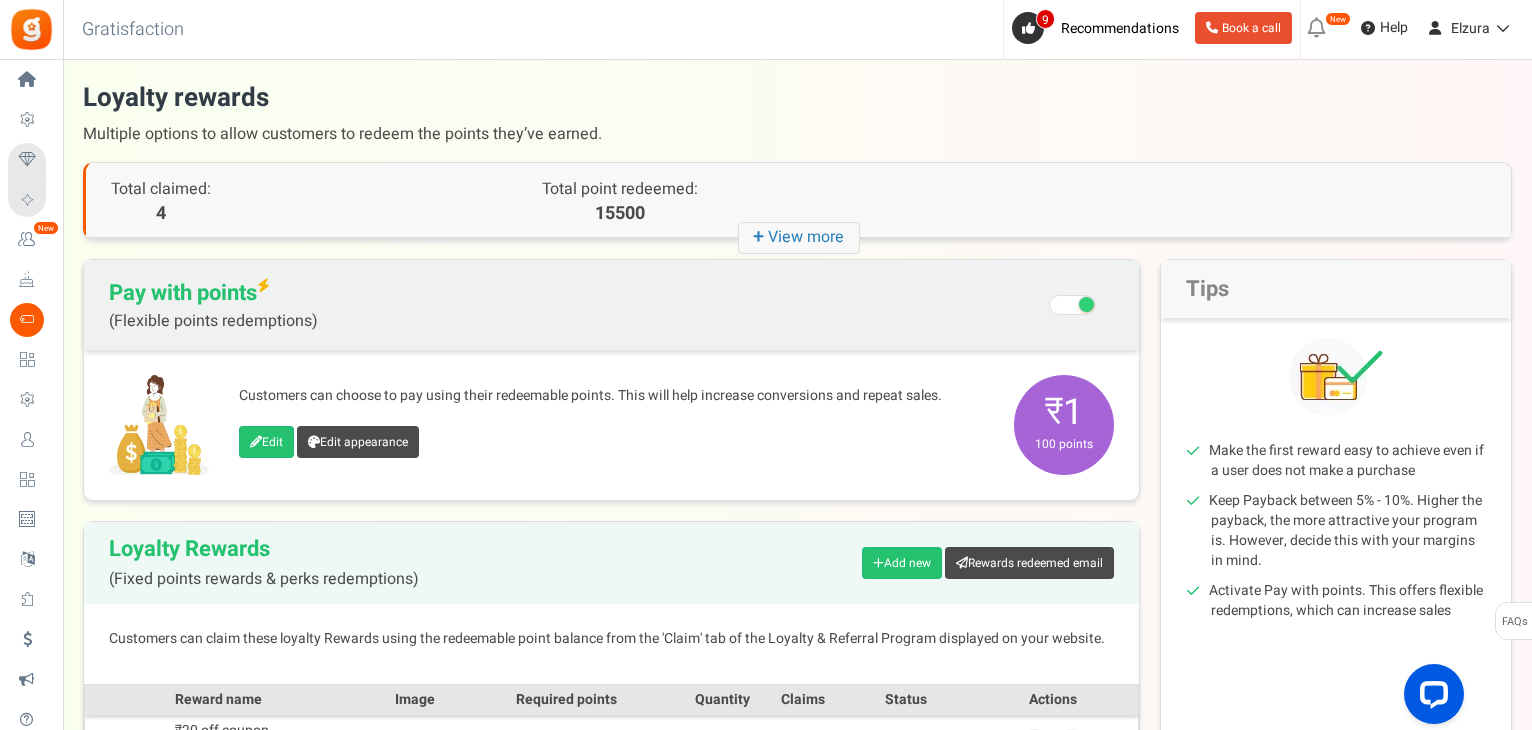 click on "Total point redeemed:" at bounding box center [620, 189] 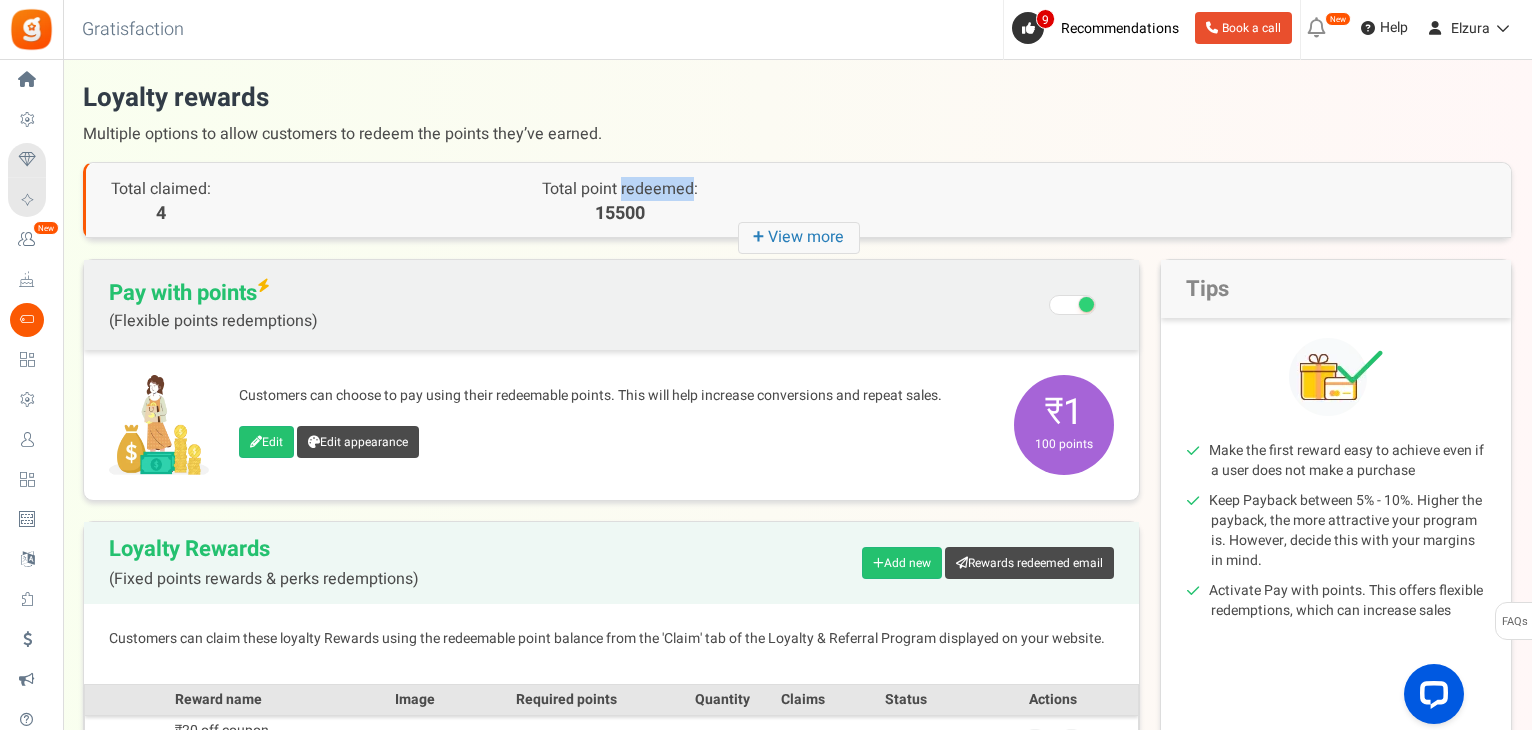 click on "Total point redeemed:" at bounding box center [620, 189] 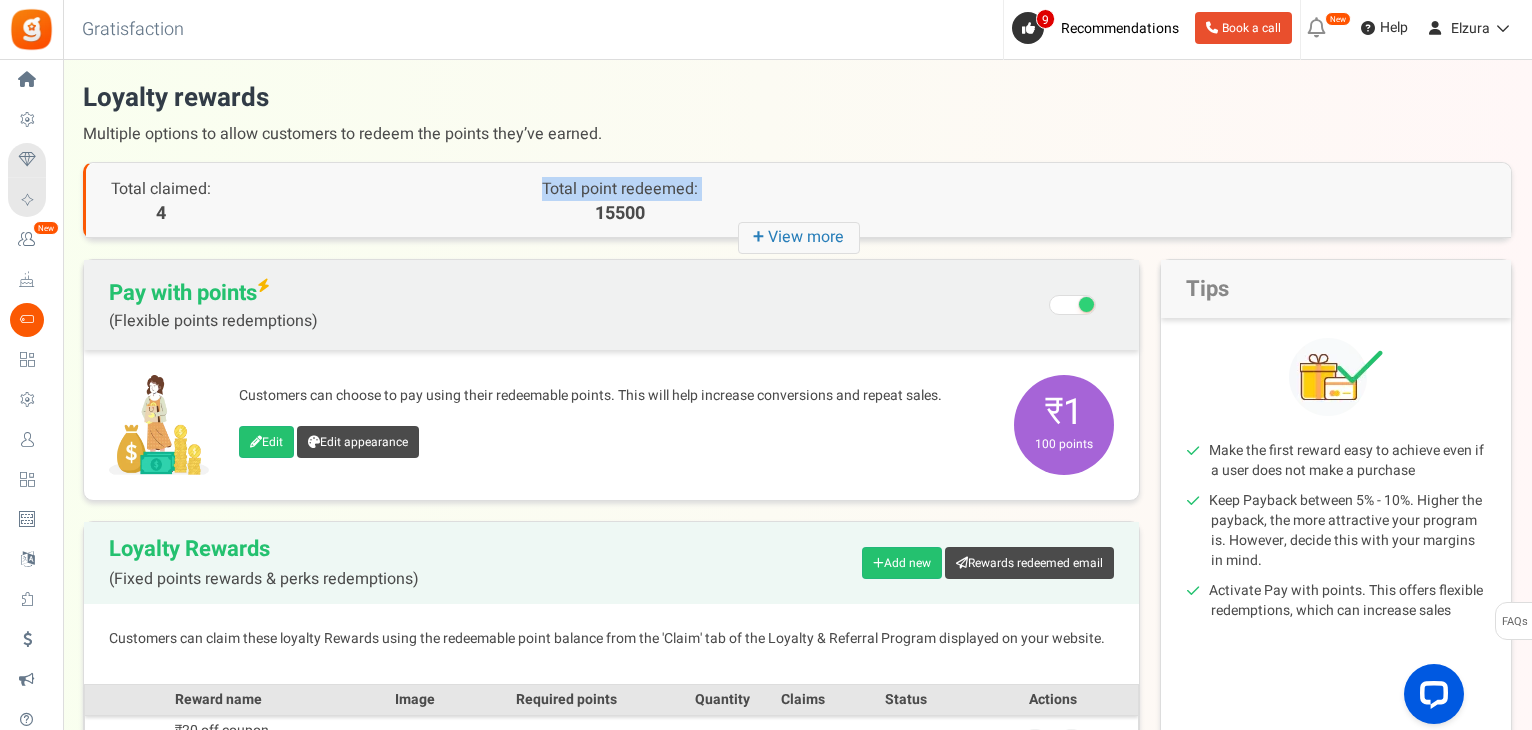 click on "Total point redeemed:" at bounding box center [620, 189] 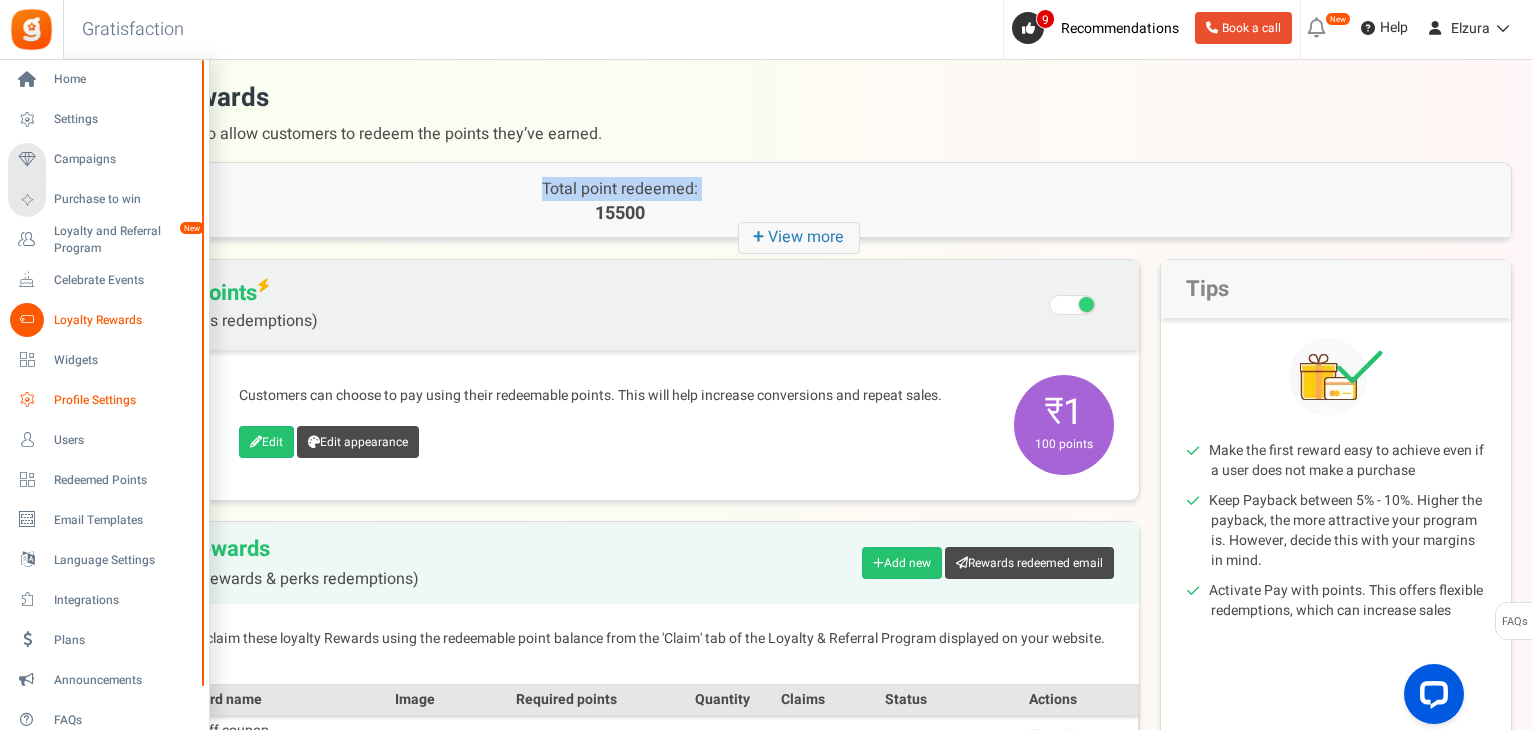 click on "Profile Settings" at bounding box center (124, 400) 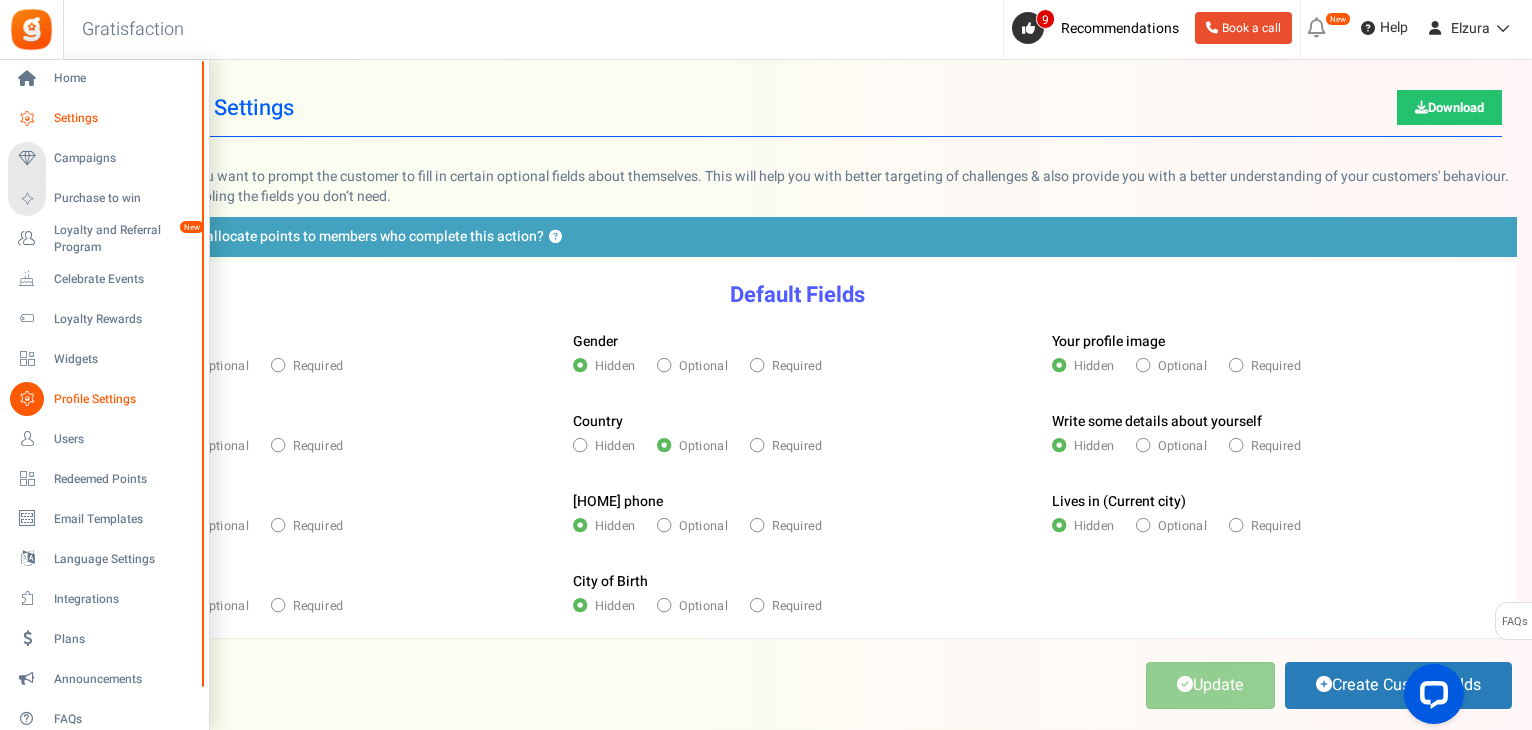 click on "Settings" at bounding box center [104, 119] 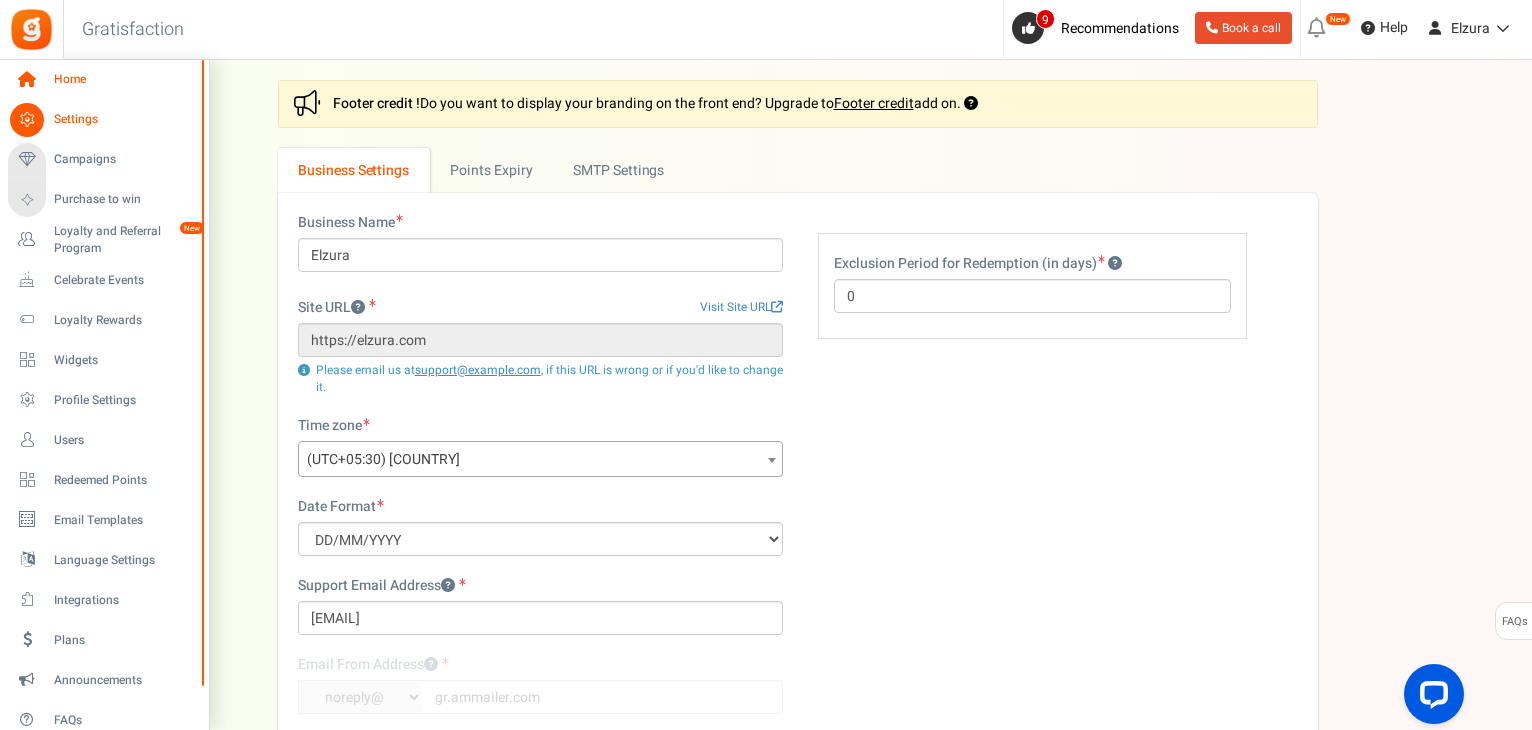 scroll, scrollTop: 0, scrollLeft: 0, axis: both 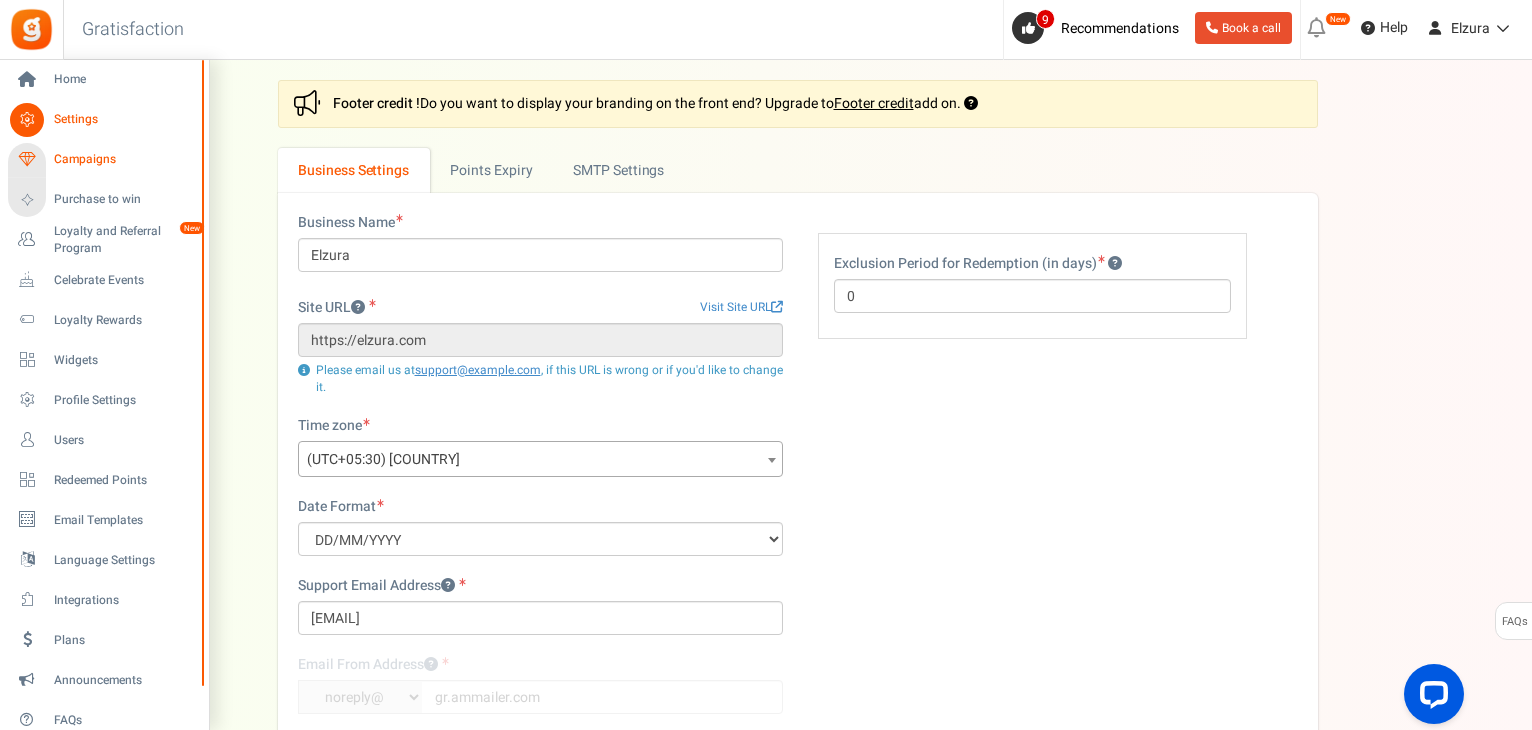click on "Campaigns" at bounding box center (124, 159) 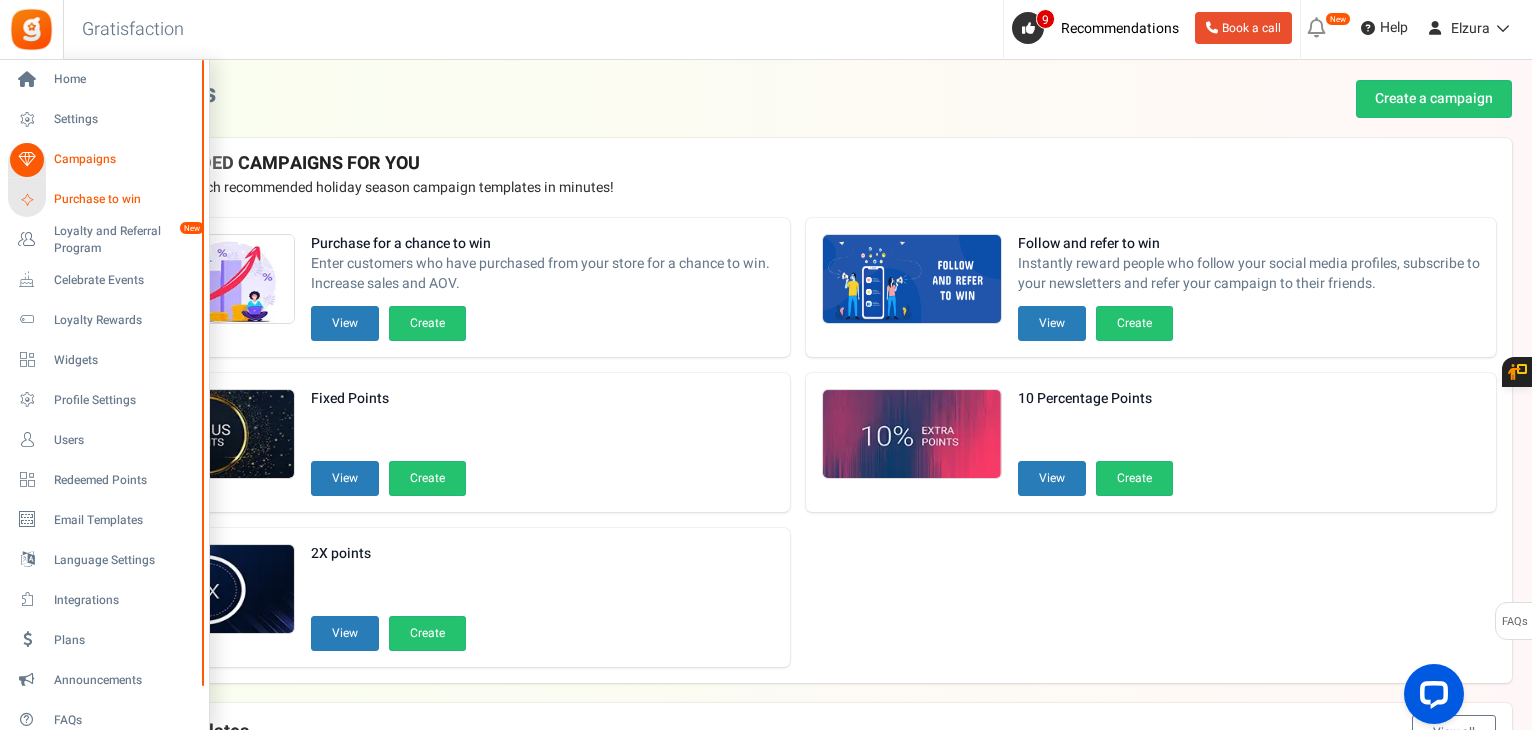 click on "Purchase to win" at bounding box center [124, 199] 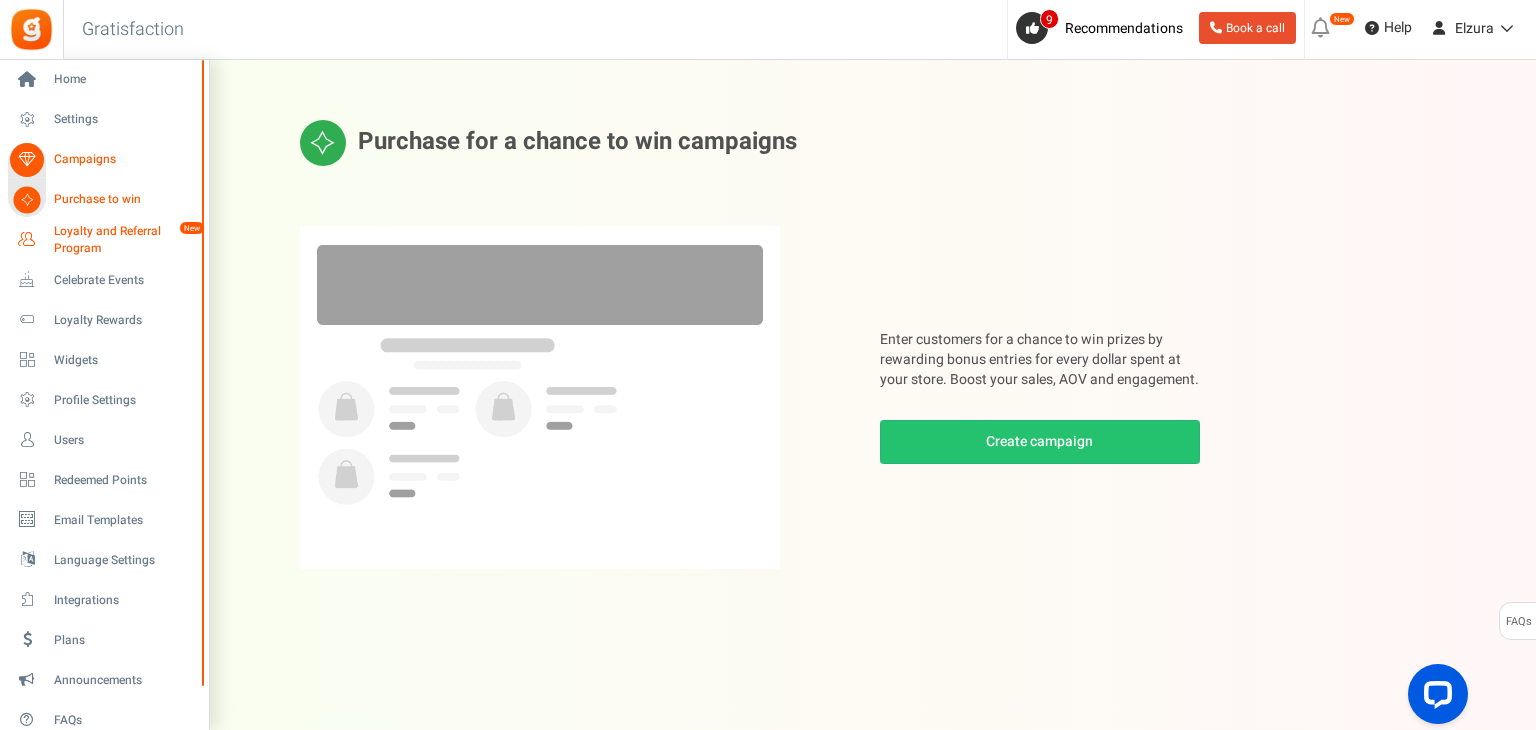 click on "Loyalty and Referral Program" at bounding box center (127, 240) 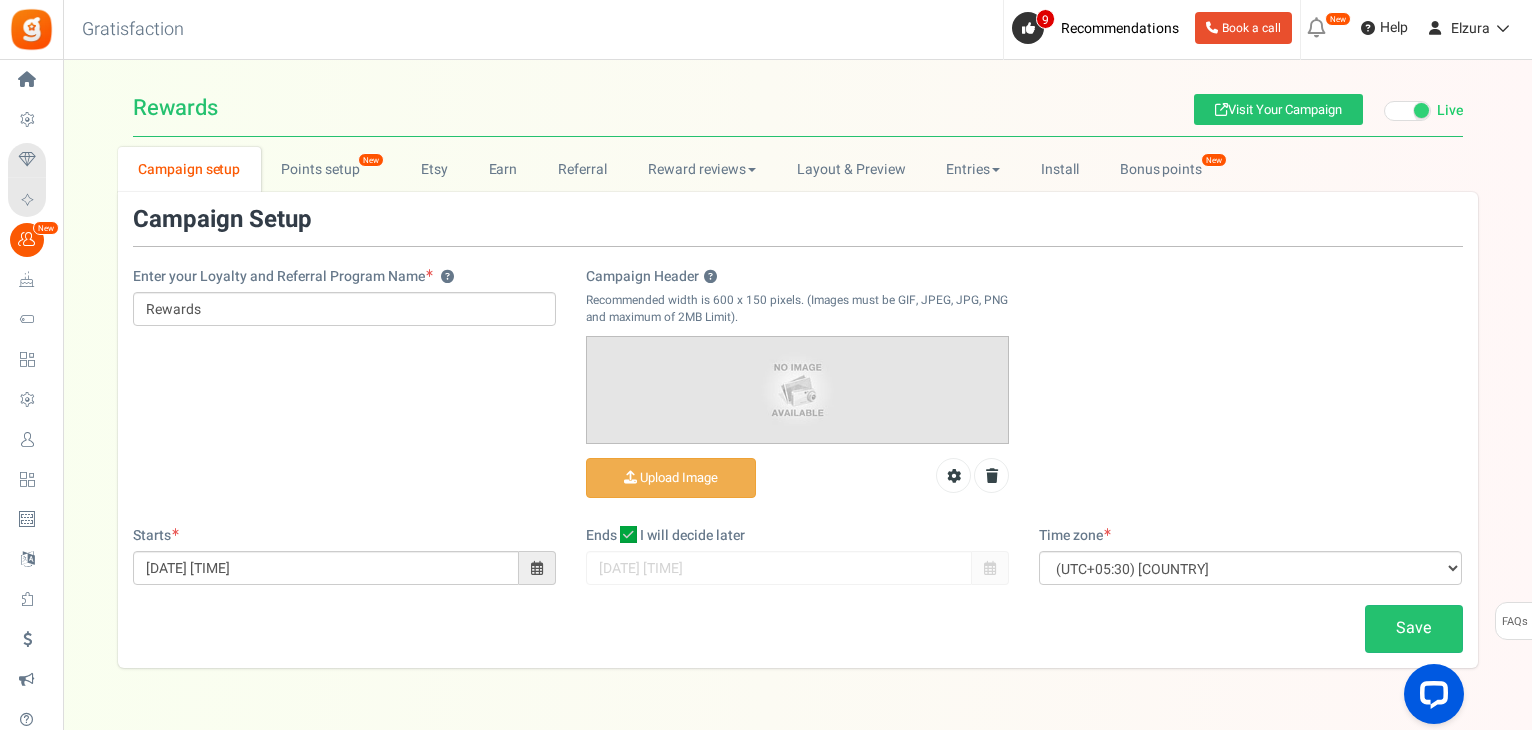 scroll, scrollTop: 0, scrollLeft: 0, axis: both 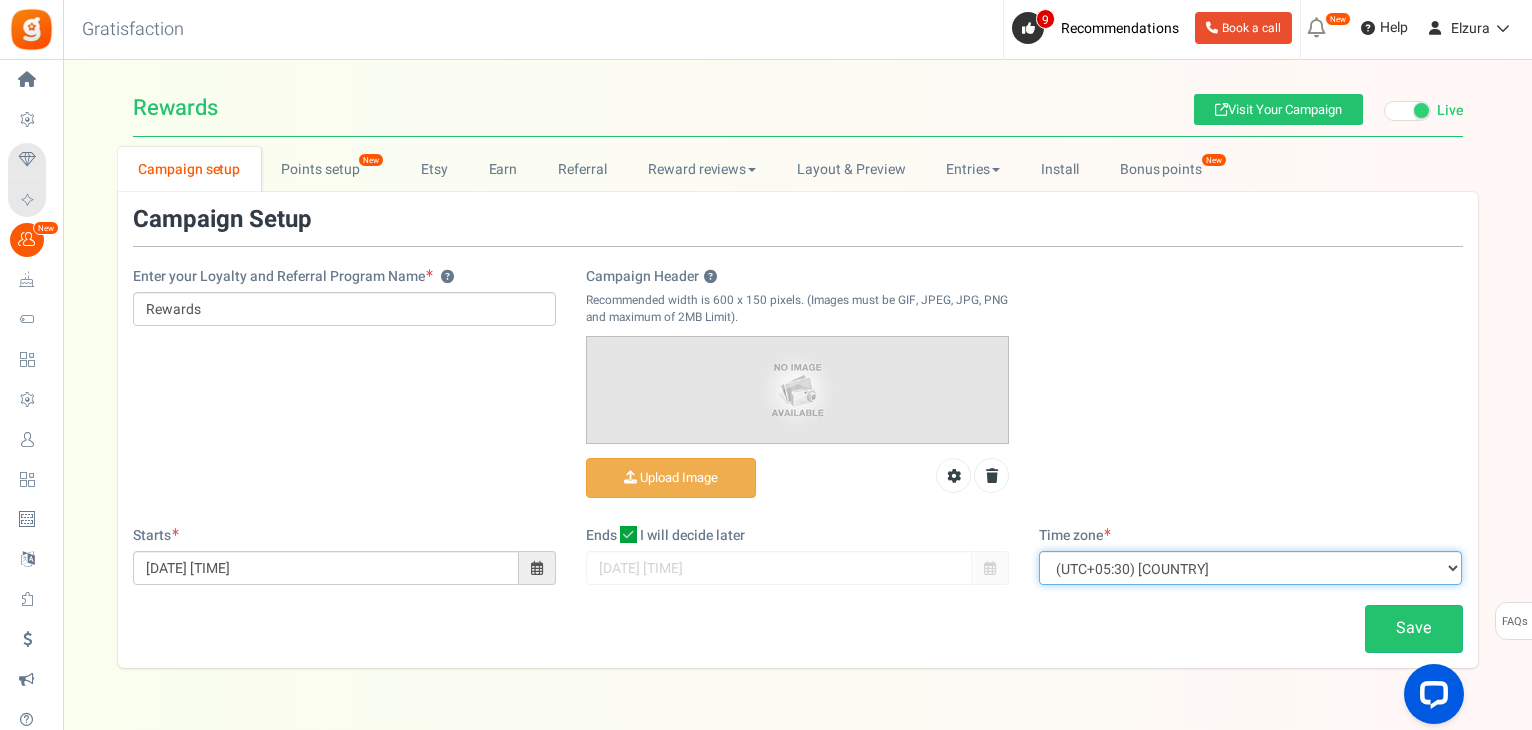 click on "(UTC-11:00) [CITY] (UTC-11:00) [CITY] (UTC-11:00) [CITY] (UTC-10:00) [CITY] (UTC-10:00) [CITY] (UTC-10:00) [CITY] (UTC-09:30) [CITY] (UTC-09:00) [CITY] (UTC-09:00) [CITY] (UTC-08:00) [CITY] (UTC-08:00) [CITY] (UTC-08:00) [CITY] (UTC-08:00) [CITY] (UTC-08:00) [CITY] (UTC-08:00) [CITY] (UTC-08:00) [CITY] (UTC-07:00) [CITY] (UTC-07:00) [CITY] (UTC-07:00) [CITY] (UTC-07:00) [CITY] (UTC-07:00) [CITY] (UTC-07:00) [CITY] (UTC-07:00) [CITY] (UTC-07:00) [CITY] (UTC-07:00) [CITY] (UTC-06:00) [CITY] (UTC-06:00) [CITY] (UTC-06:00) [CITY] (UTC-06:00) [CITY] (UTC-06:00) [CITY] (UTC-06:00) [CITY] (UTC-06:00) [CITY] (UTC+03:00) [CITY]" at bounding box center (1250, 568) 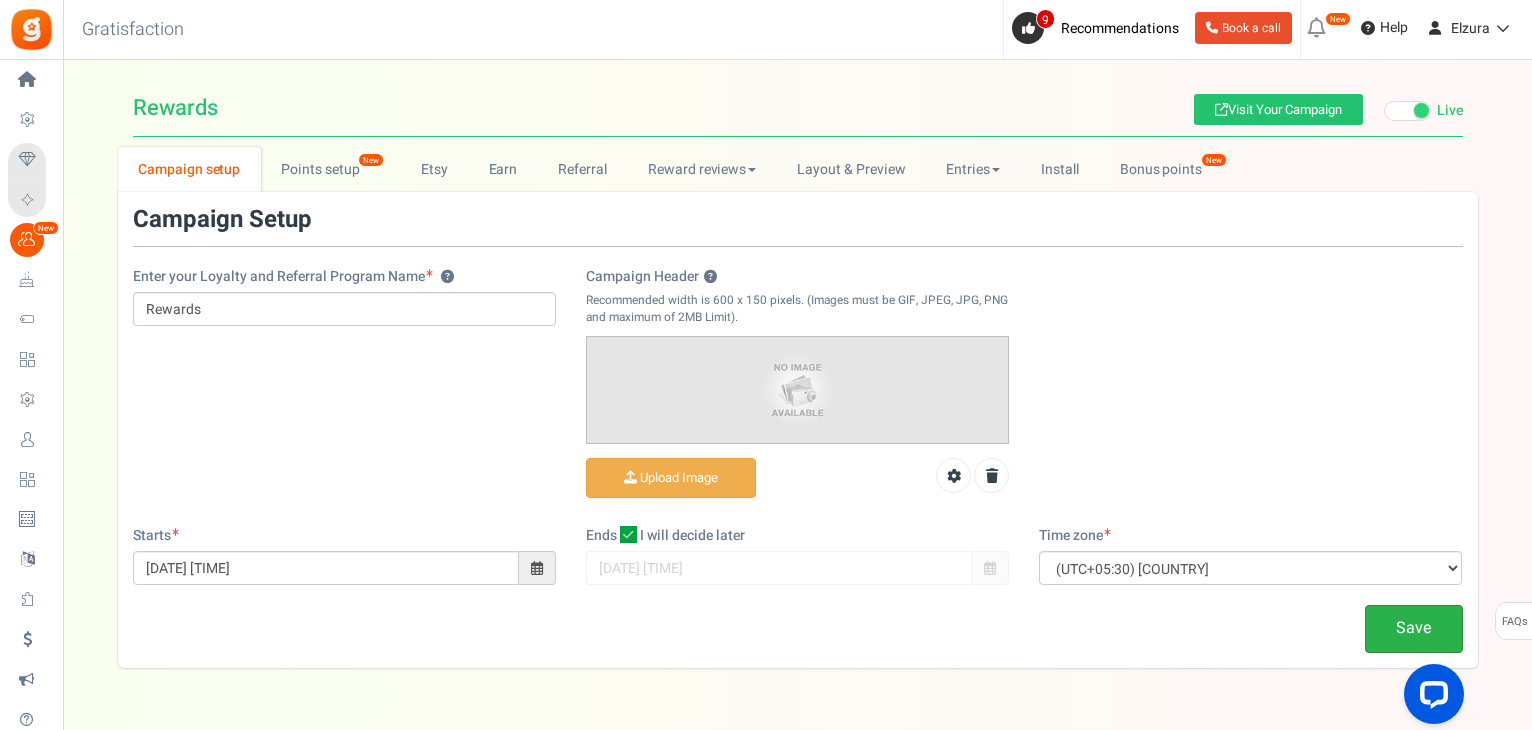 click on "Save" at bounding box center (1414, 628) 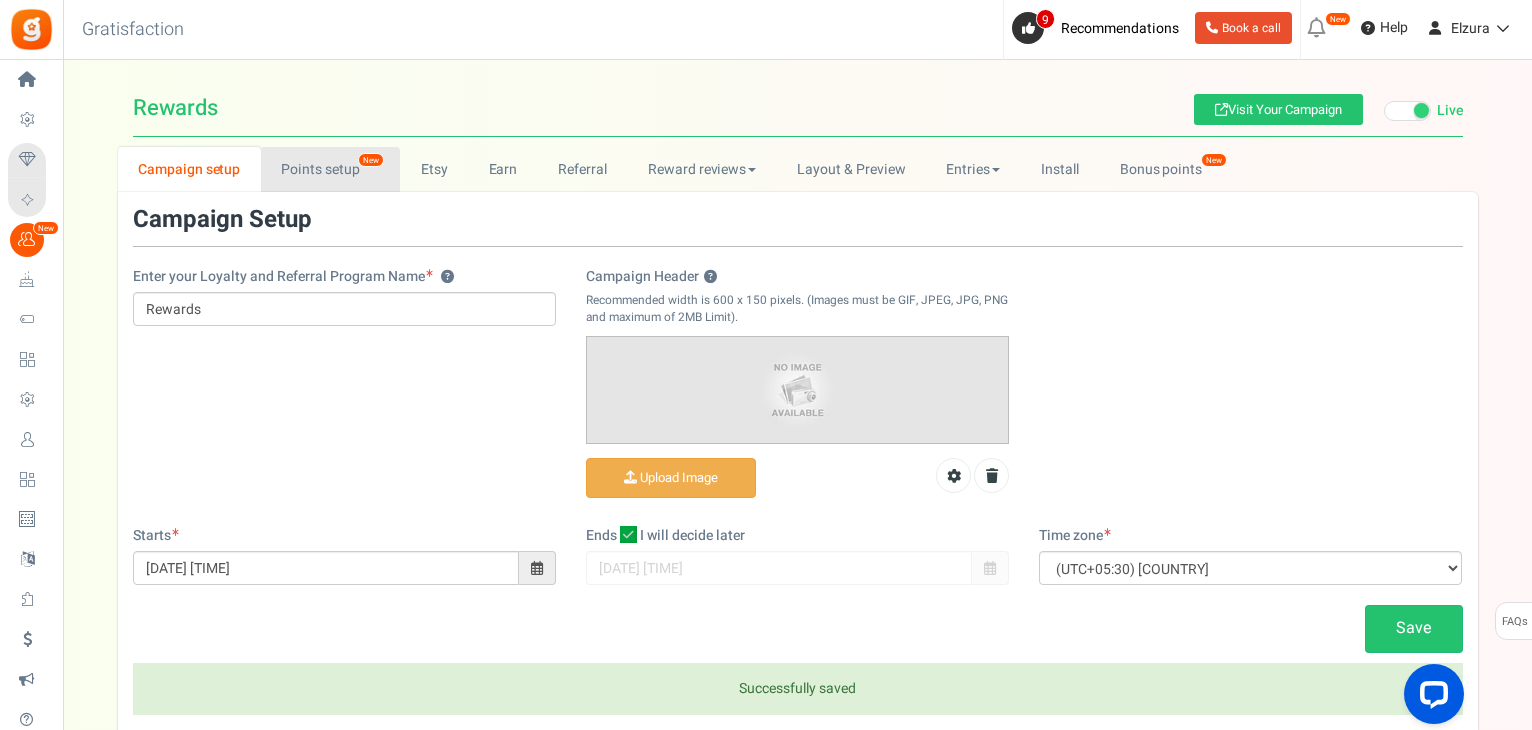 click on "Points setup
New" at bounding box center [330, 169] 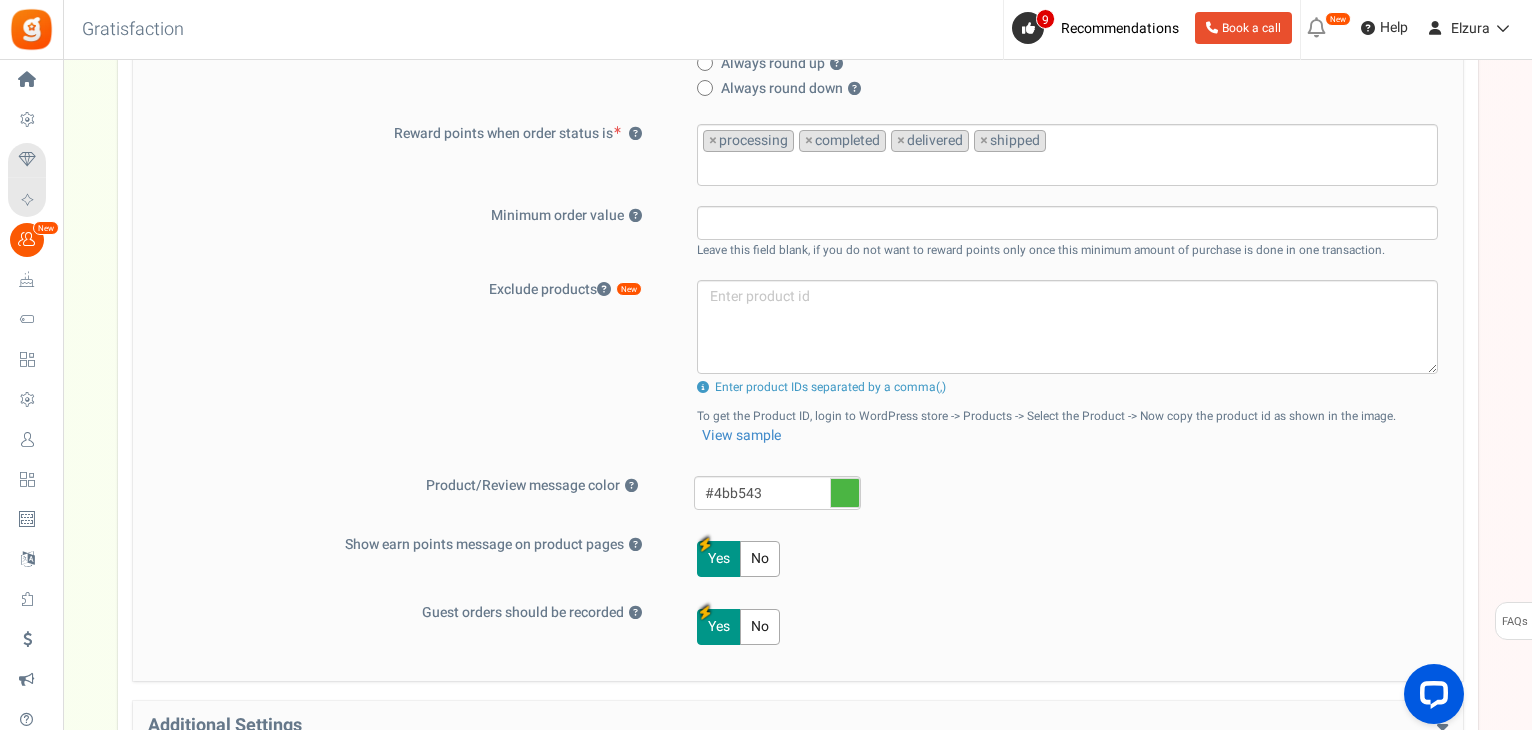 scroll, scrollTop: 700, scrollLeft: 0, axis: vertical 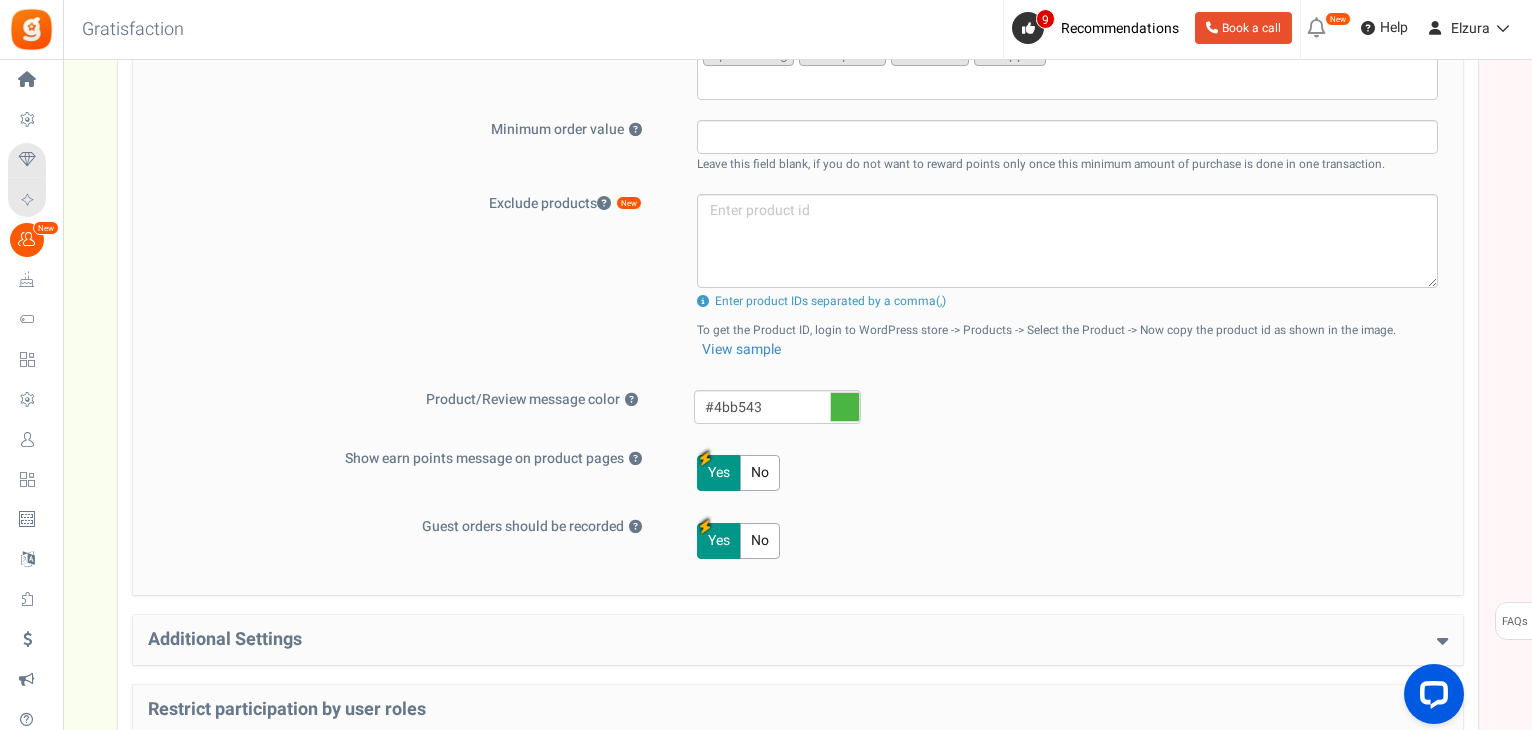 click on "https://elzura.com/my-account/" at bounding box center (798, 640) 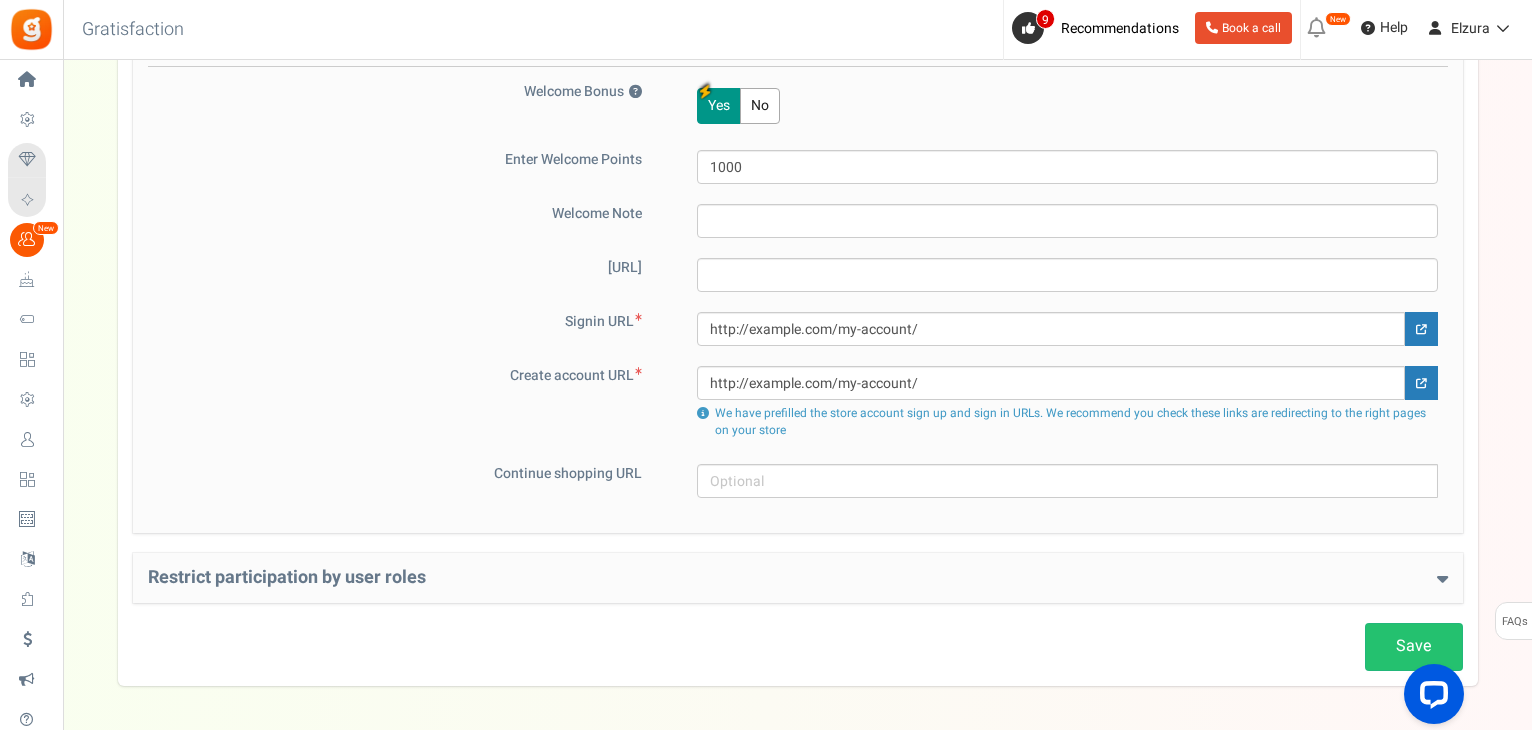 scroll, scrollTop: 1300, scrollLeft: 0, axis: vertical 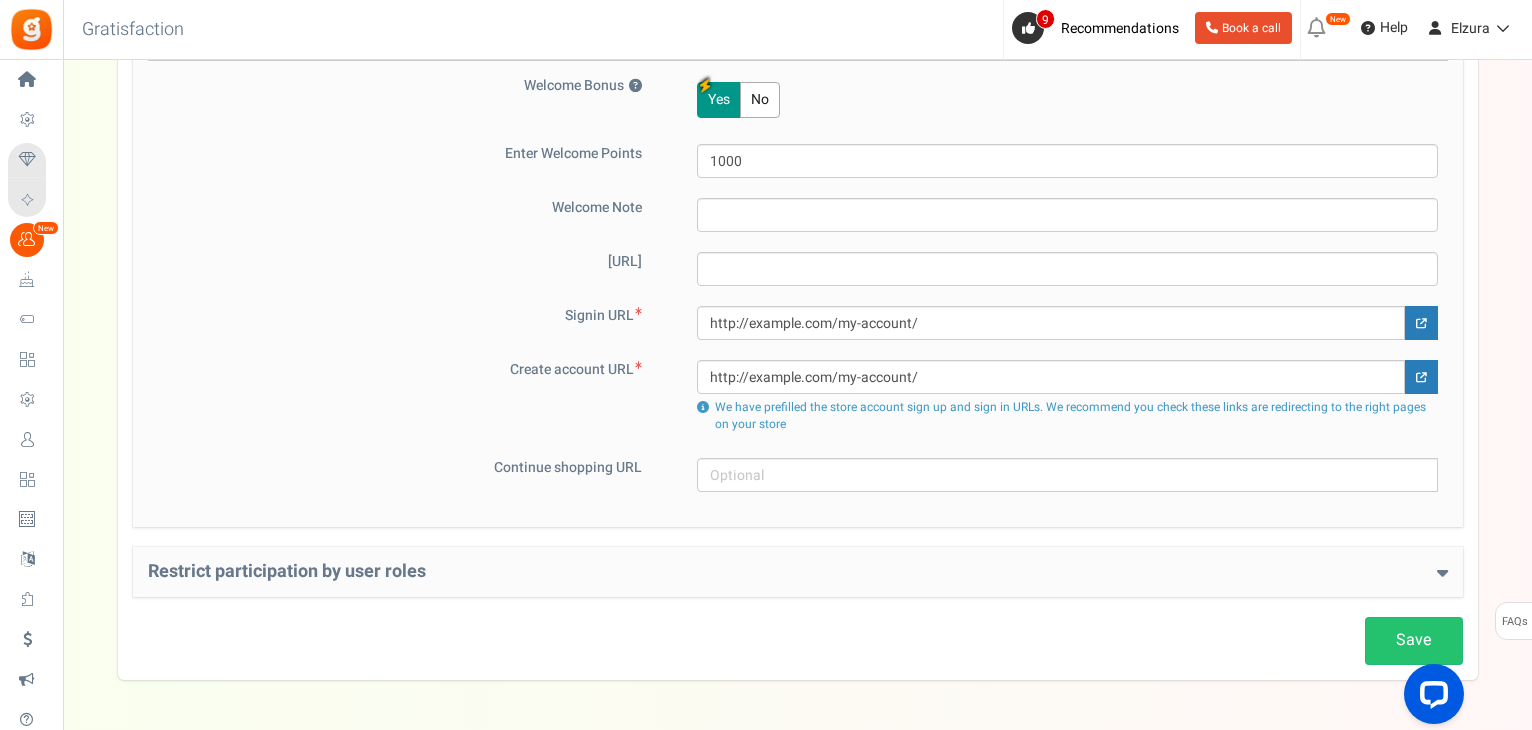 click on "Restrict participation by user roles" at bounding box center (798, 572) 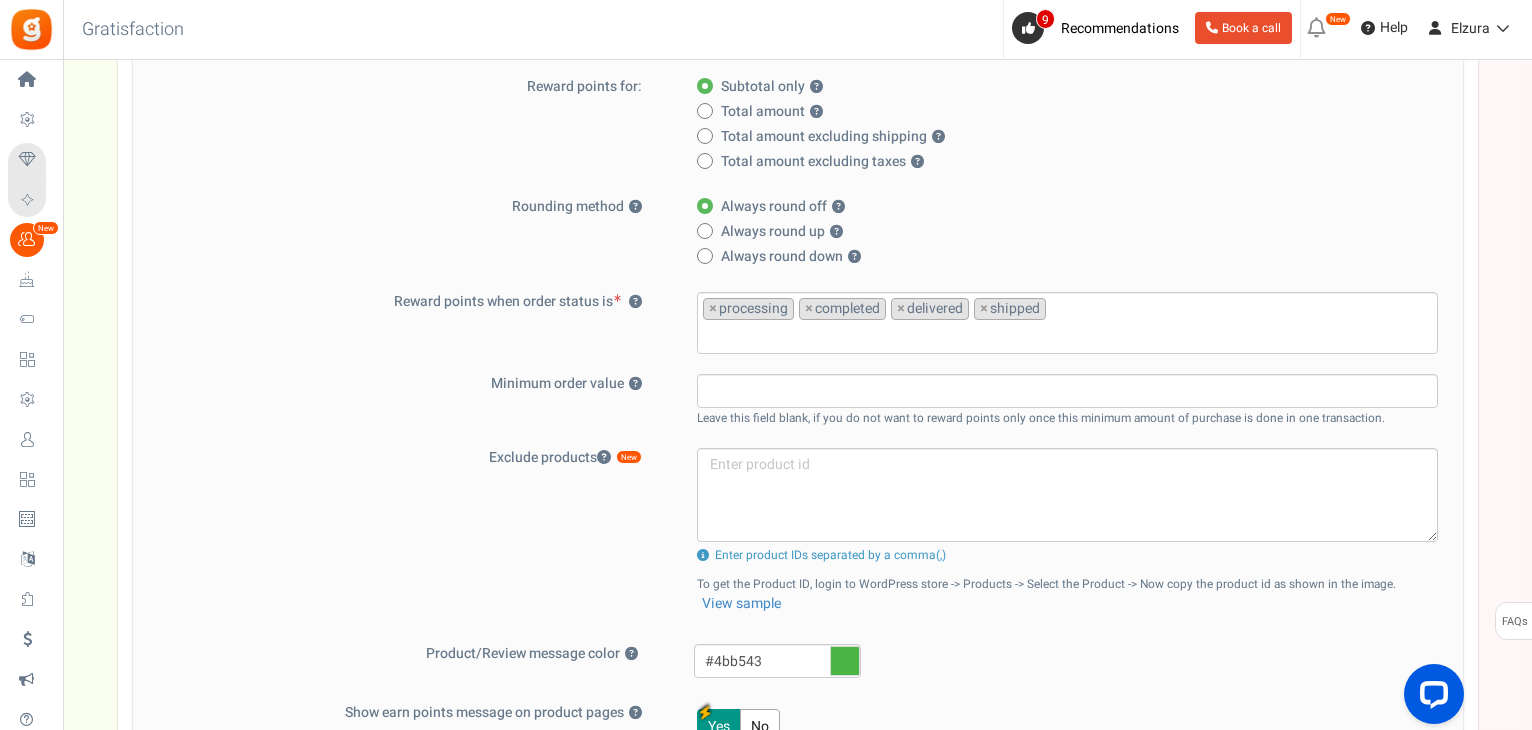 scroll, scrollTop: 400, scrollLeft: 0, axis: vertical 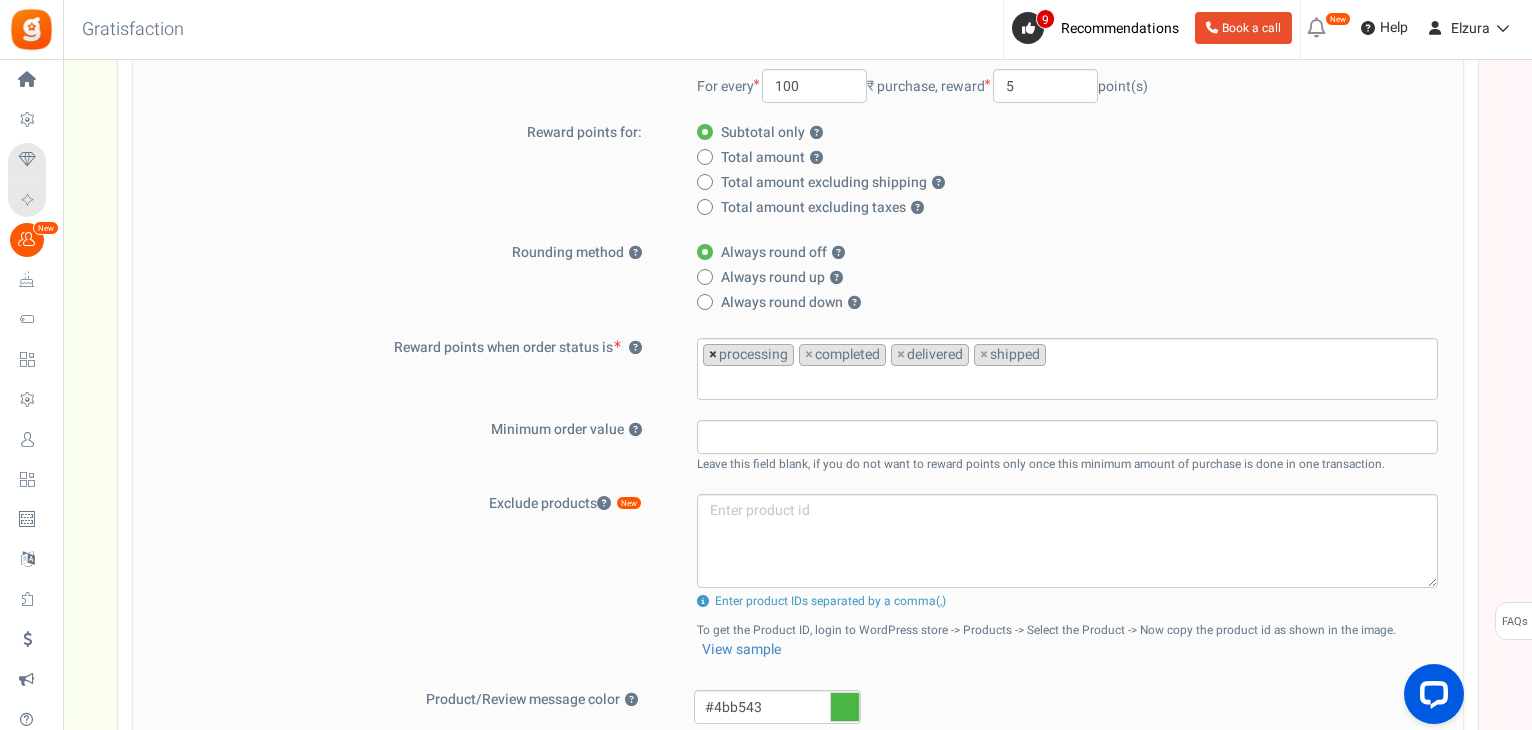 click on "×" at bounding box center [713, 355] 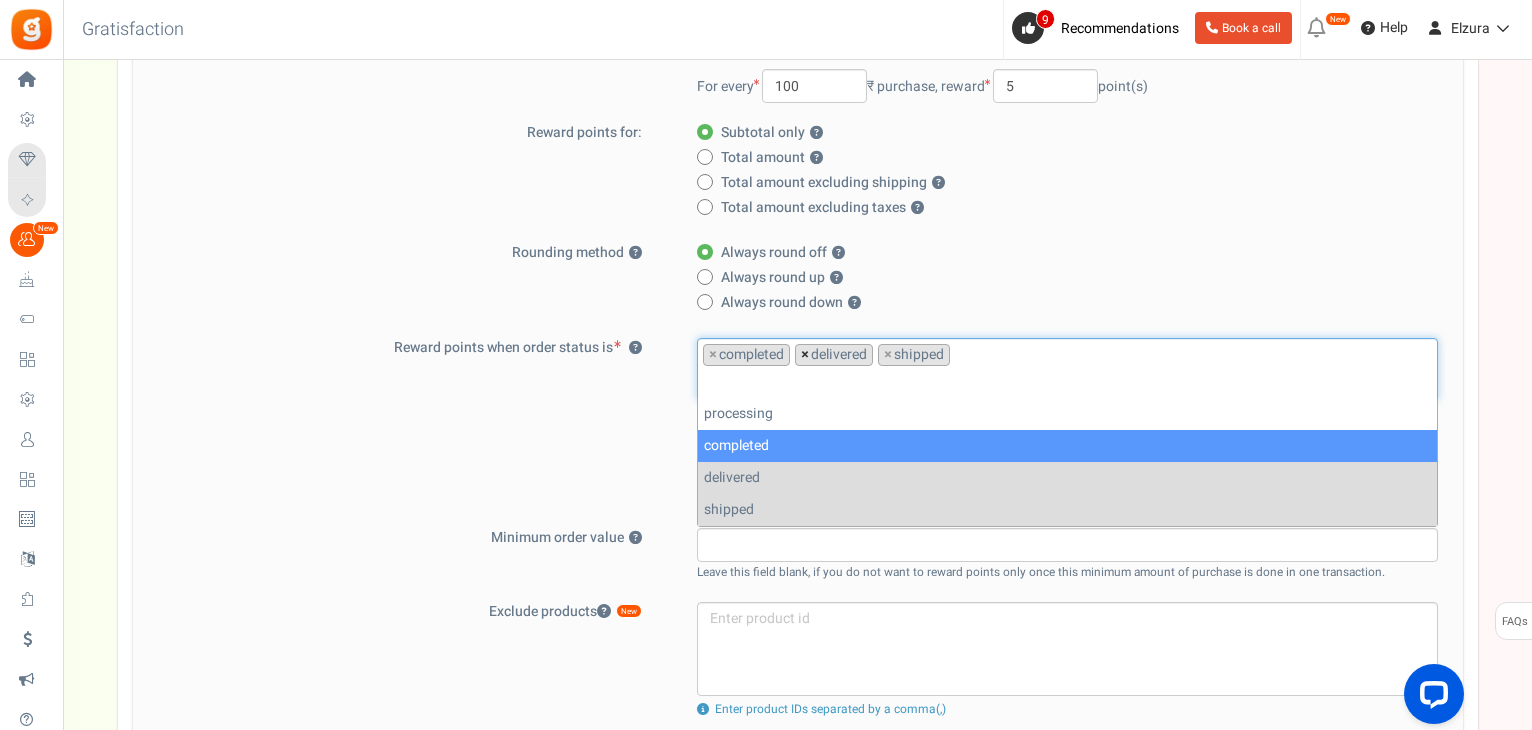 click on "×" at bounding box center [805, 355] 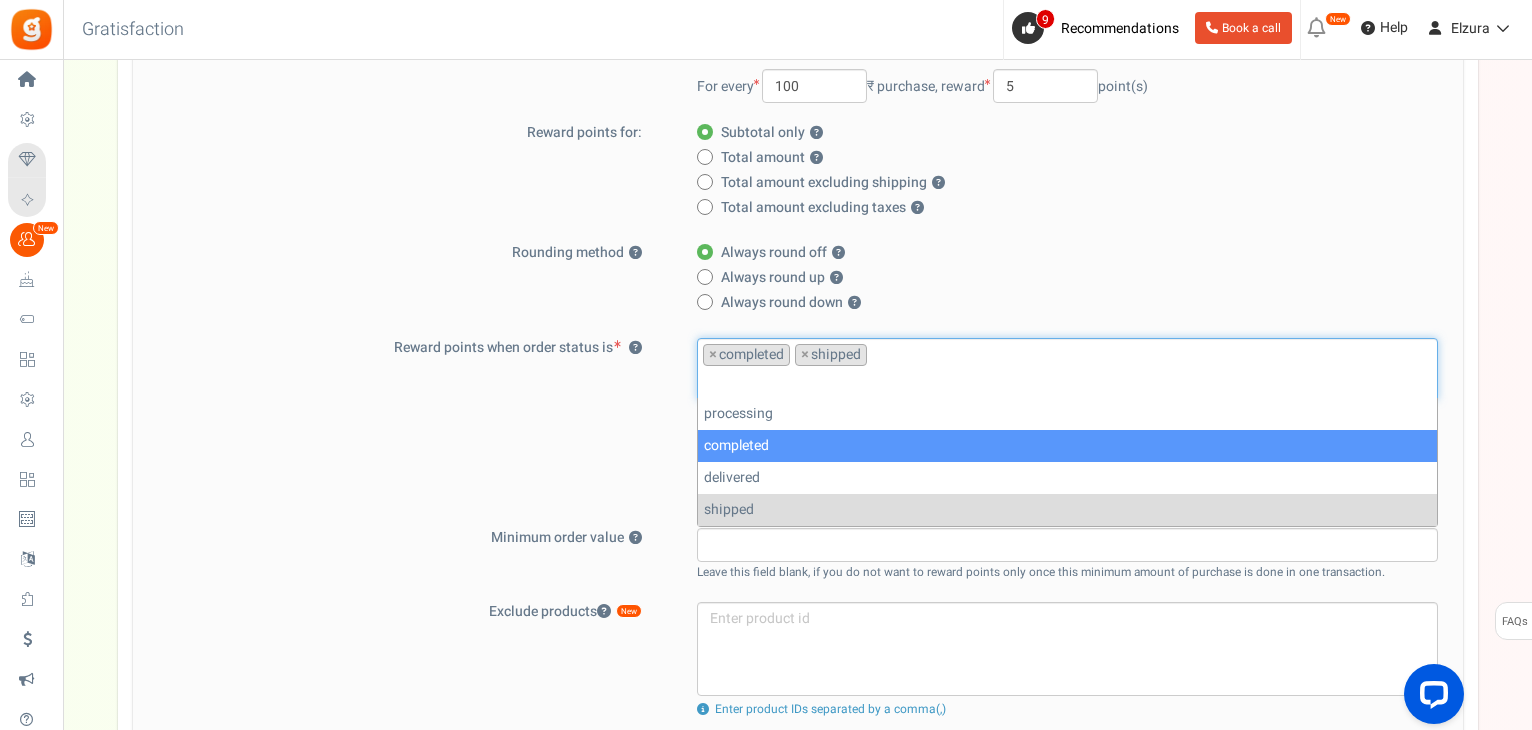 click on "× shipped" at bounding box center (831, 355) 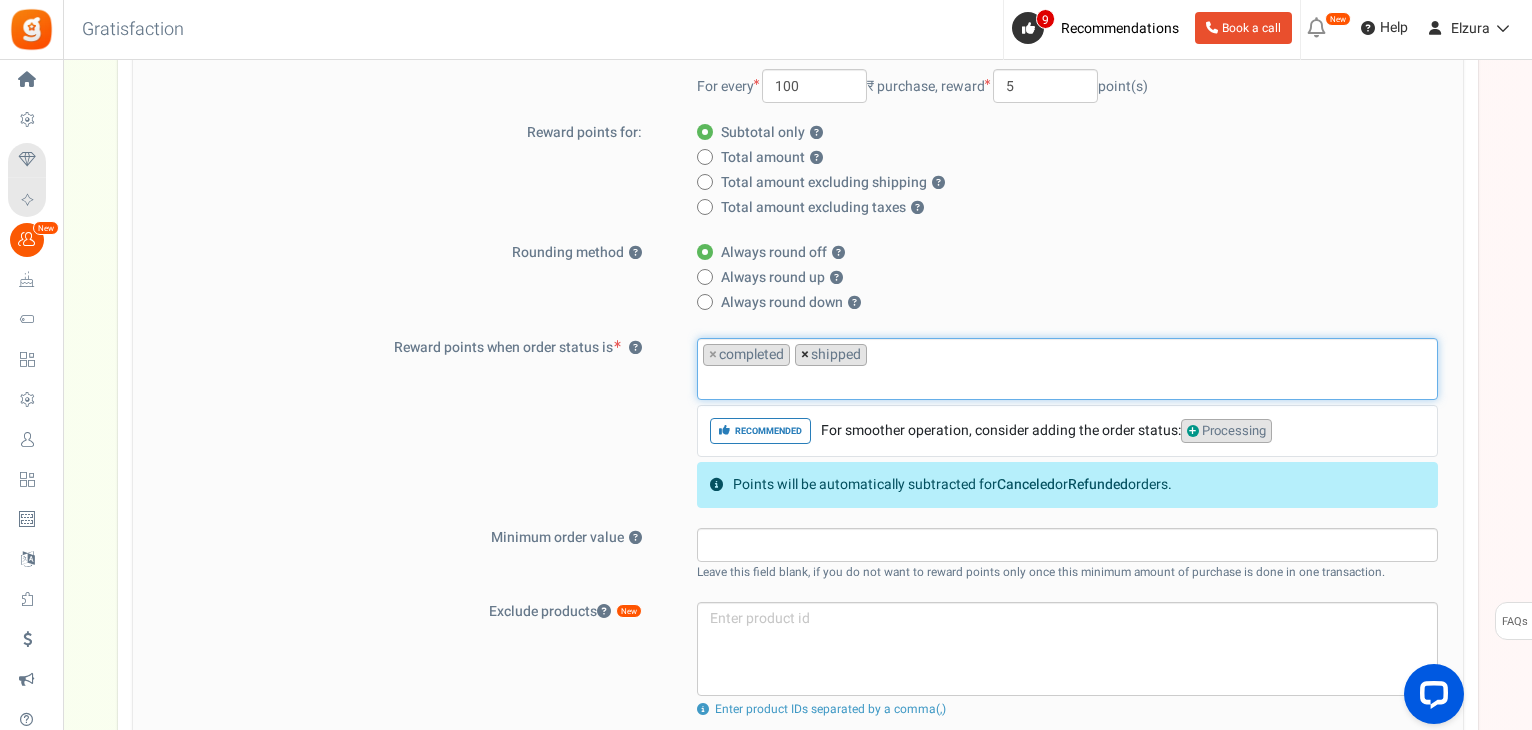click on "×" at bounding box center (805, 355) 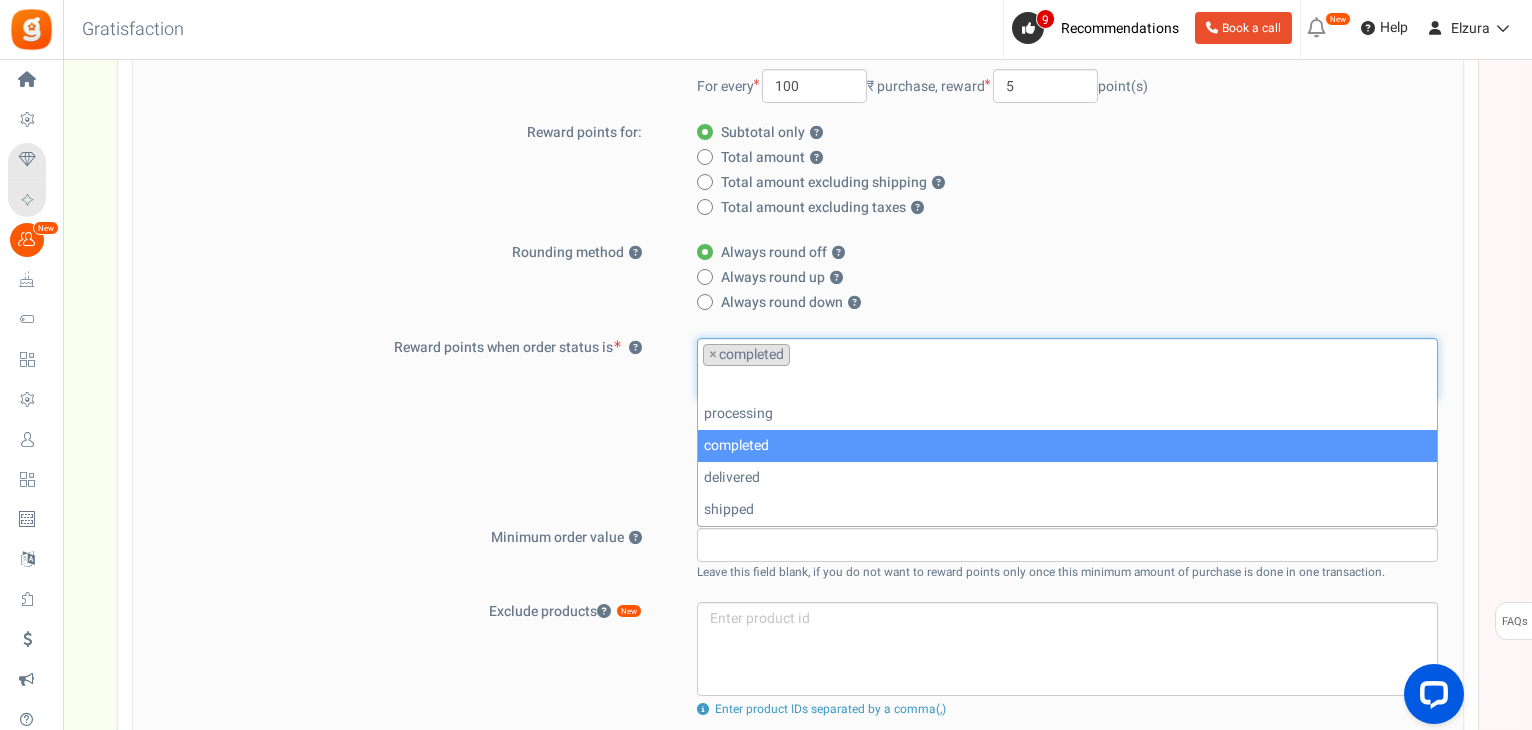 click on "Always round down
?" at bounding box center [1061, 303] 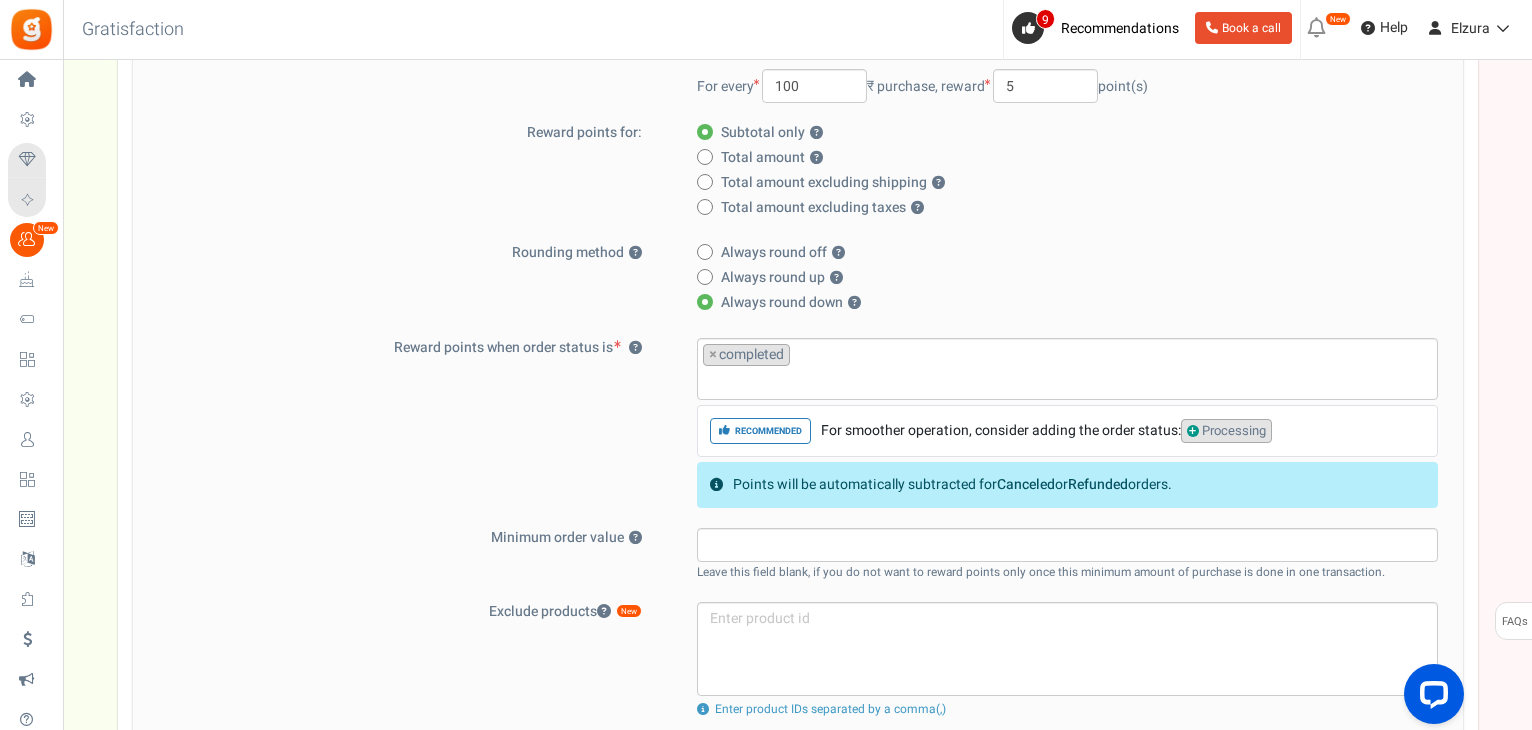 scroll, scrollTop: 300, scrollLeft: 0, axis: vertical 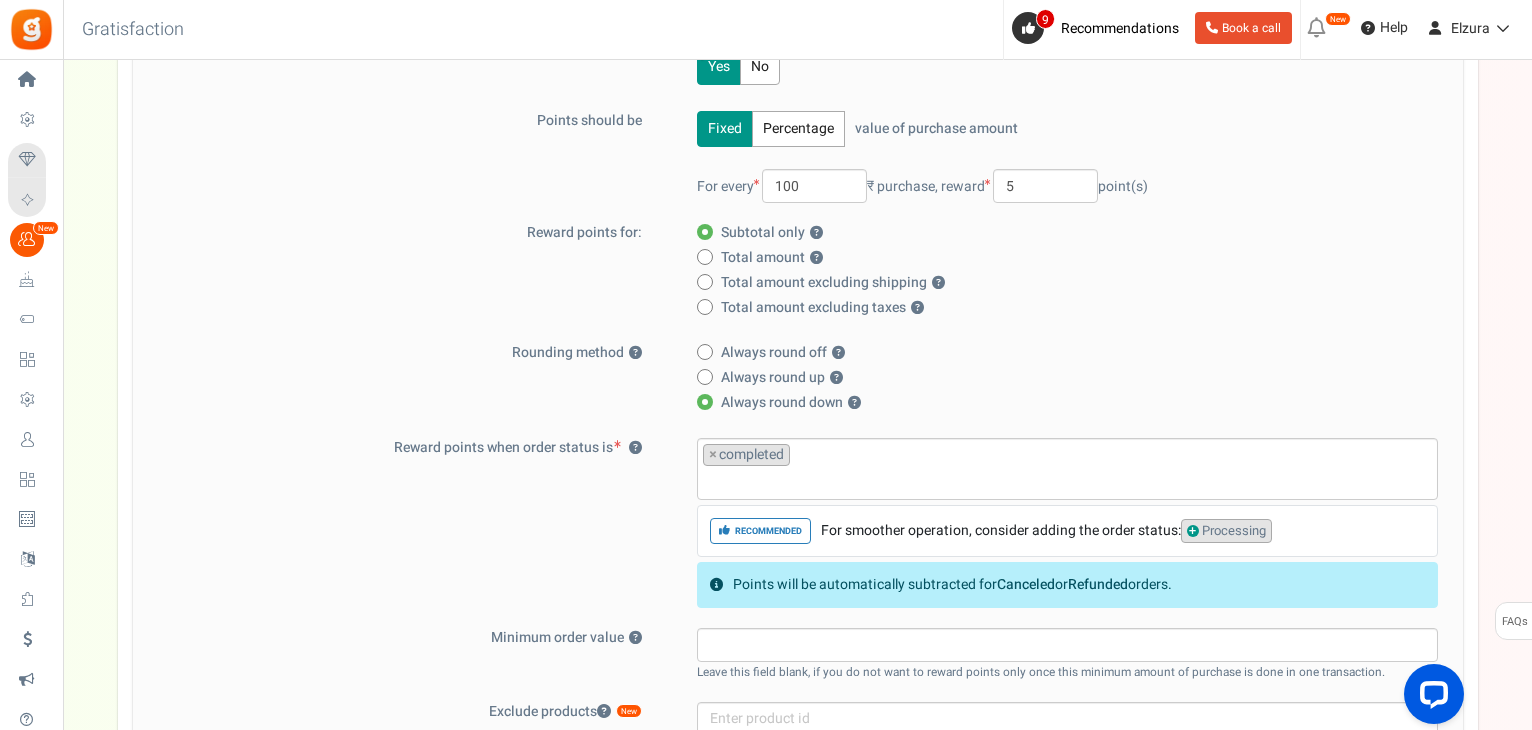click on "Always round off
?" at bounding box center [783, 353] 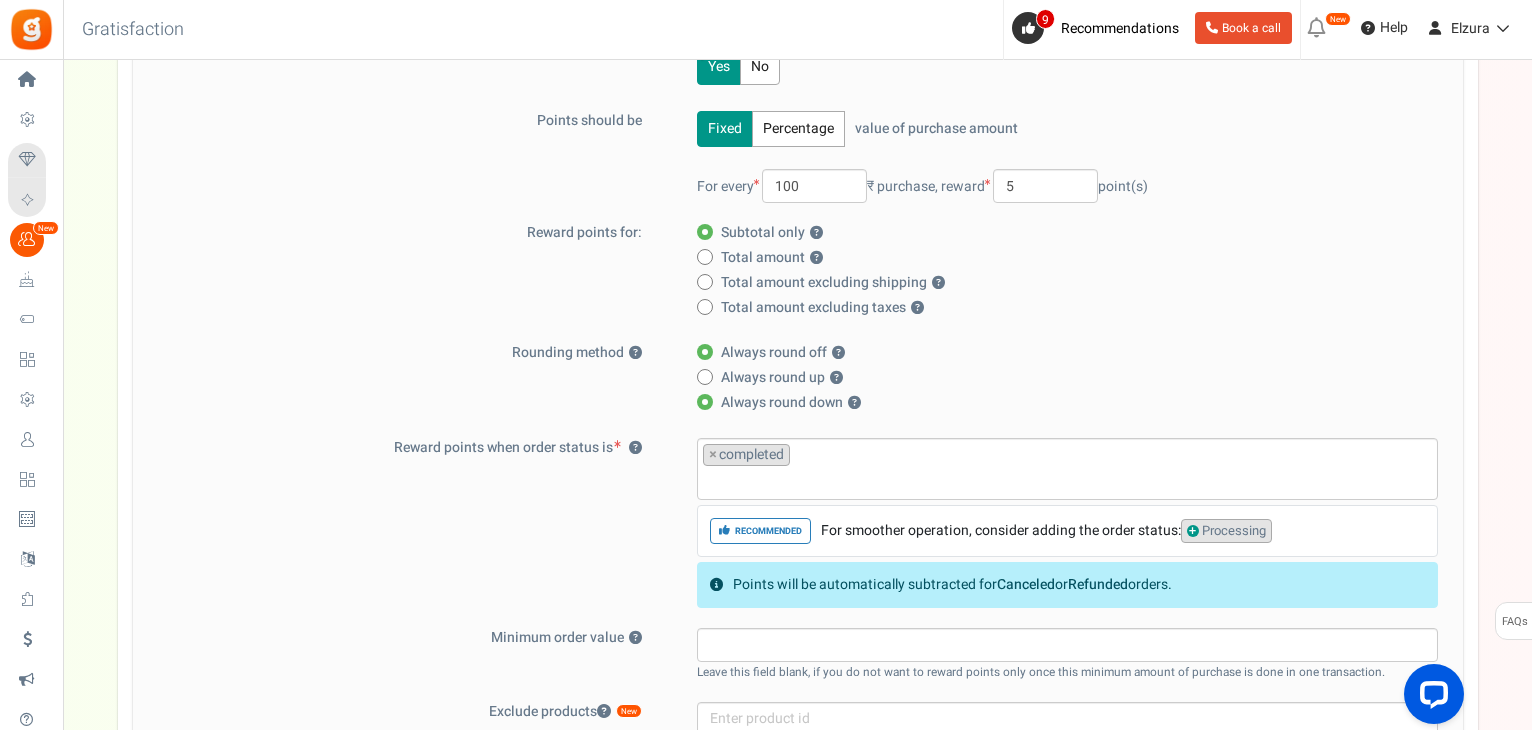 radio on "false" 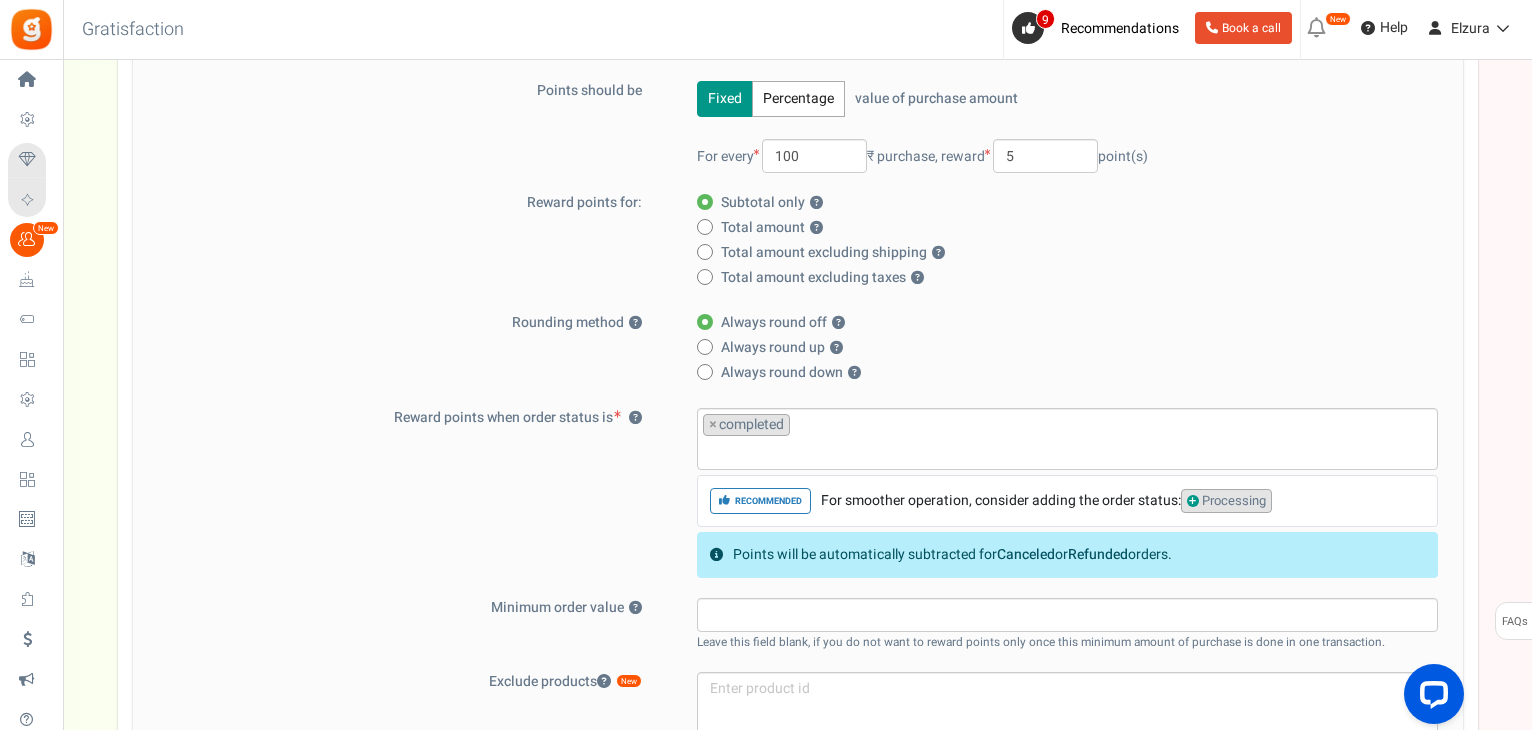 scroll, scrollTop: 400, scrollLeft: 0, axis: vertical 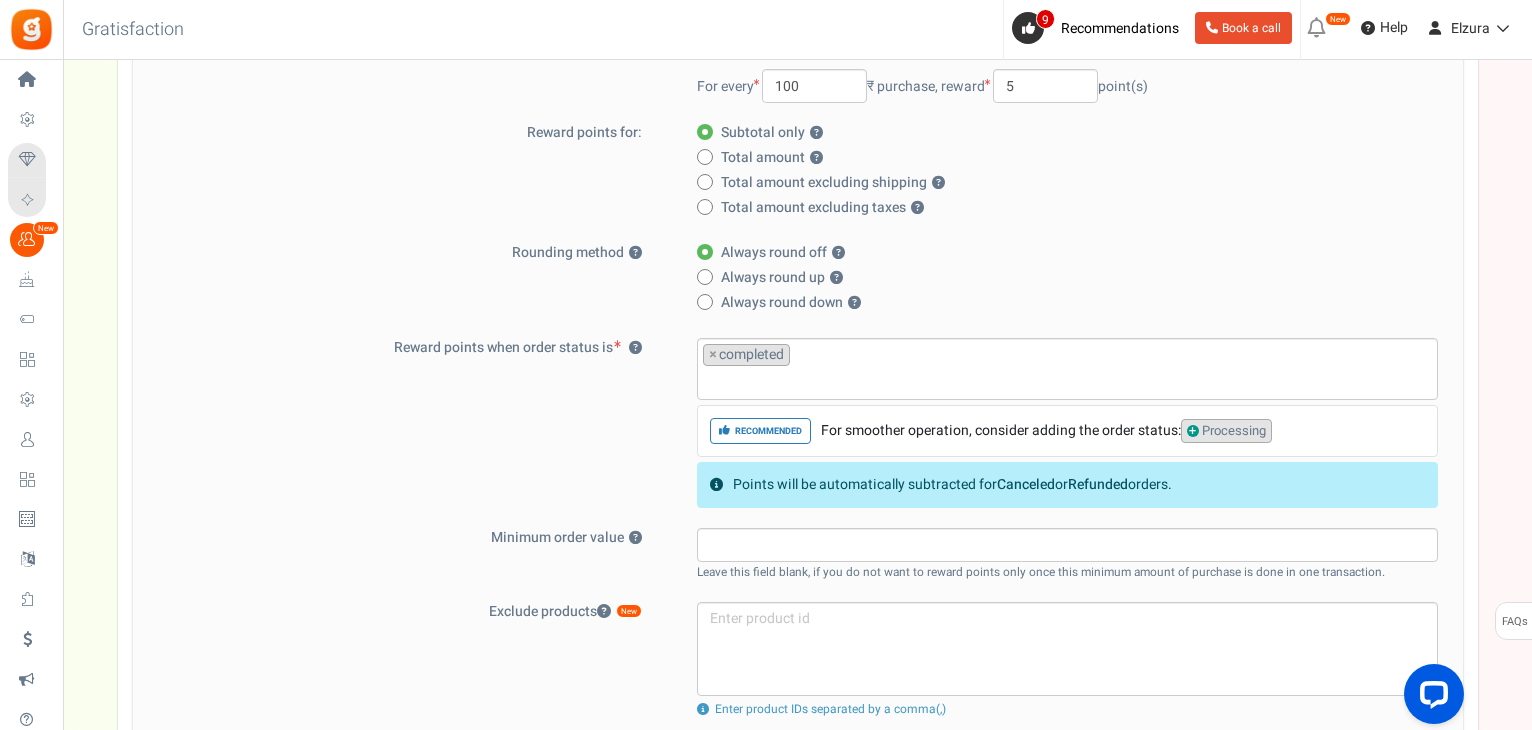 click at bounding box center (1067, 379) 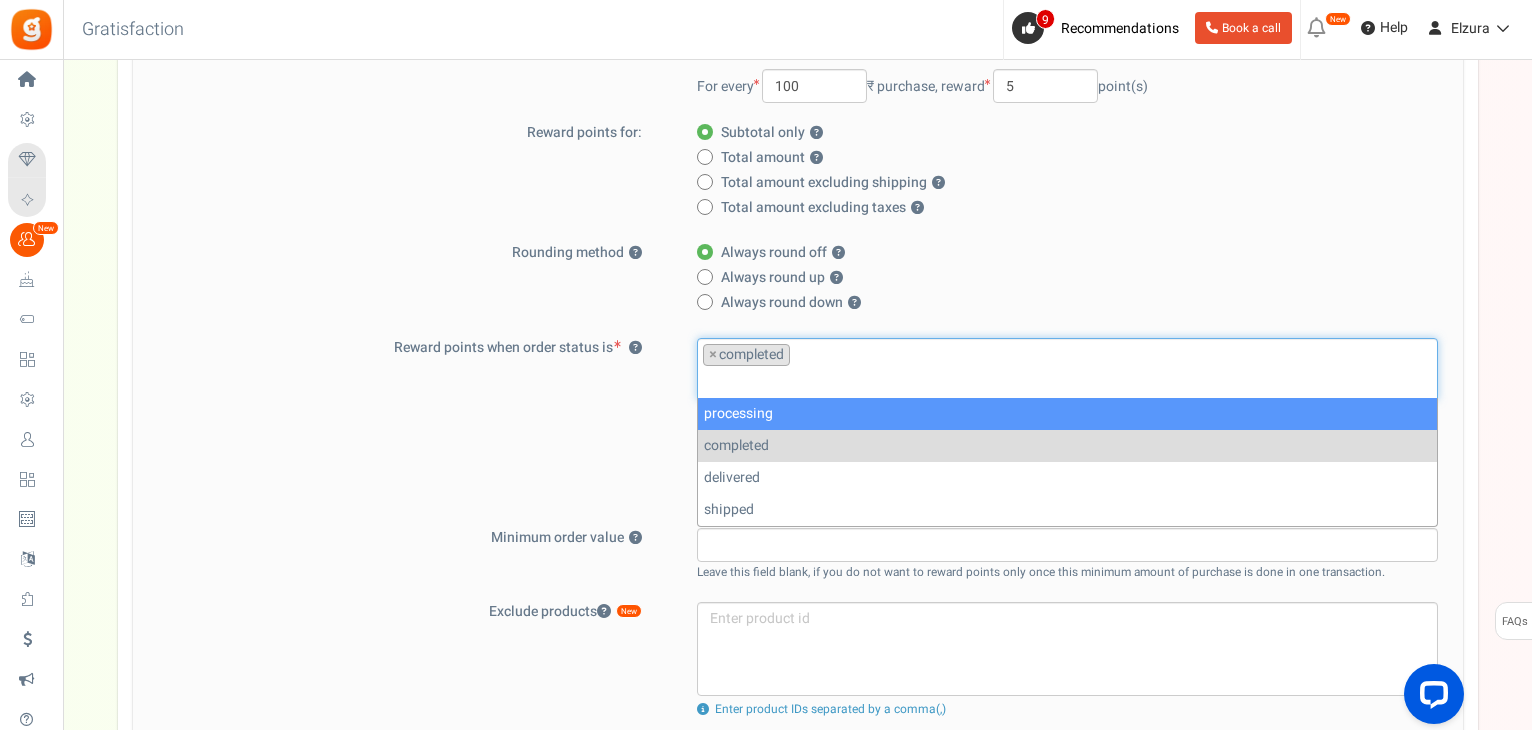 select on "processing" 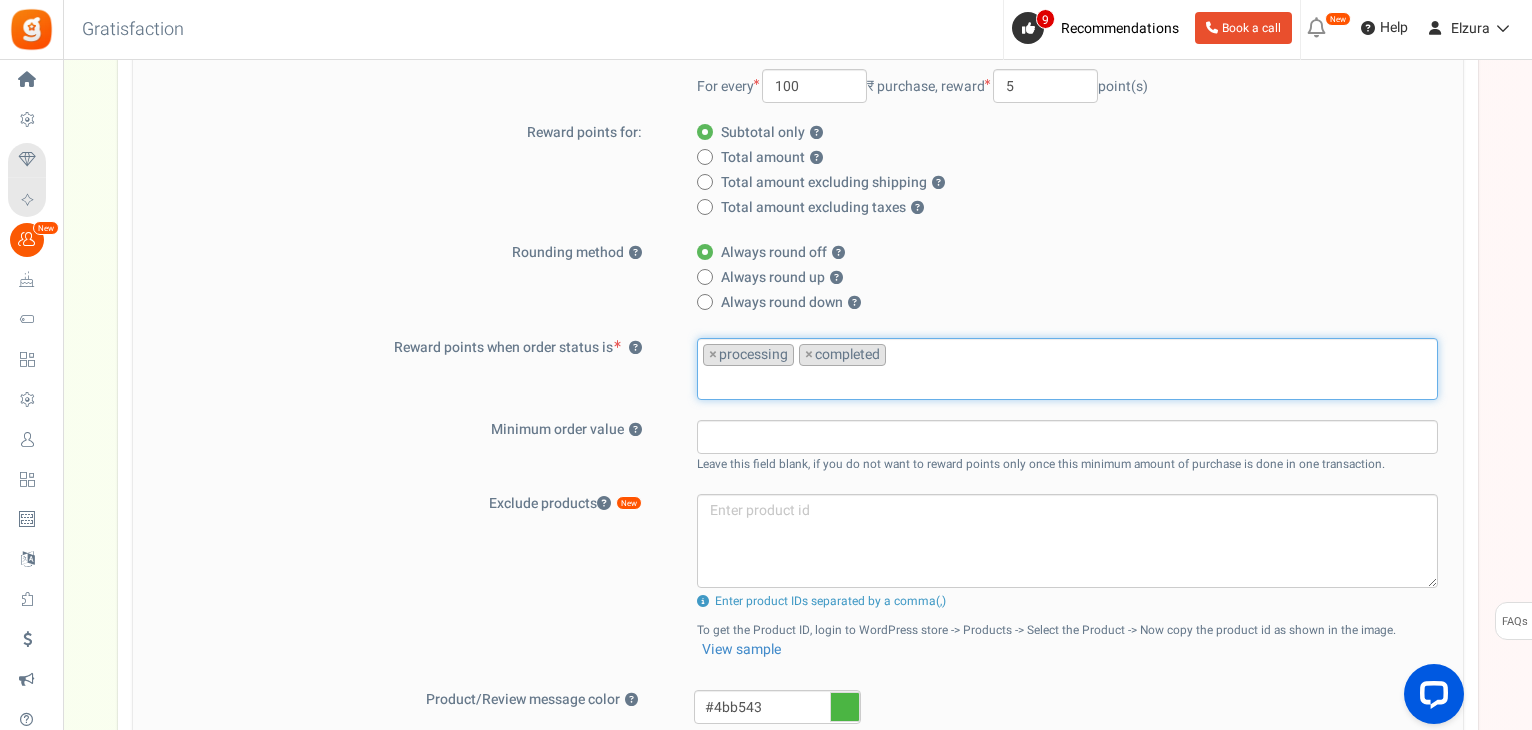 click at bounding box center (1067, 382) 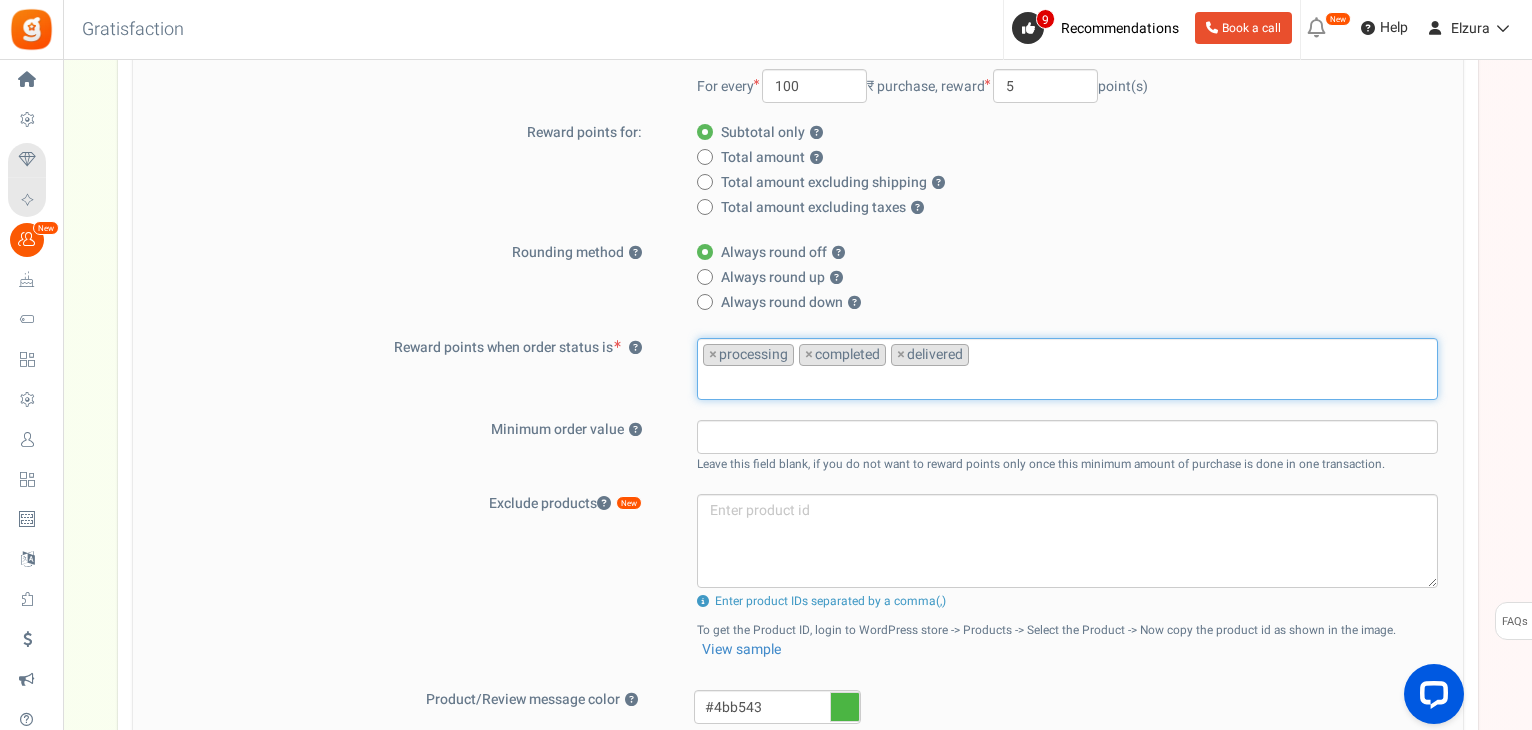 click on "Always round down
?" at bounding box center (1061, 303) 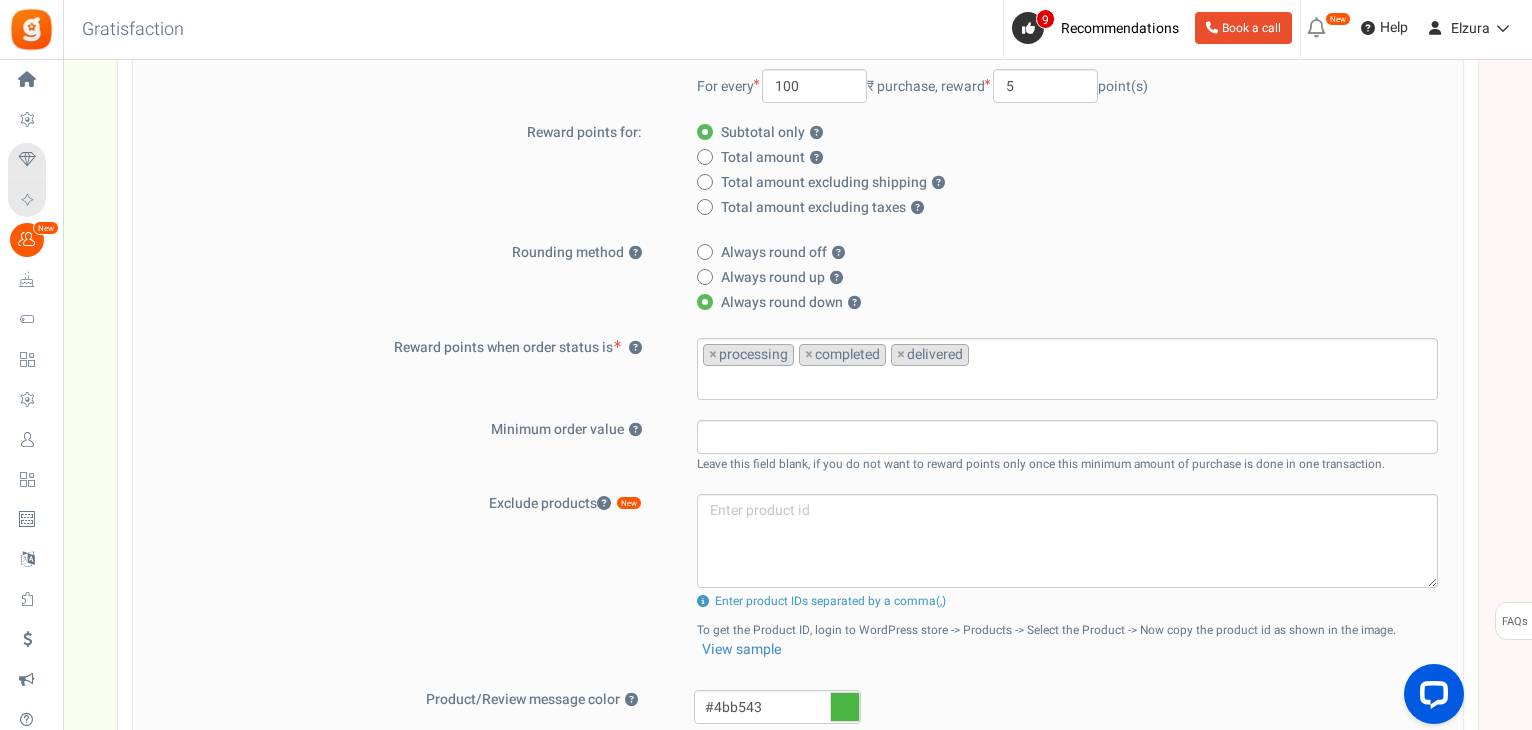 click on "Always round off
?" at bounding box center [783, 253] 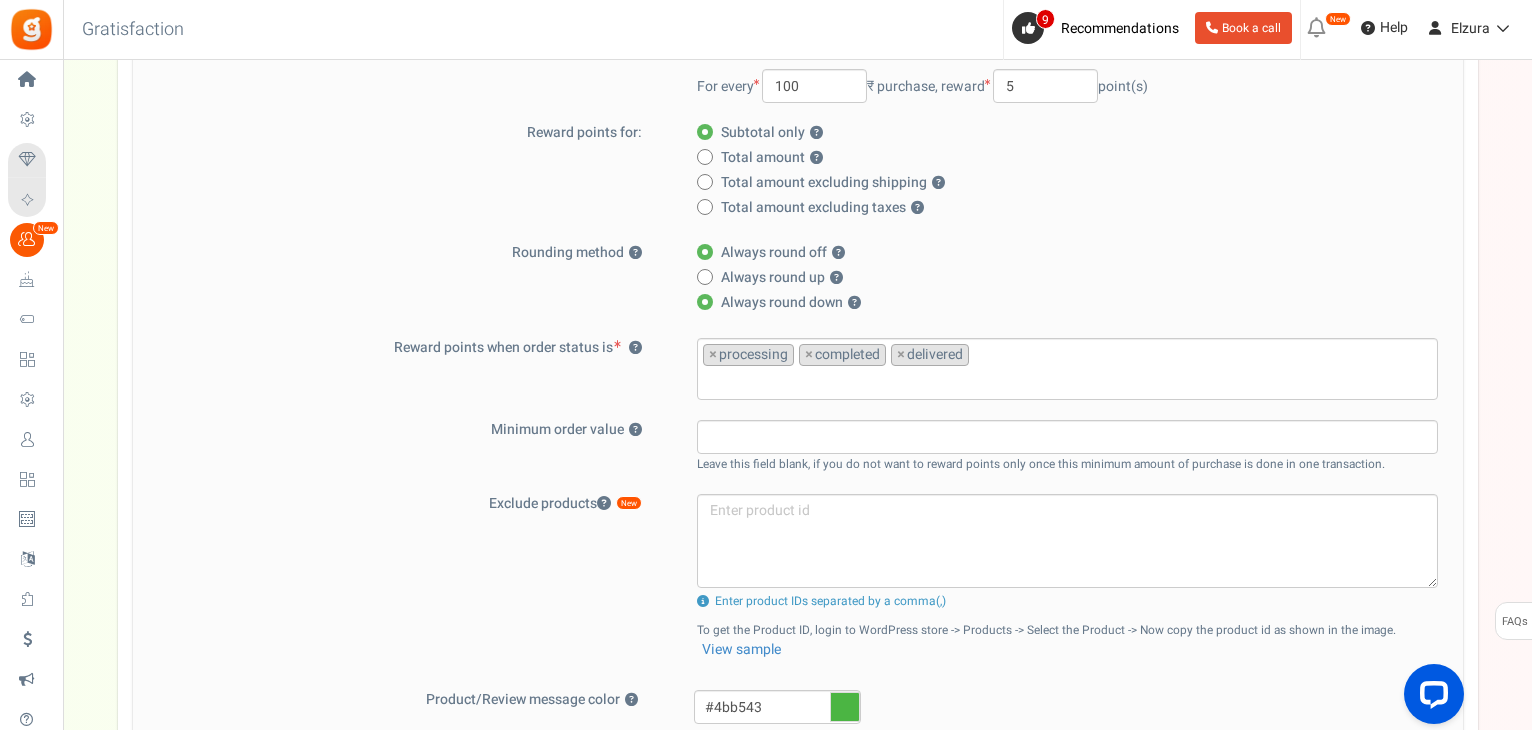 radio on "false" 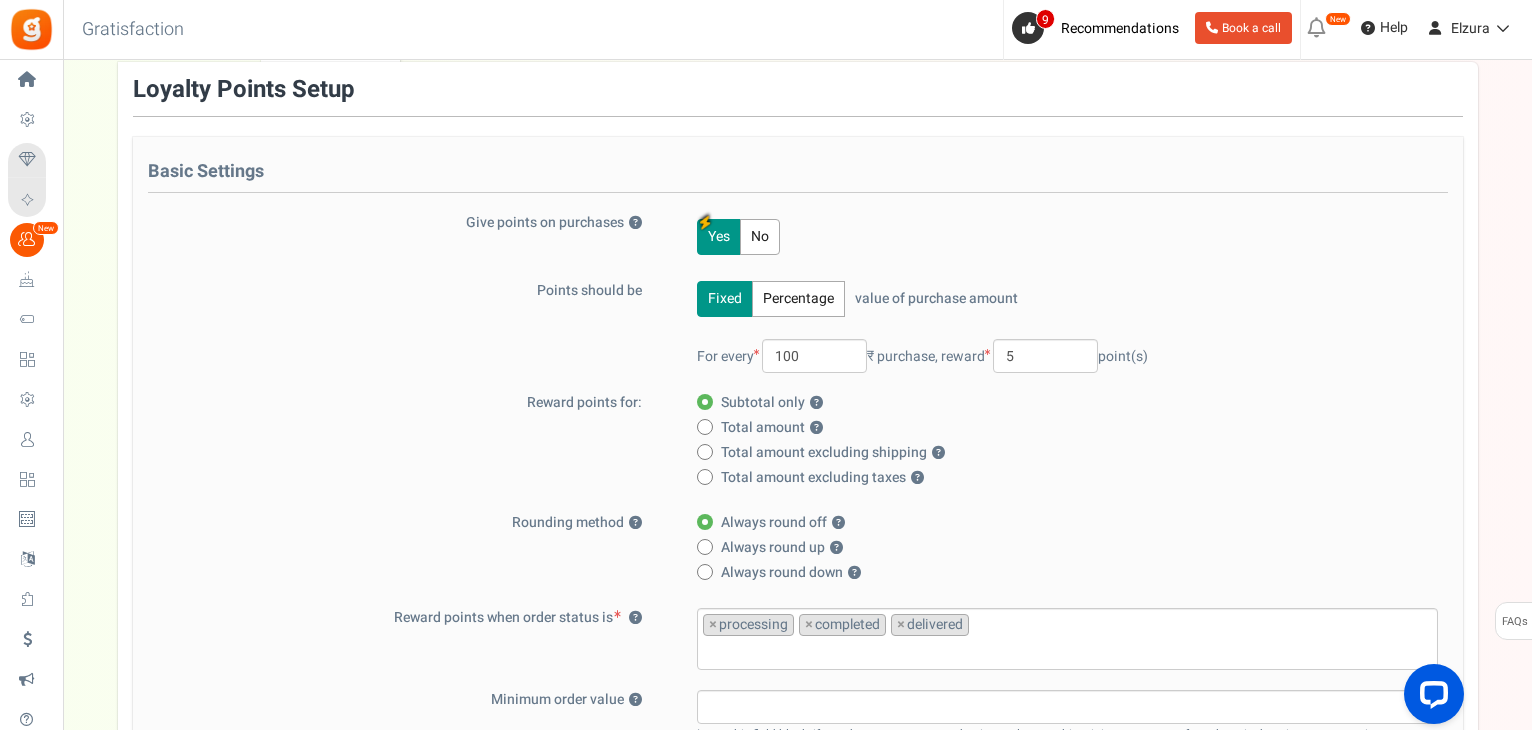 scroll, scrollTop: 100, scrollLeft: 0, axis: vertical 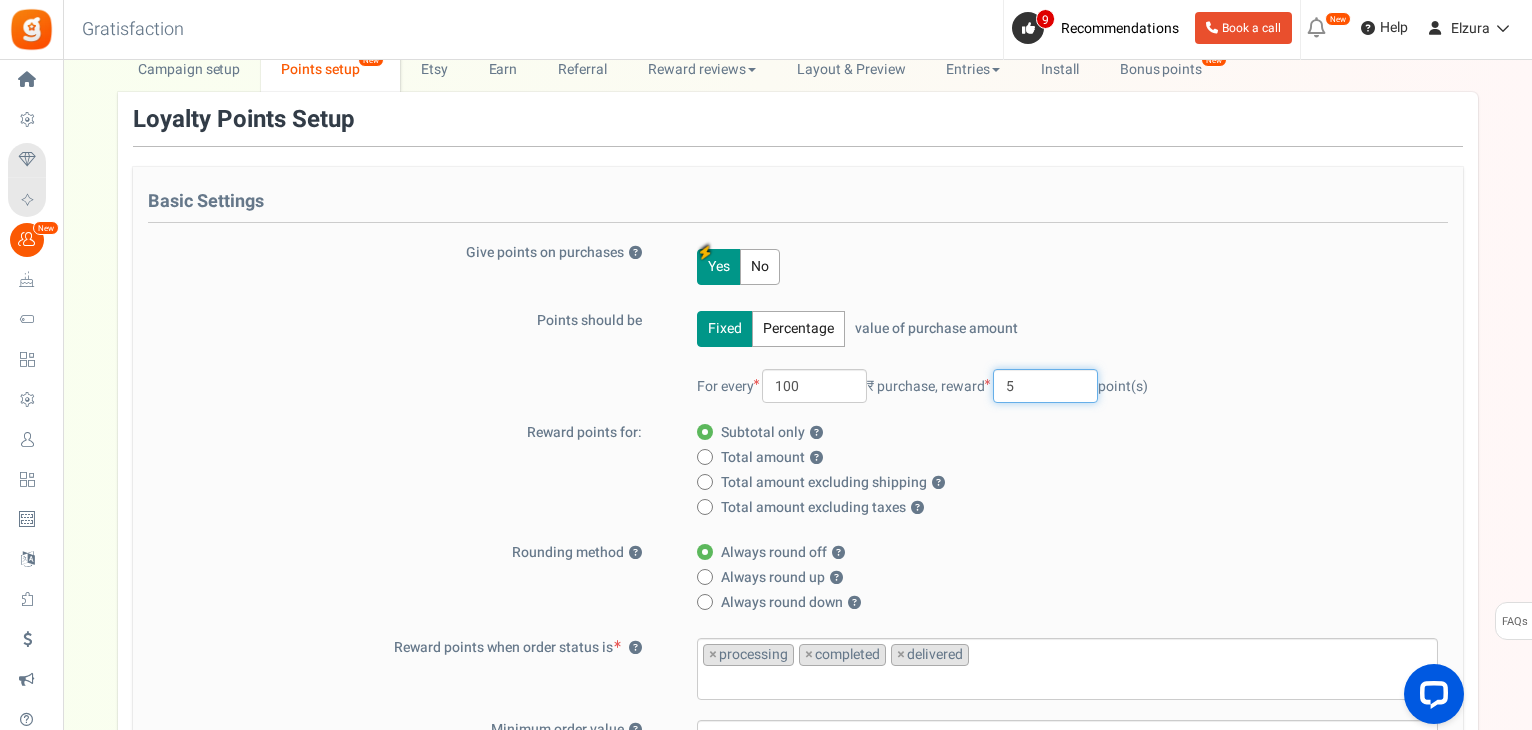 drag, startPoint x: 1068, startPoint y: 387, endPoint x: 1016, endPoint y: 385, distance: 52.03845 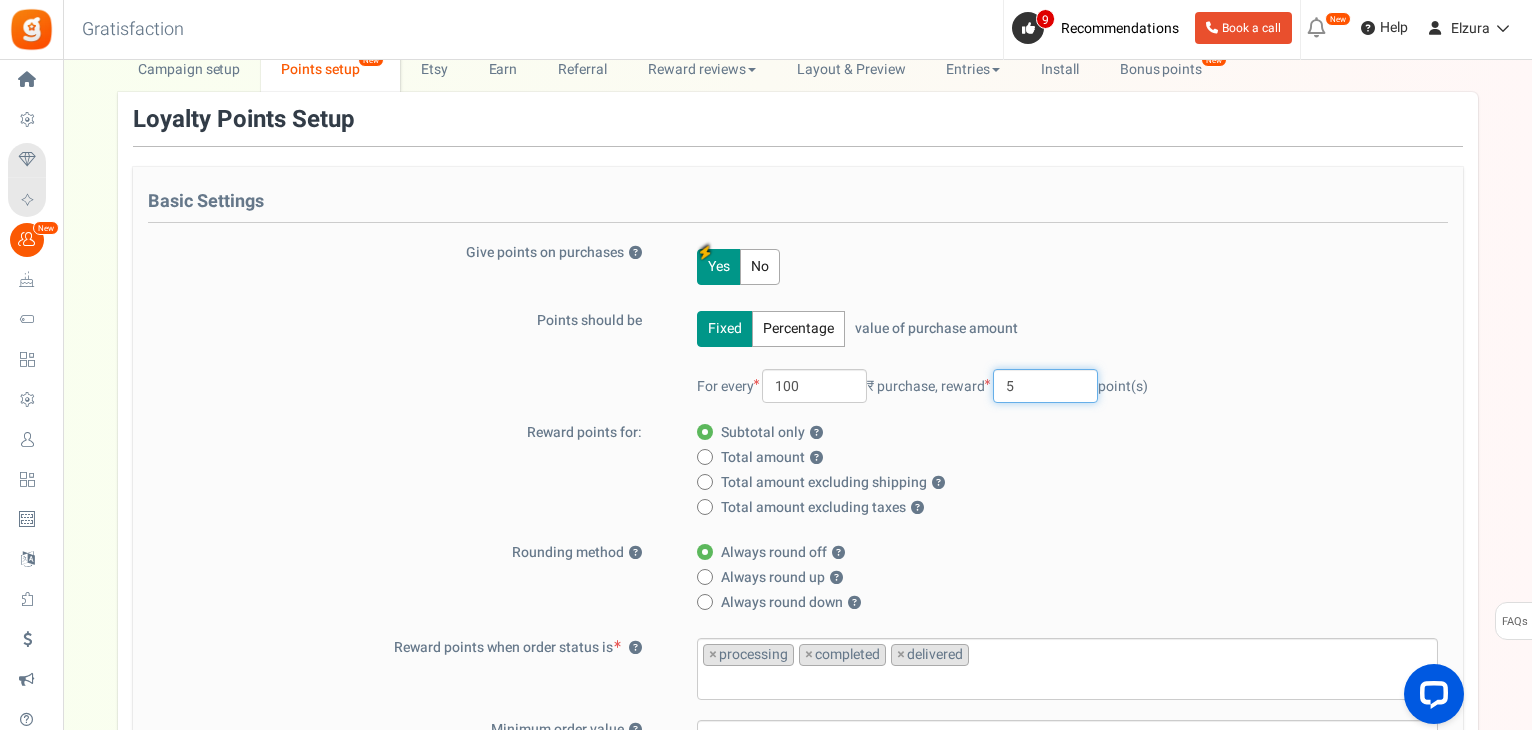 drag, startPoint x: 1042, startPoint y: 385, endPoint x: 1010, endPoint y: 381, distance: 32.24903 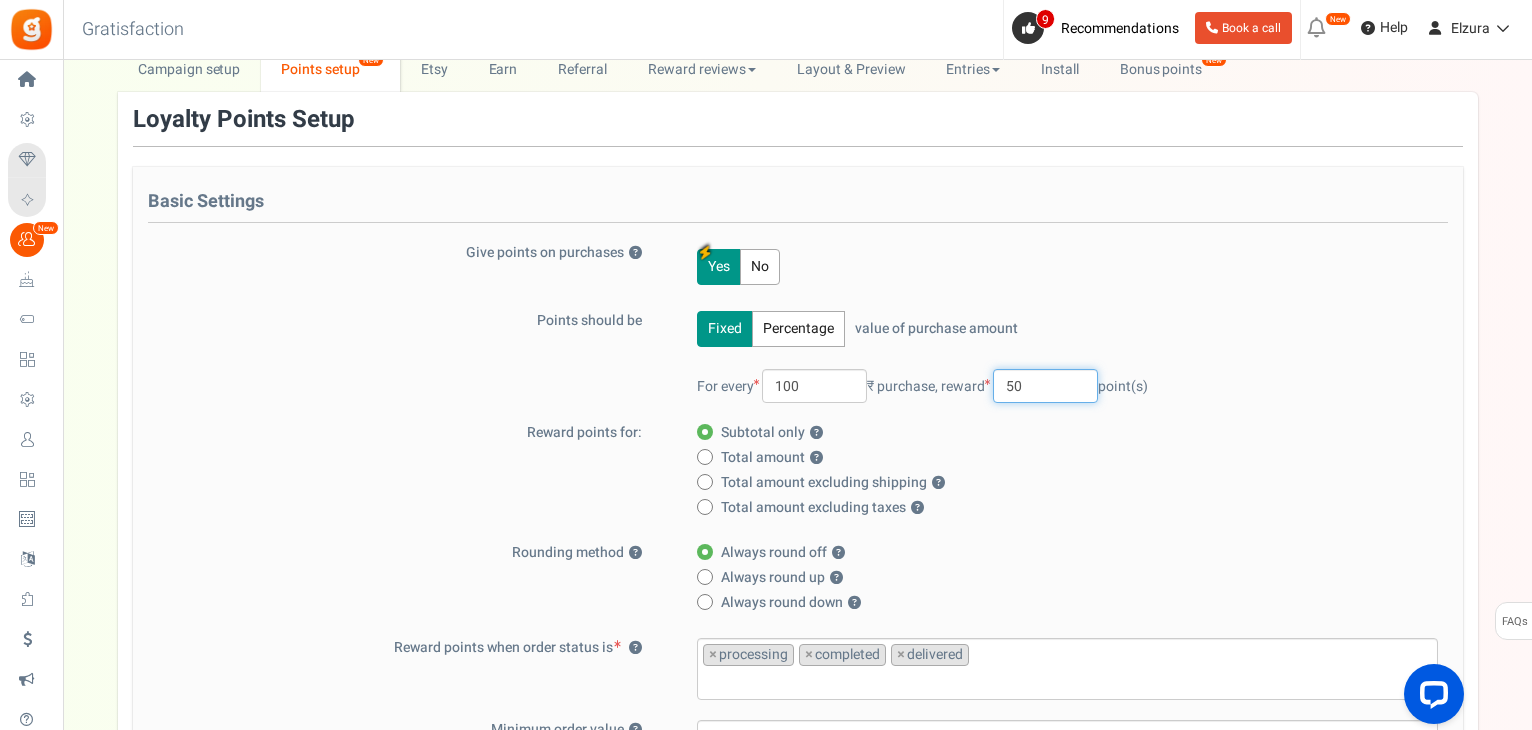 type on "50" 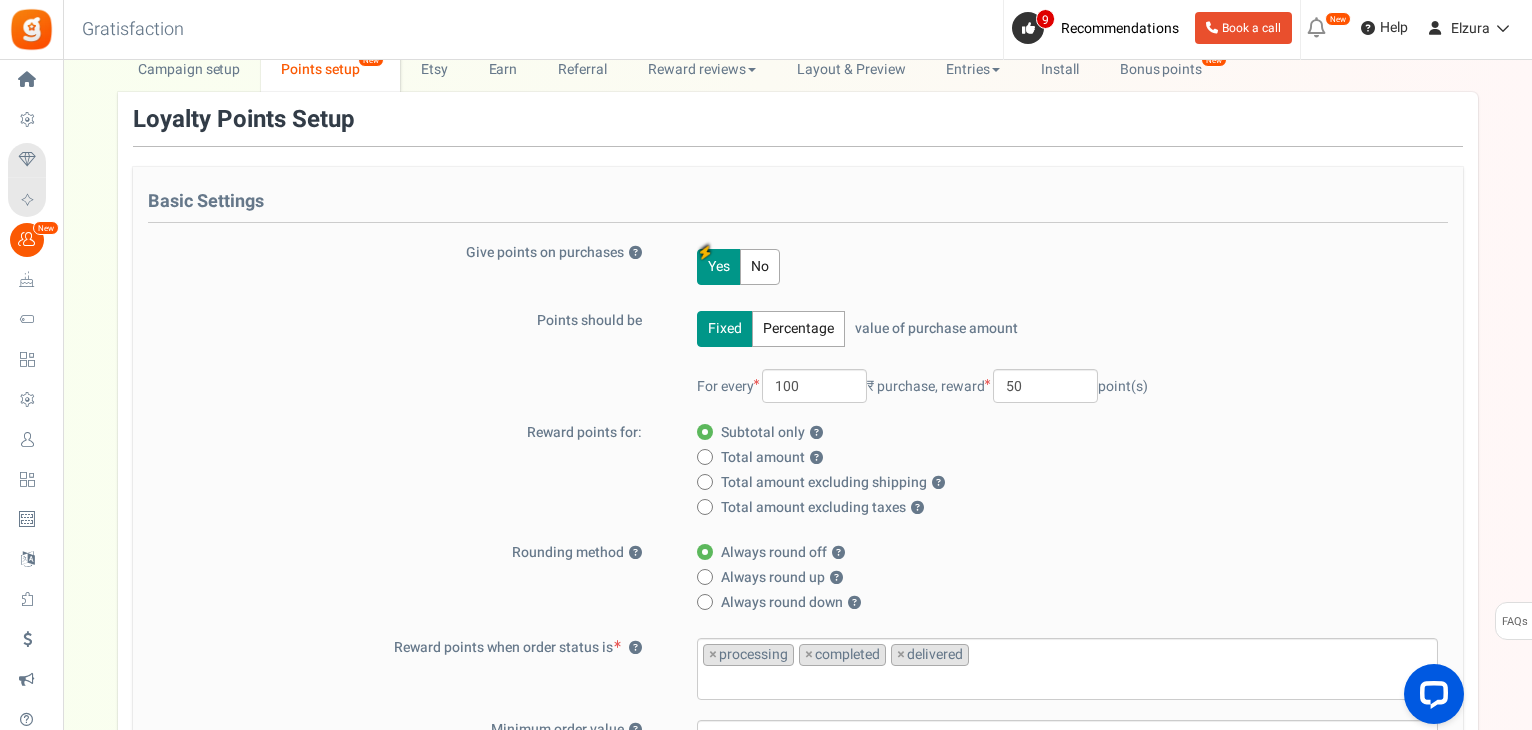 click on "For every
[NUMBER]
₹ purchase,
reward
[NUMBER]
point(s)" at bounding box center [1067, 386] 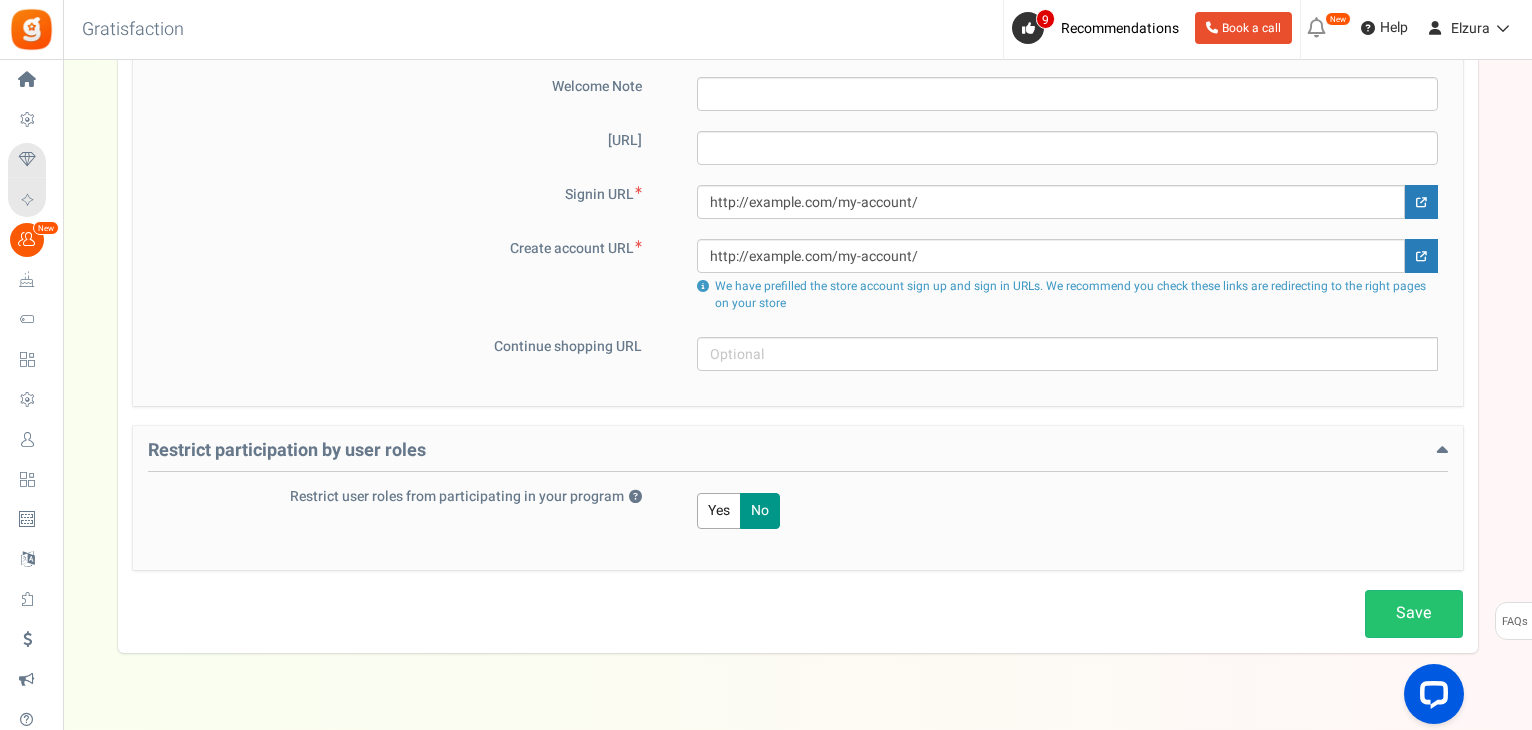 scroll, scrollTop: 1460, scrollLeft: 0, axis: vertical 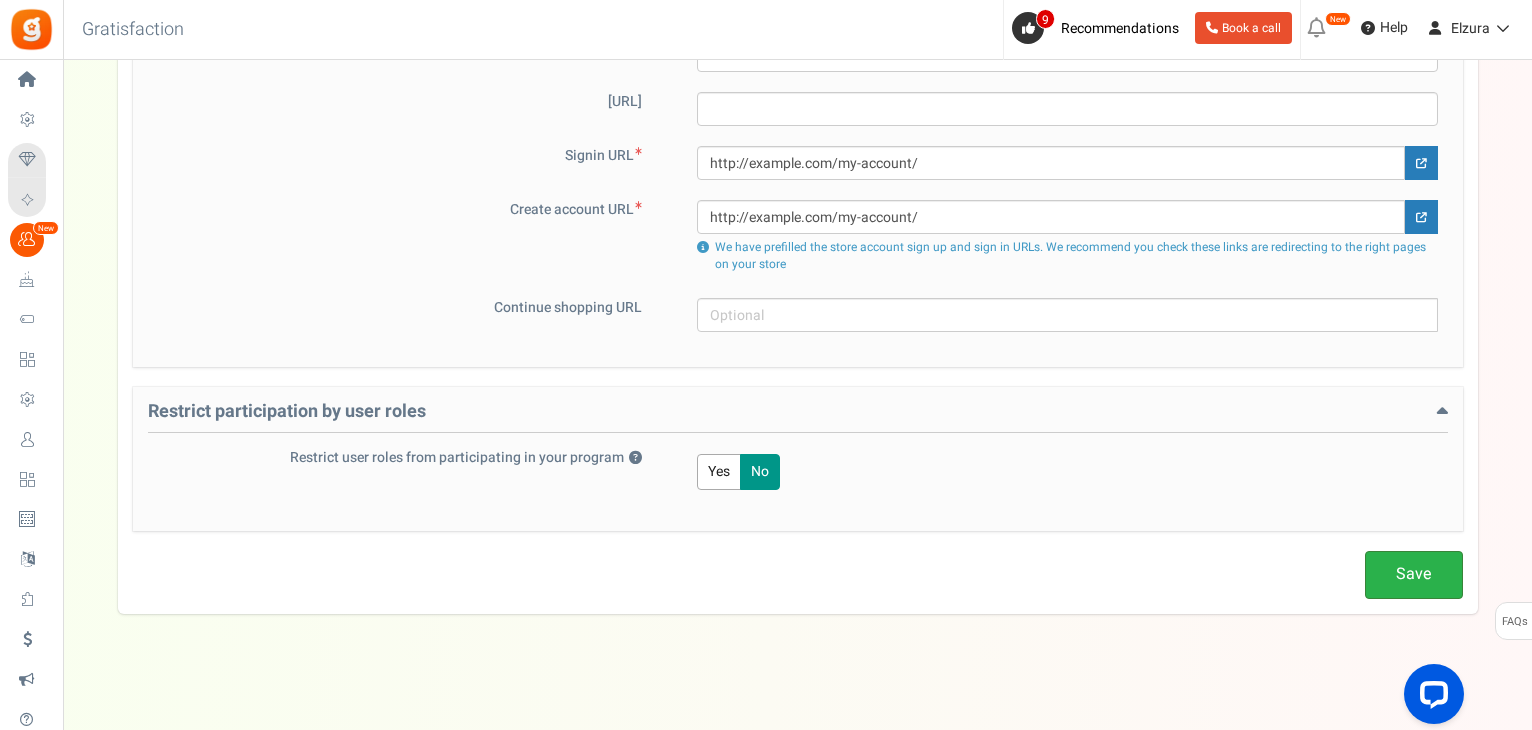 click on "Save" at bounding box center [1414, 574] 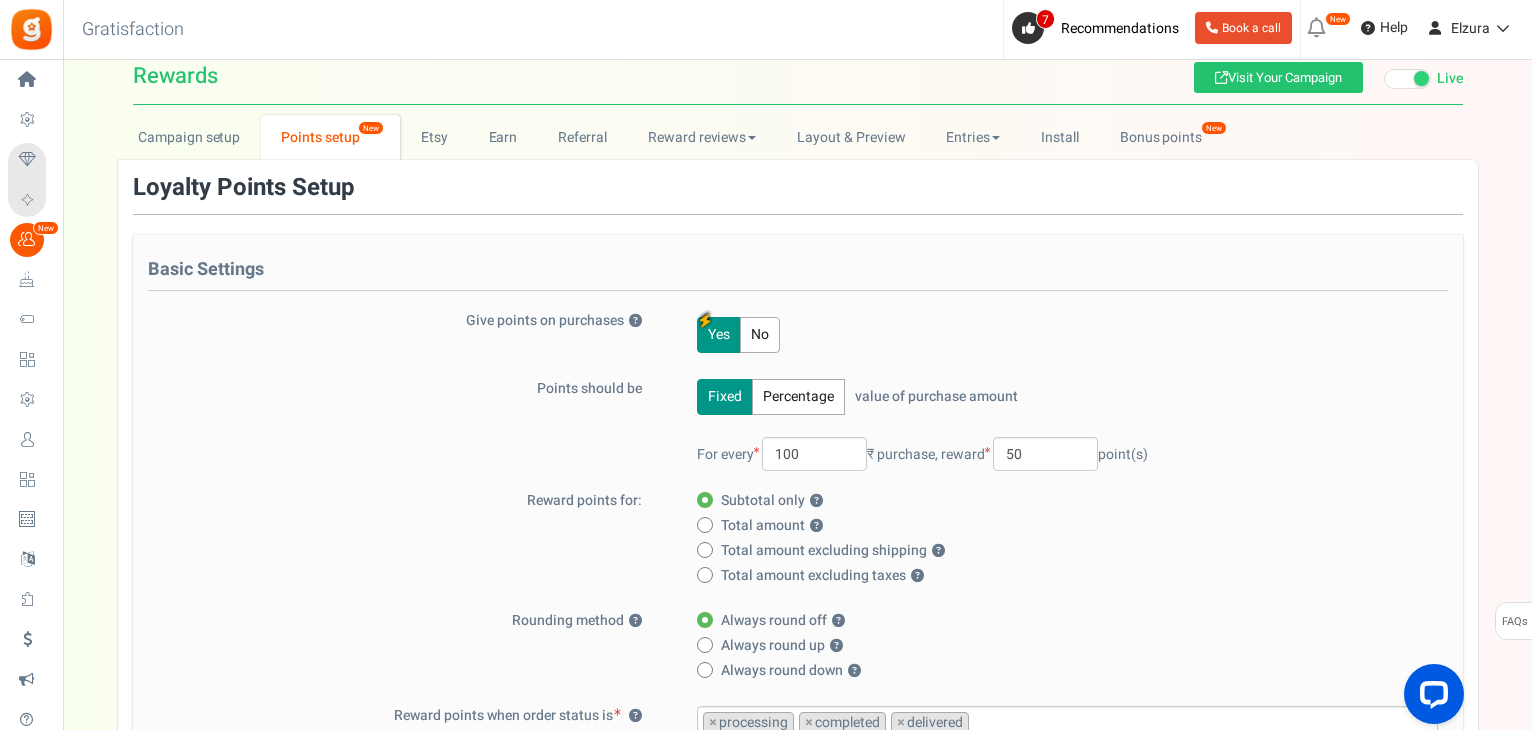 scroll, scrollTop: 17, scrollLeft: 0, axis: vertical 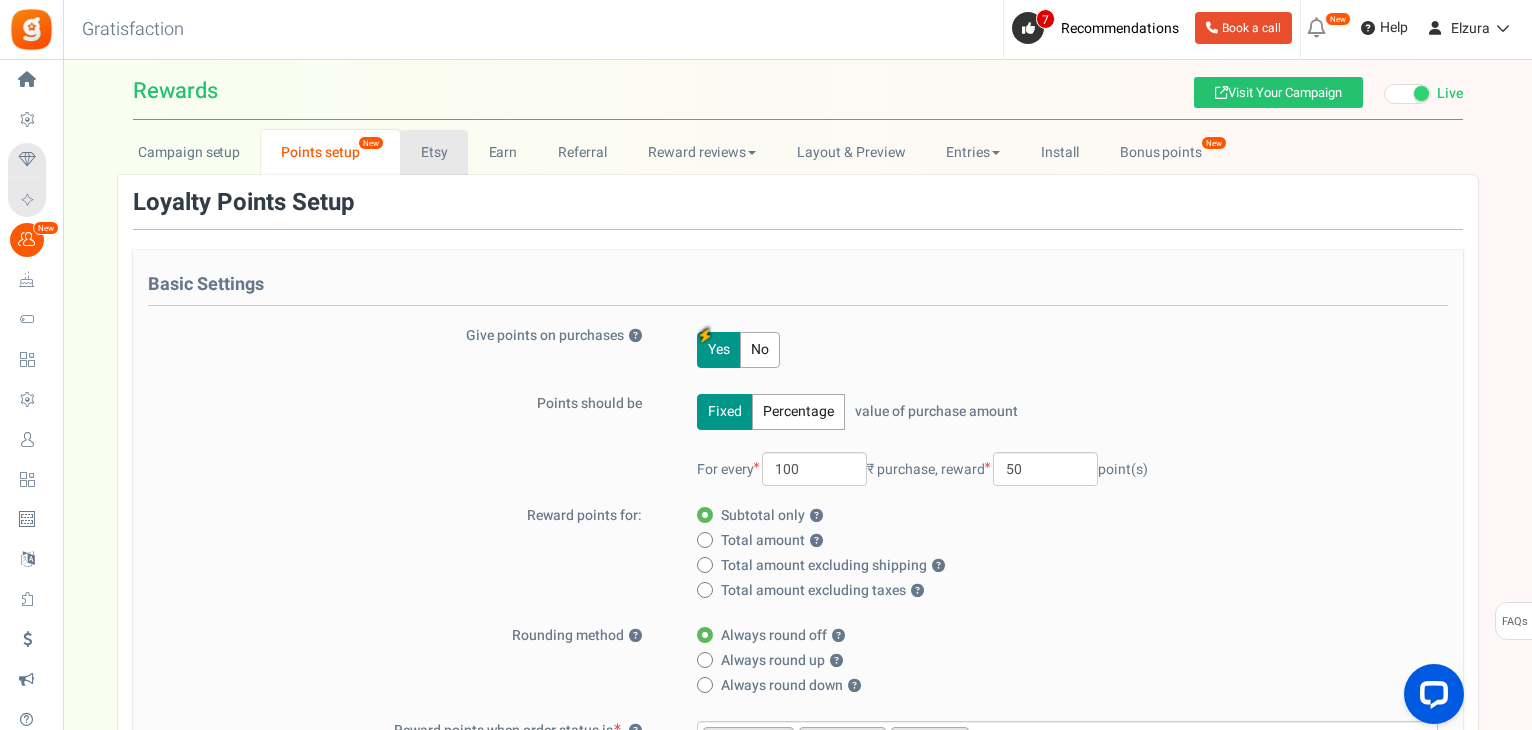 click on "Etsy" at bounding box center [434, 152] 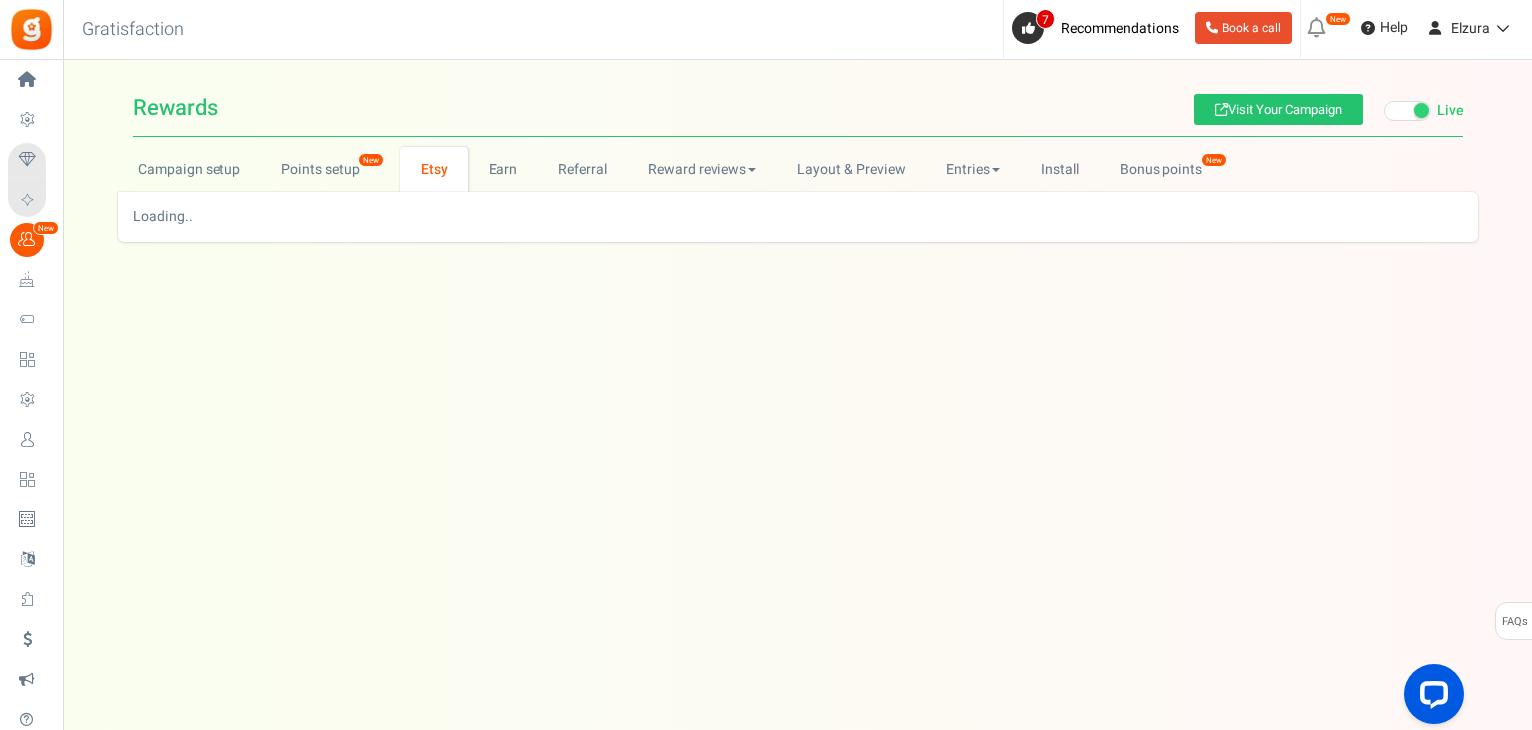 scroll, scrollTop: 0, scrollLeft: 0, axis: both 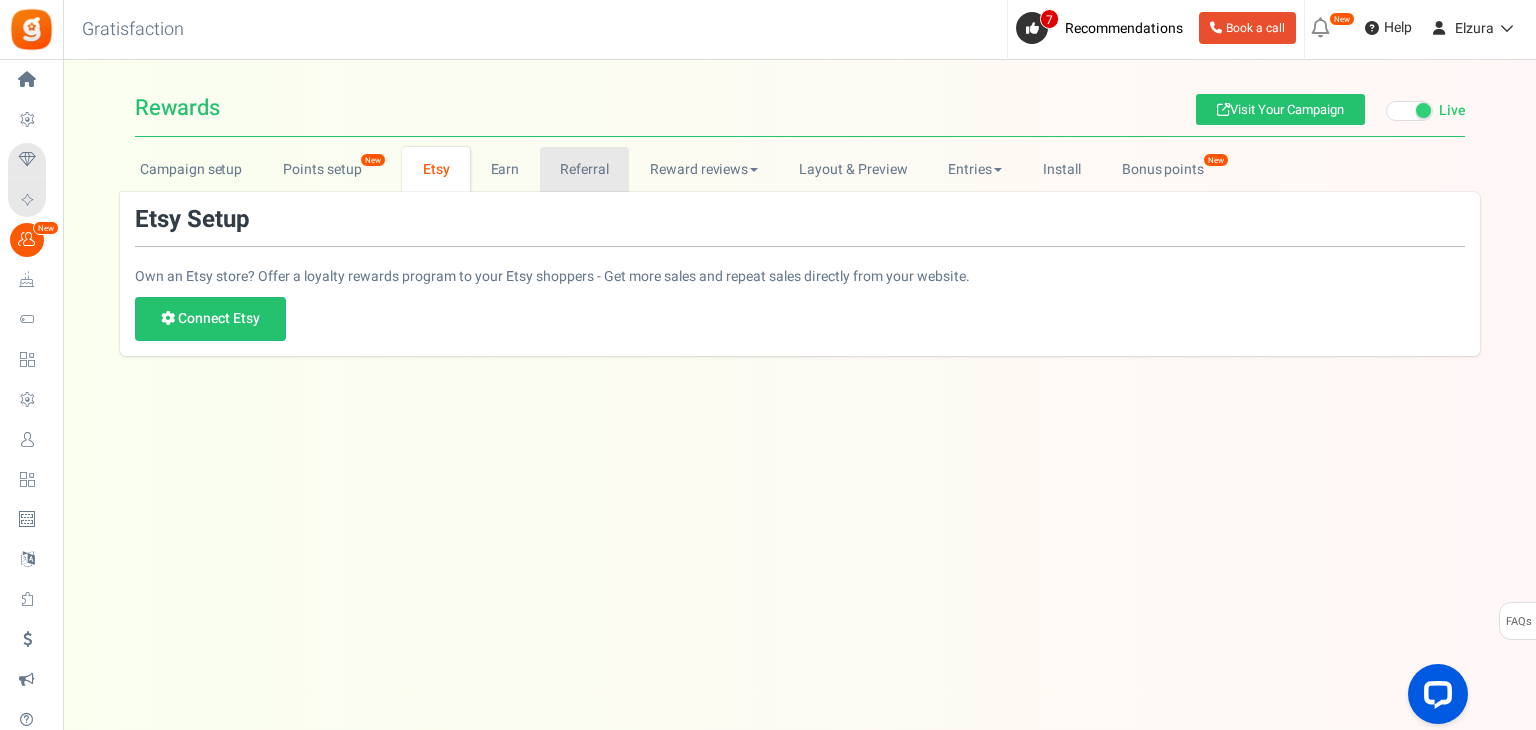 click on "Referral" at bounding box center (585, 169) 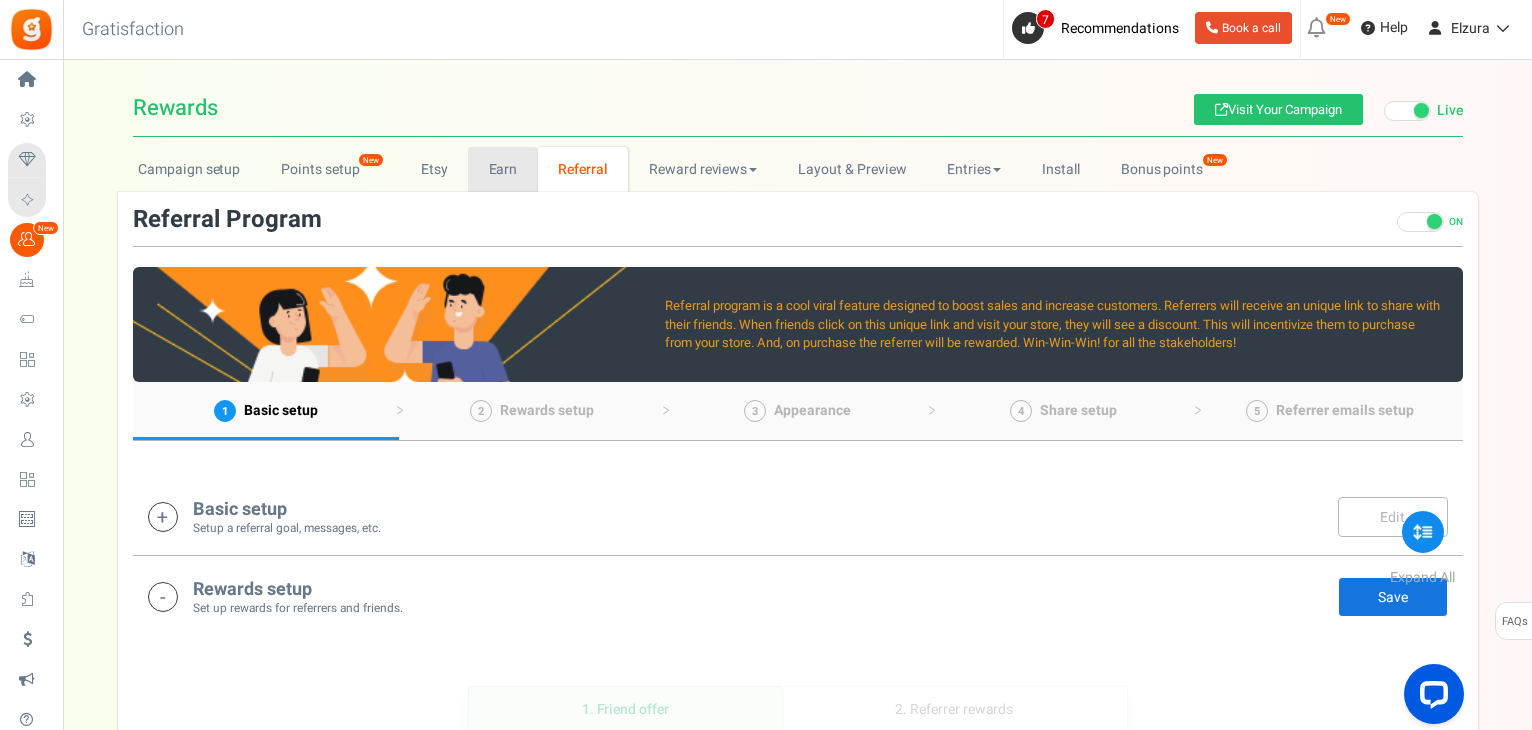 click on "Earn" at bounding box center (503, 169) 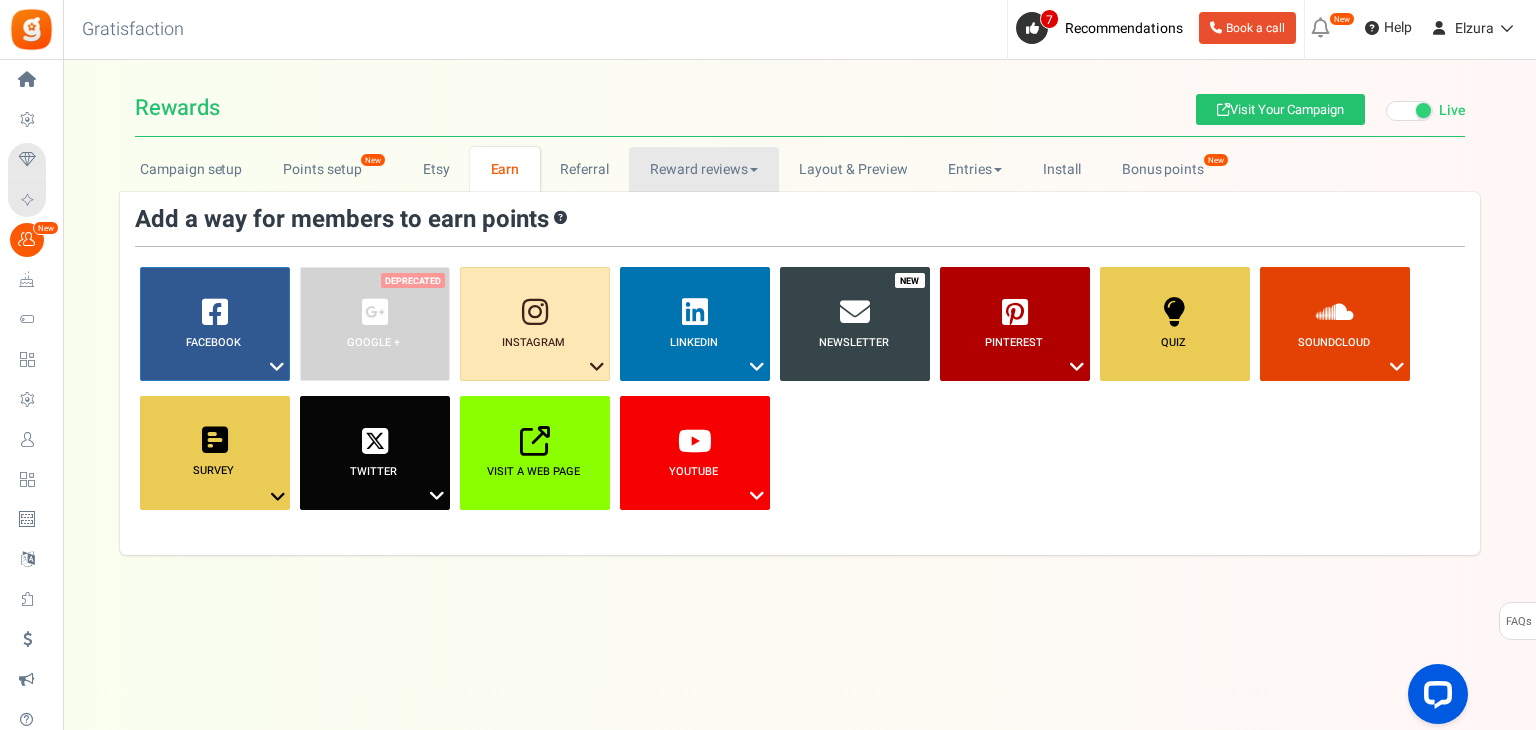 click on "Reward reviews" at bounding box center [703, 169] 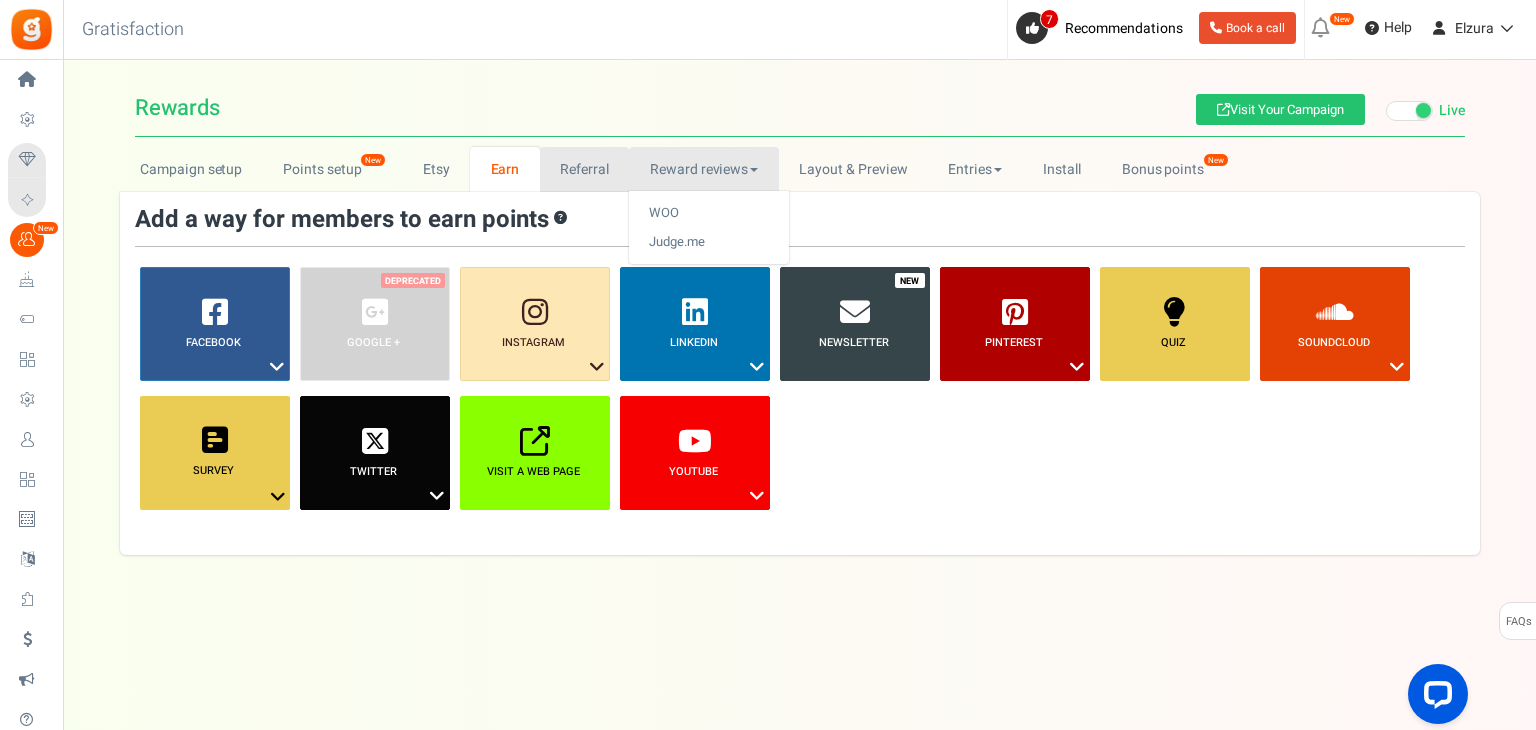 click on "Referral" at bounding box center [585, 169] 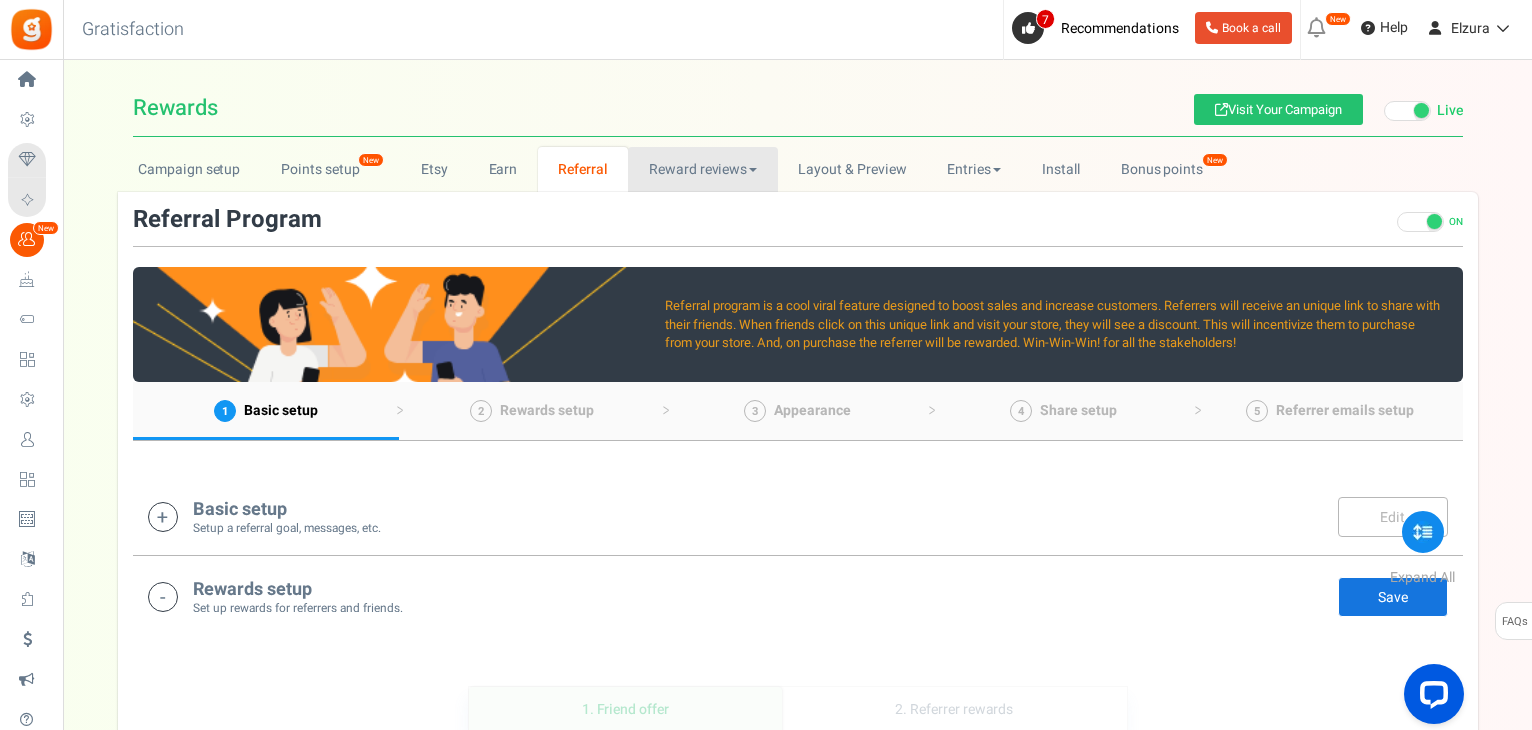 click on "Reward reviews" at bounding box center [702, 169] 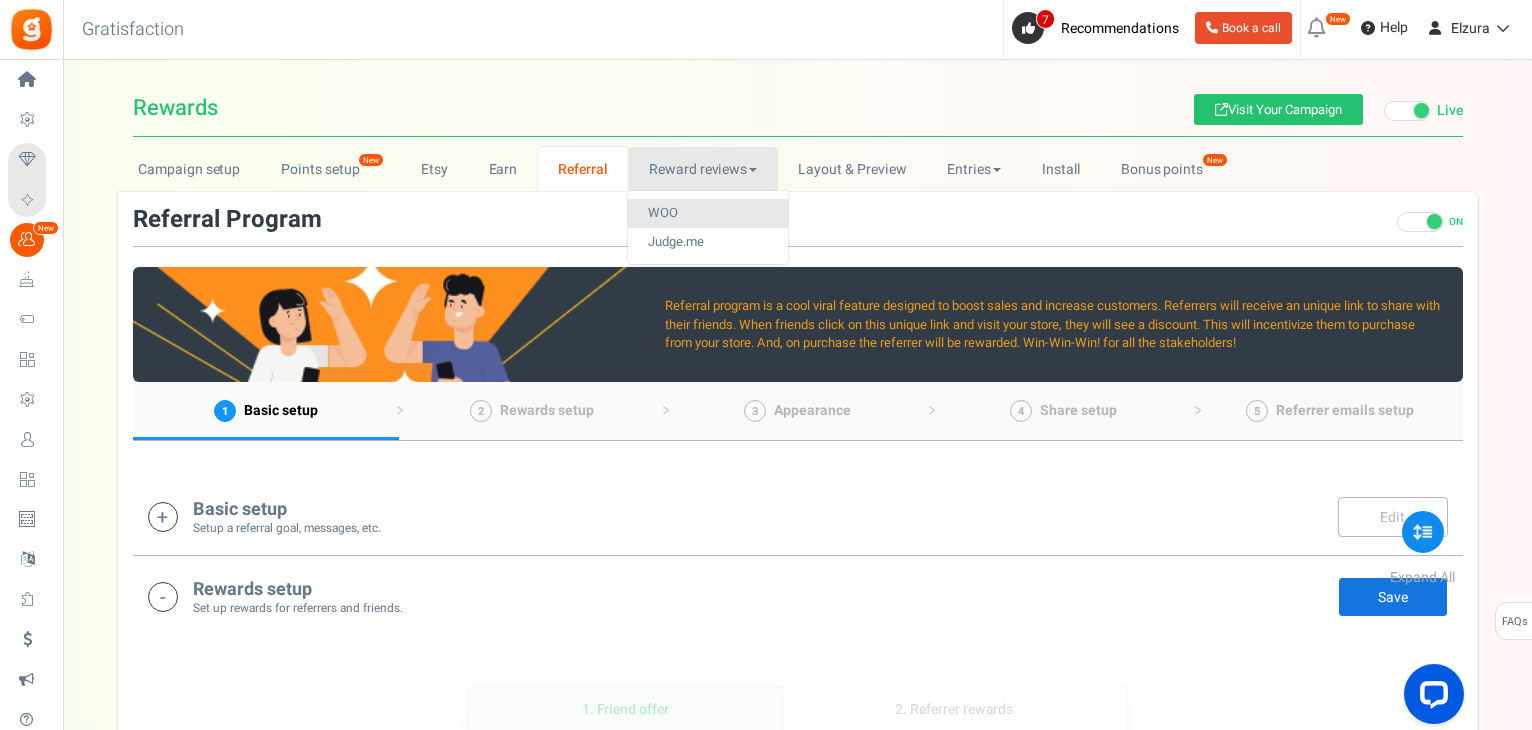 click on "WOO" at bounding box center (708, 213) 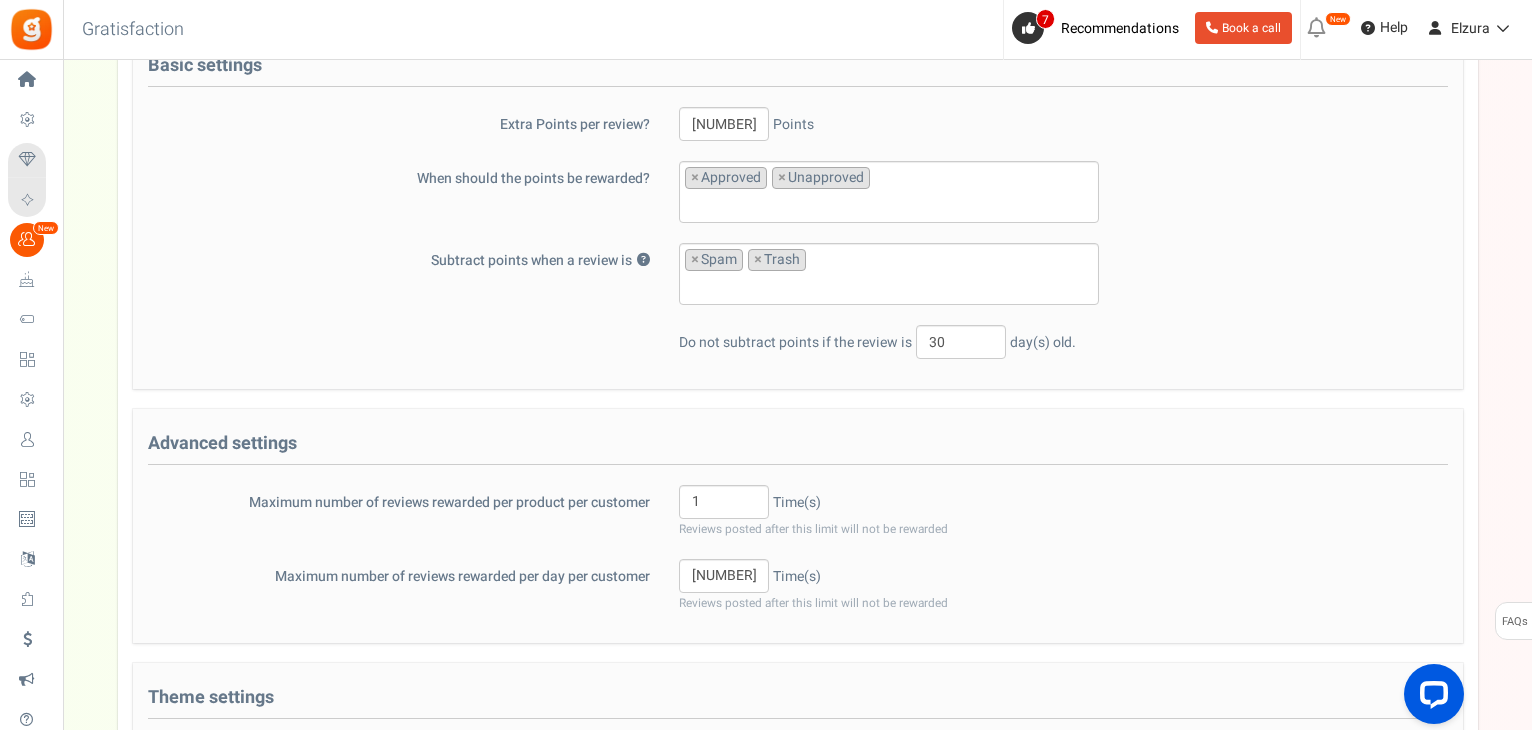 scroll, scrollTop: 0, scrollLeft: 0, axis: both 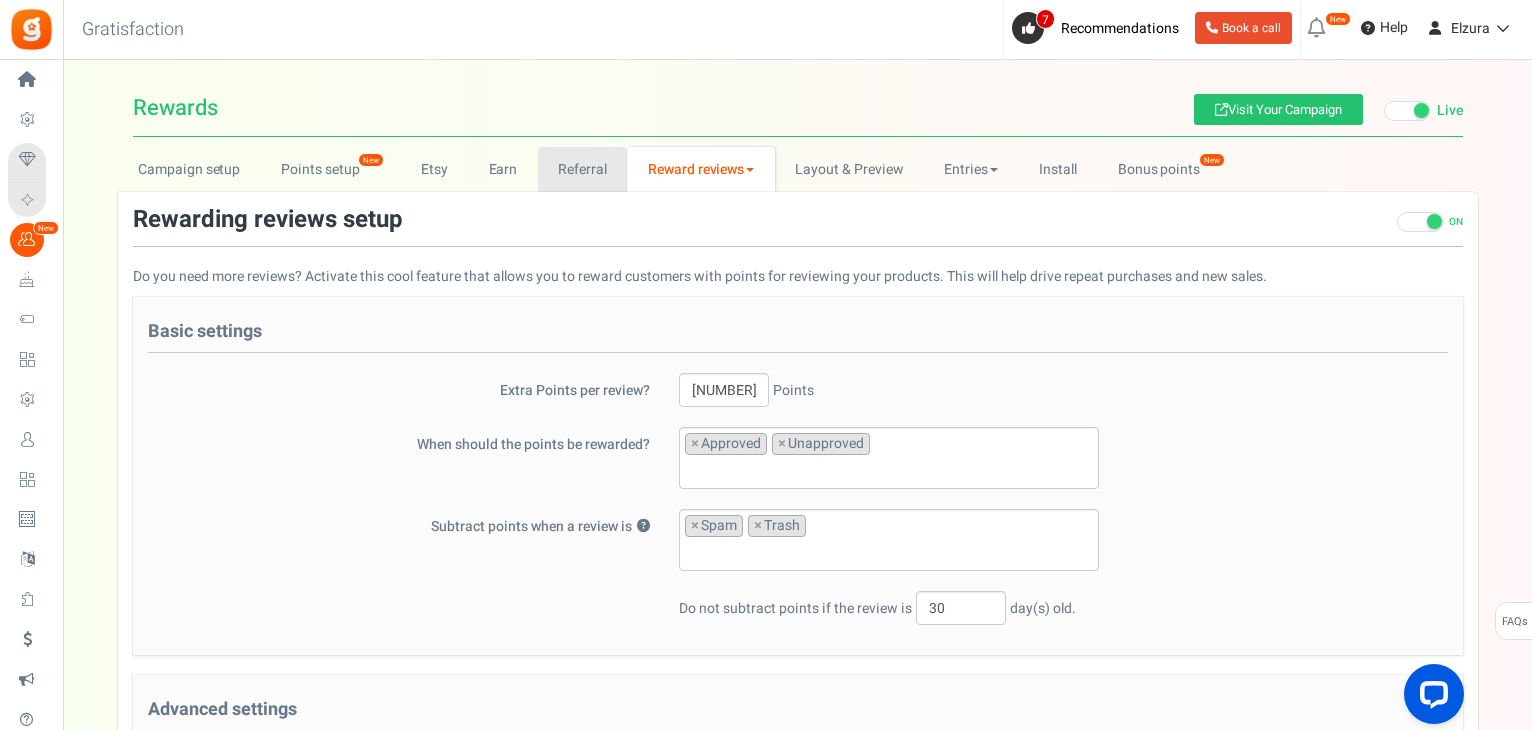 click on "Referral" at bounding box center [583, 169] 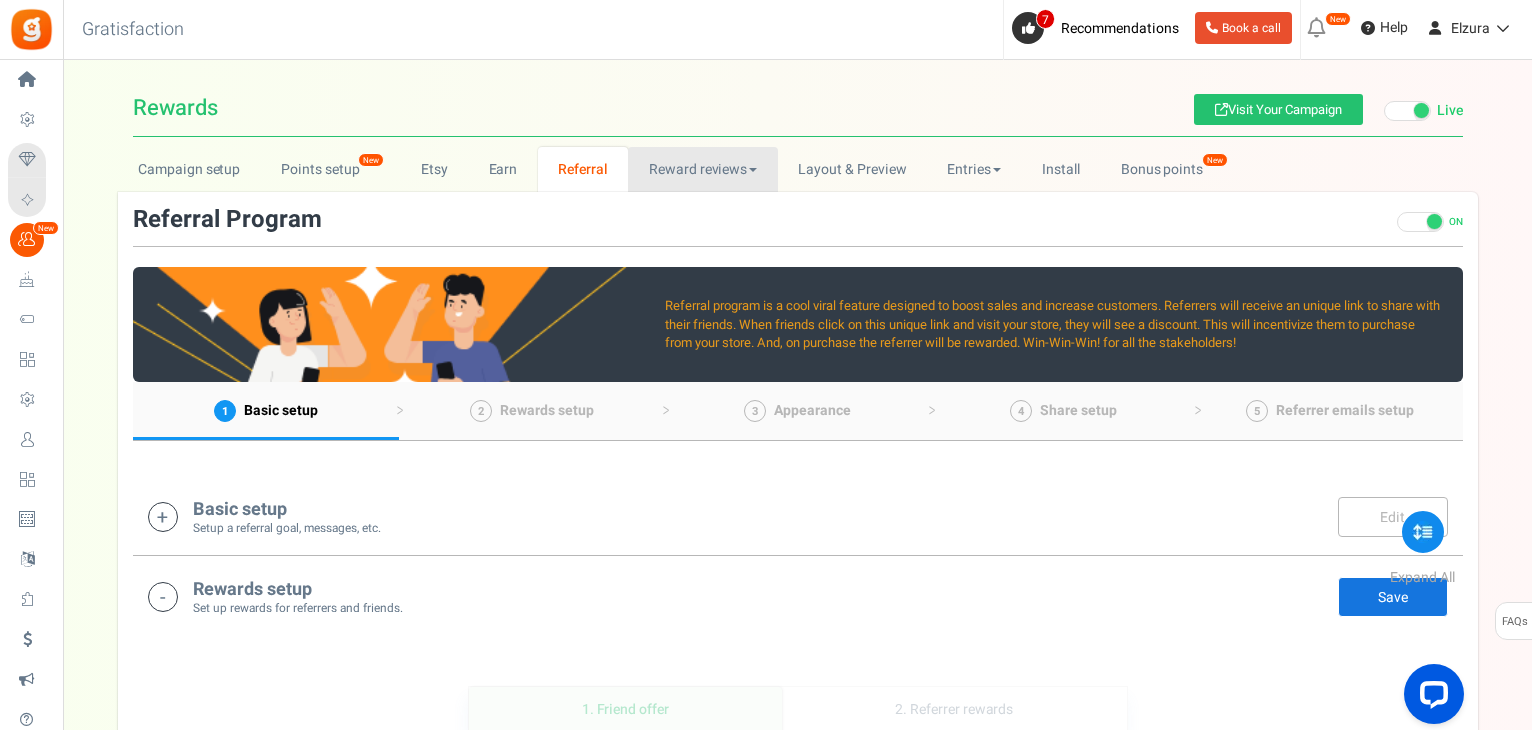 click on "Reward reviews" at bounding box center (702, 169) 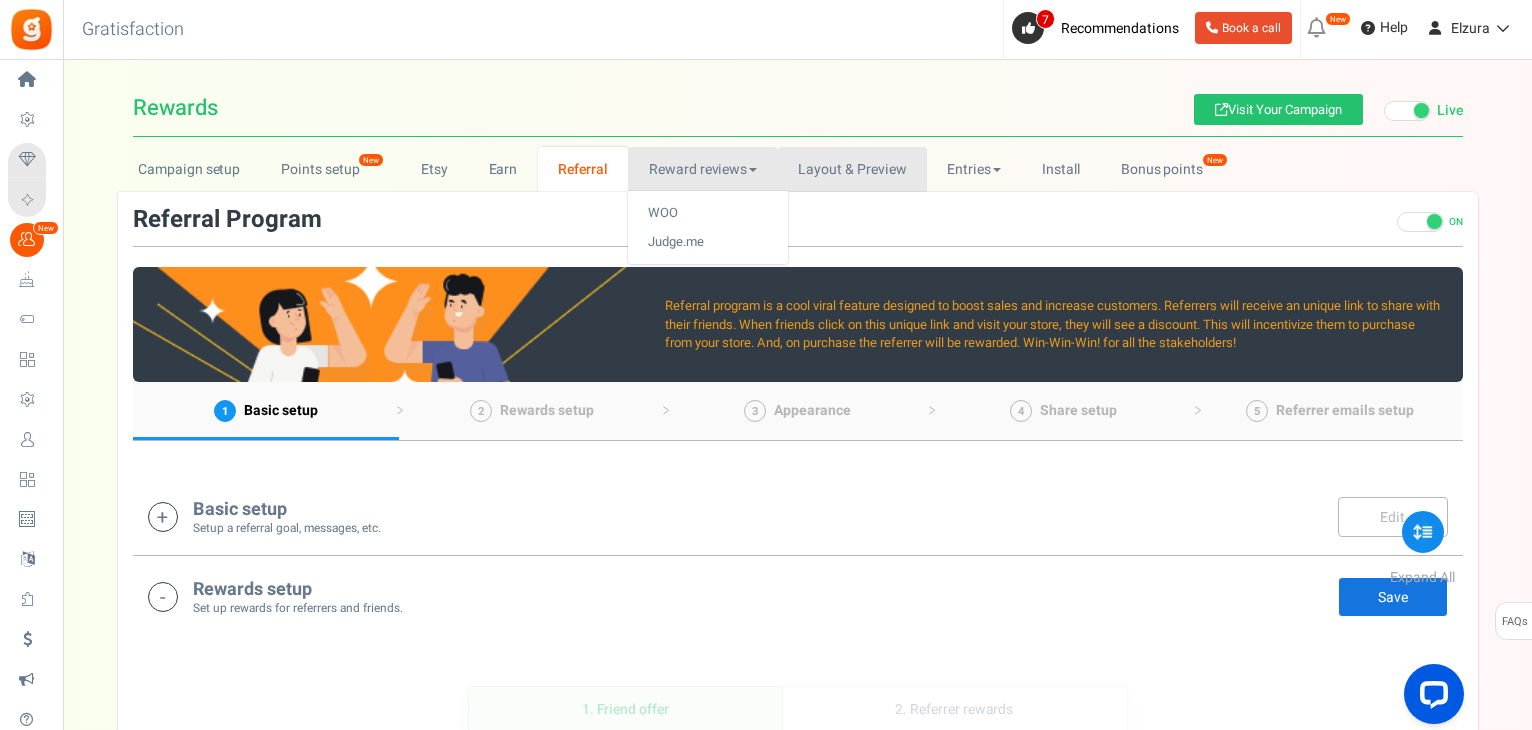 click on "Layout & Preview" at bounding box center (852, 169) 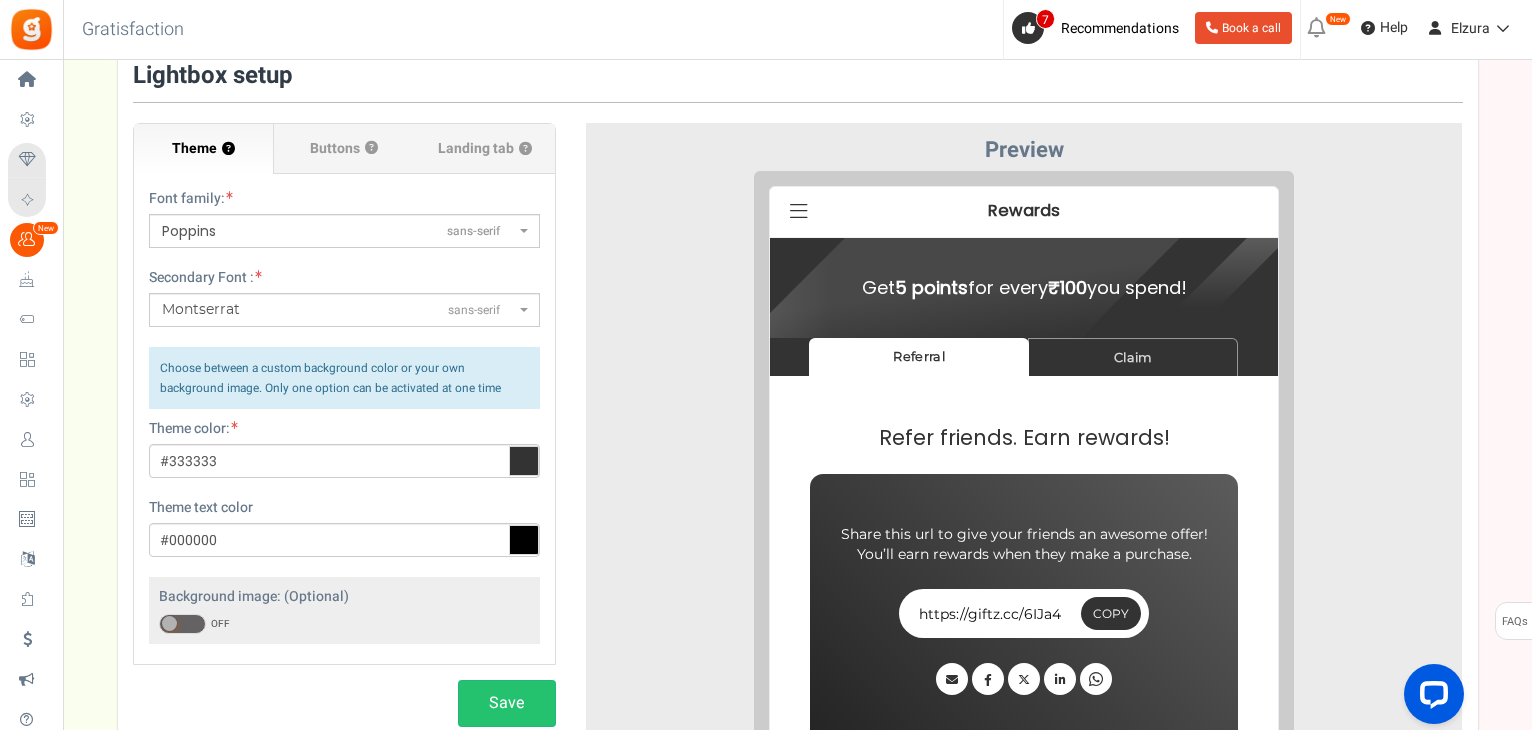 scroll, scrollTop: 0, scrollLeft: 0, axis: both 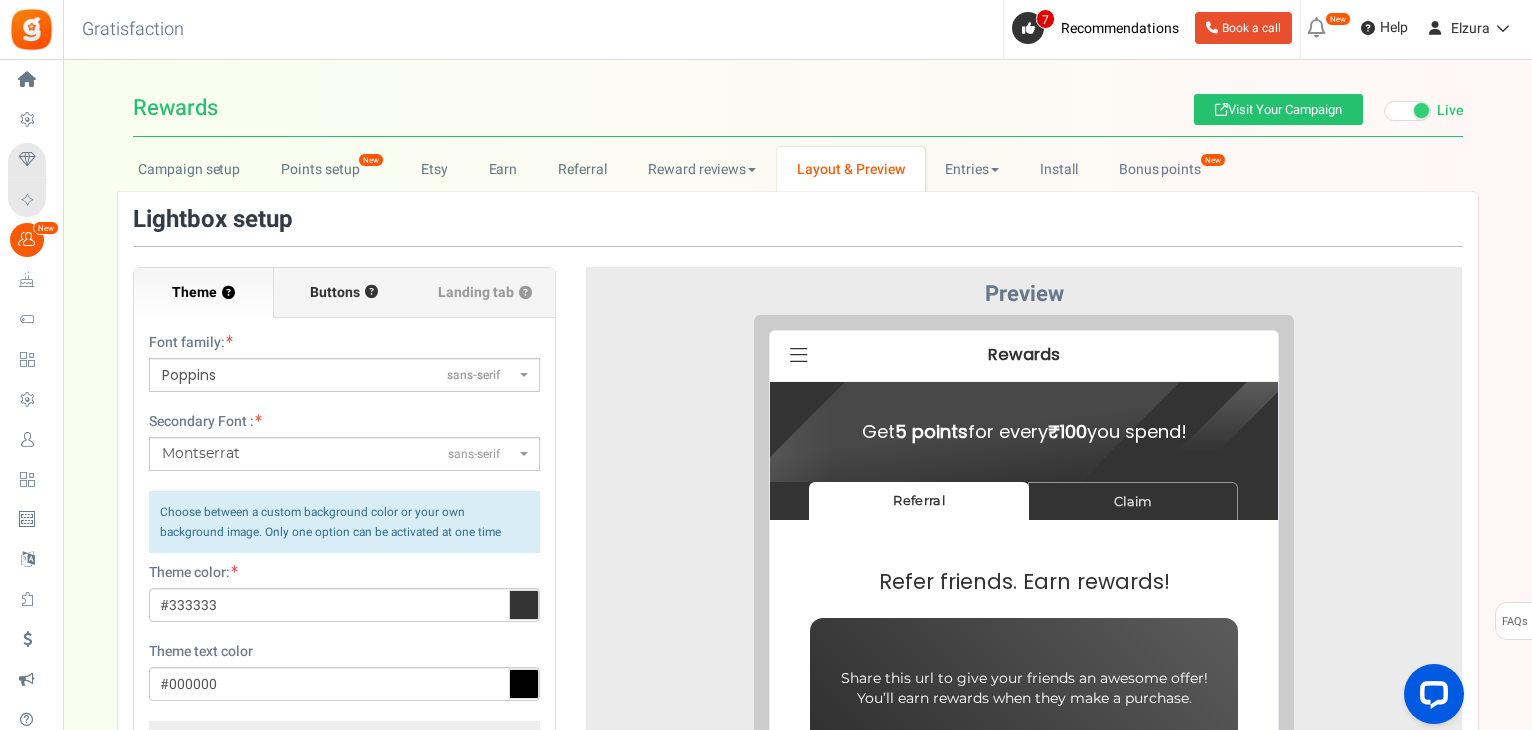 click on "Buttons
?" at bounding box center (344, 293) 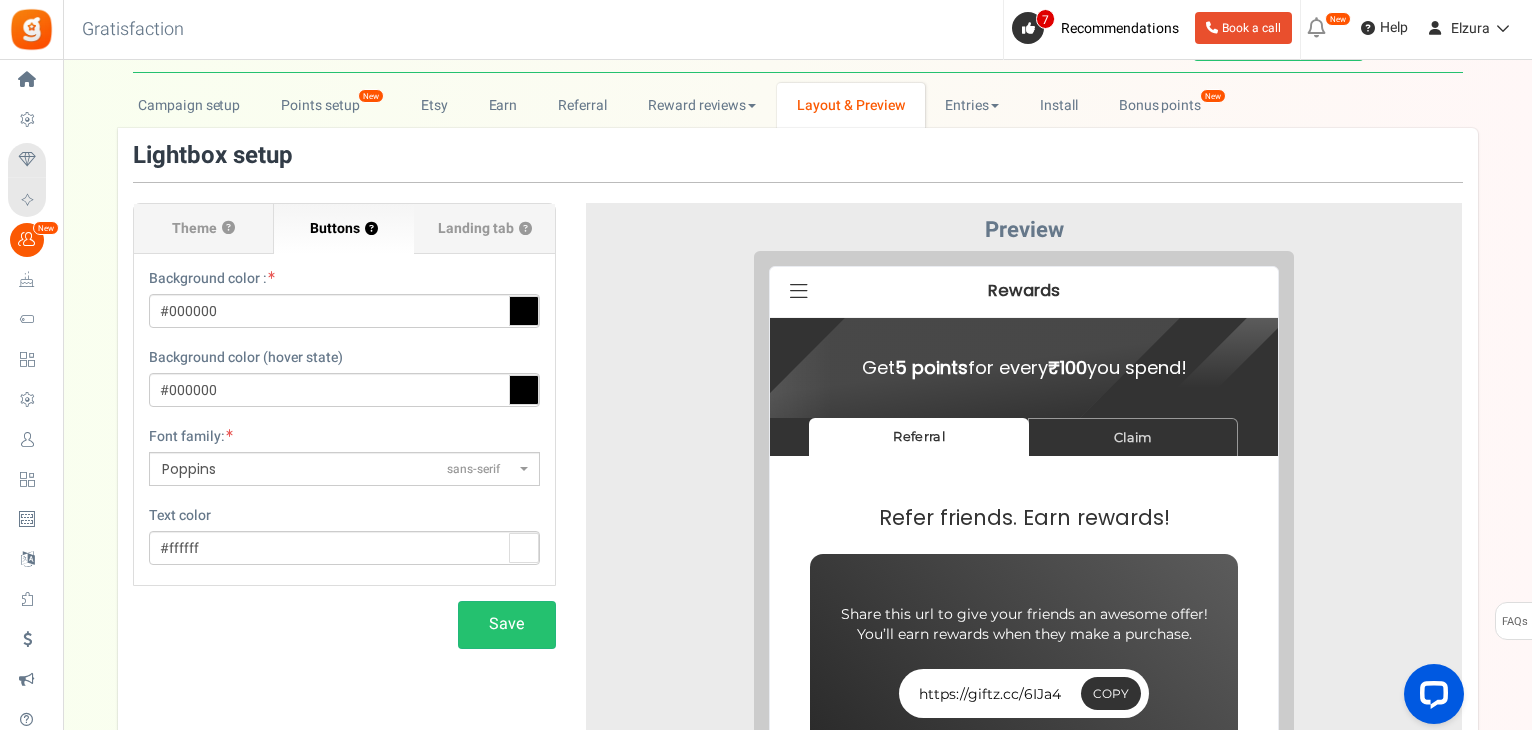 scroll, scrollTop: 100, scrollLeft: 0, axis: vertical 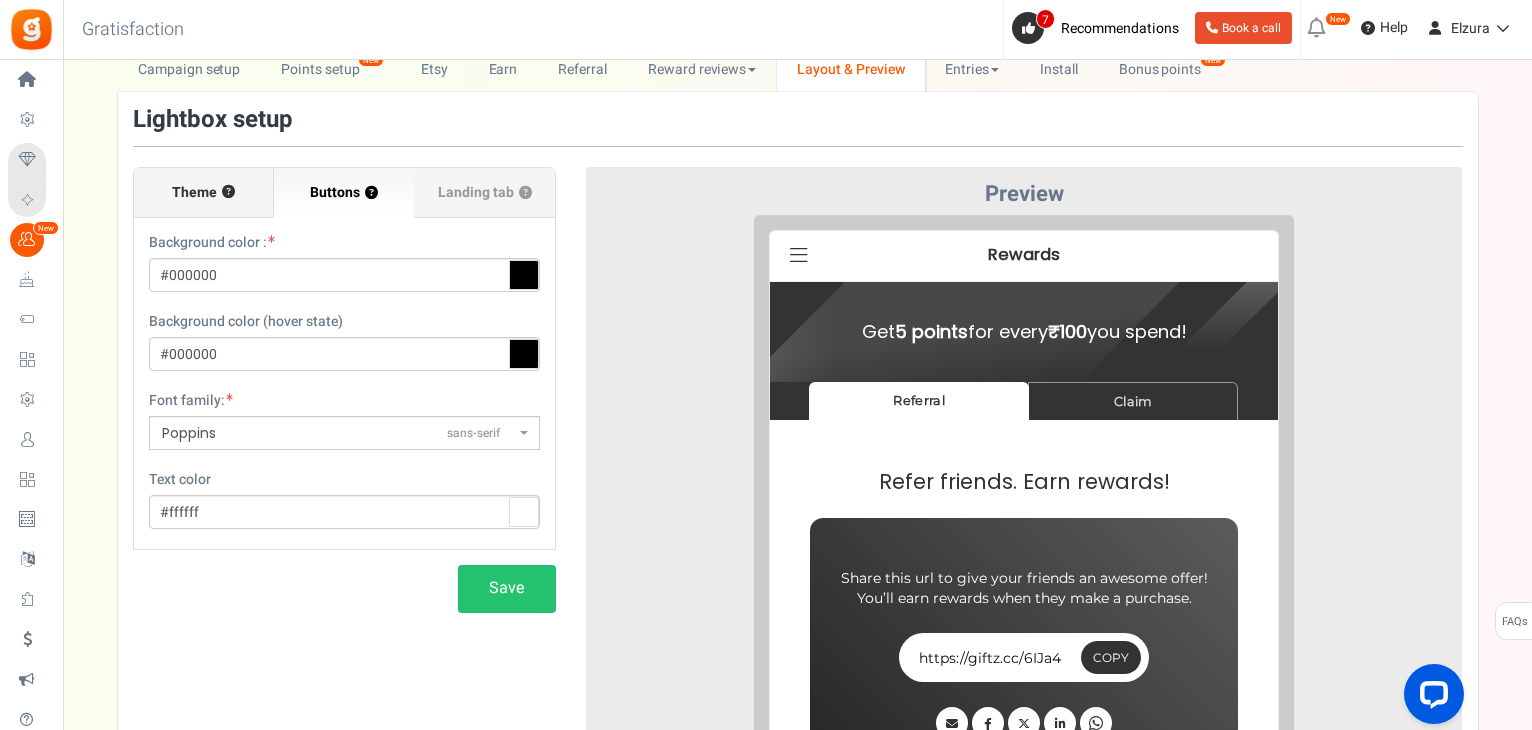 click on "Theme
?" at bounding box center (204, 193) 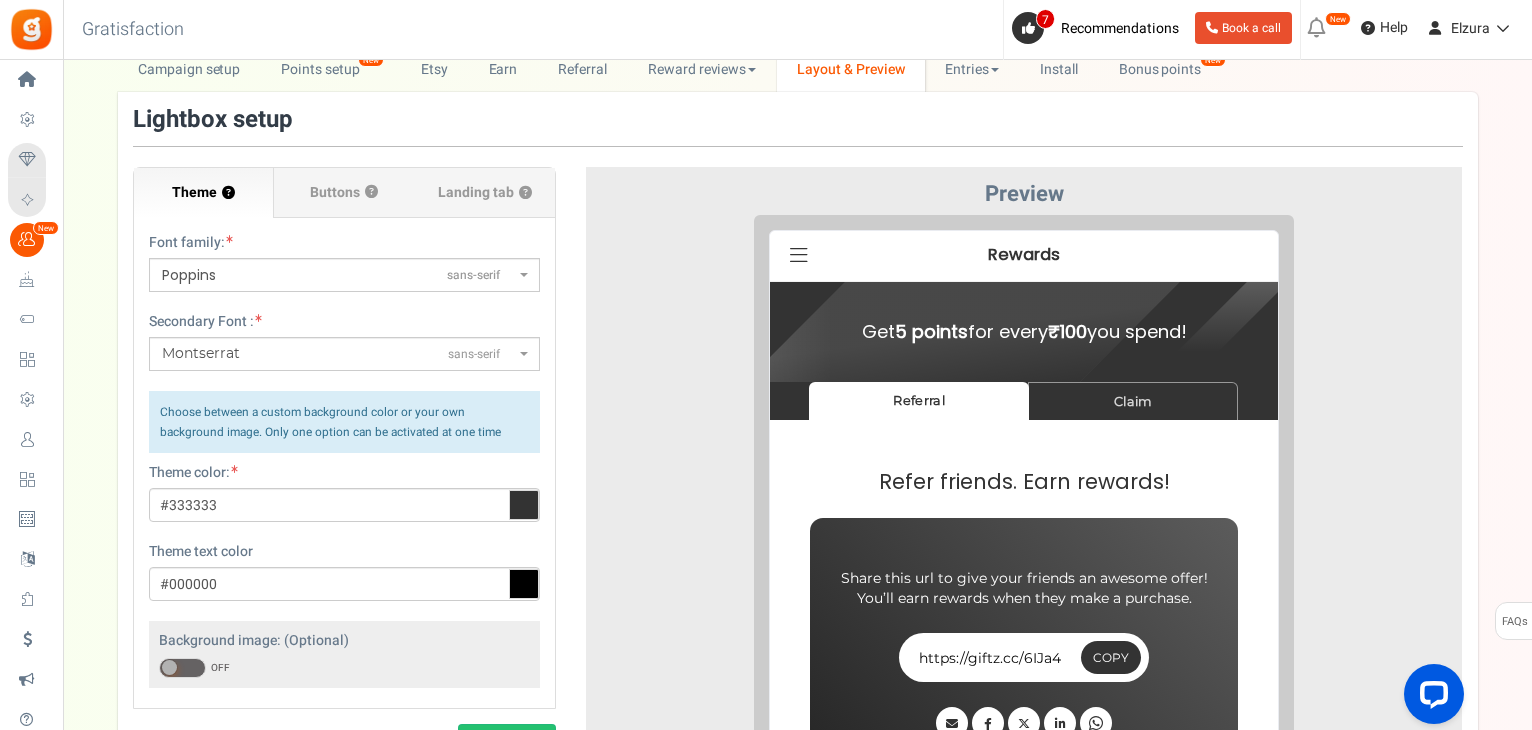 click on "Poppins sans-serif" at bounding box center [344, 275] 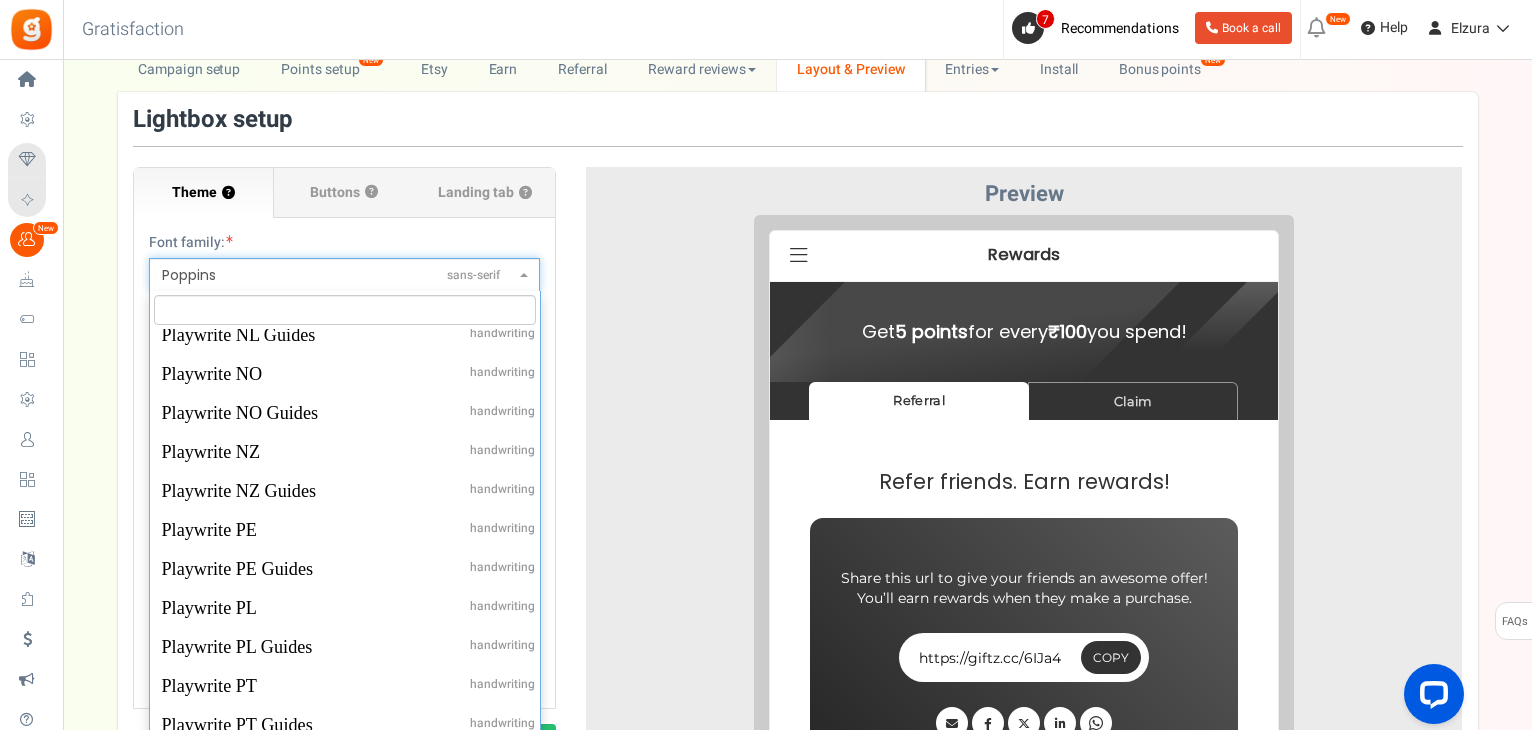 scroll, scrollTop: 54226, scrollLeft: 0, axis: vertical 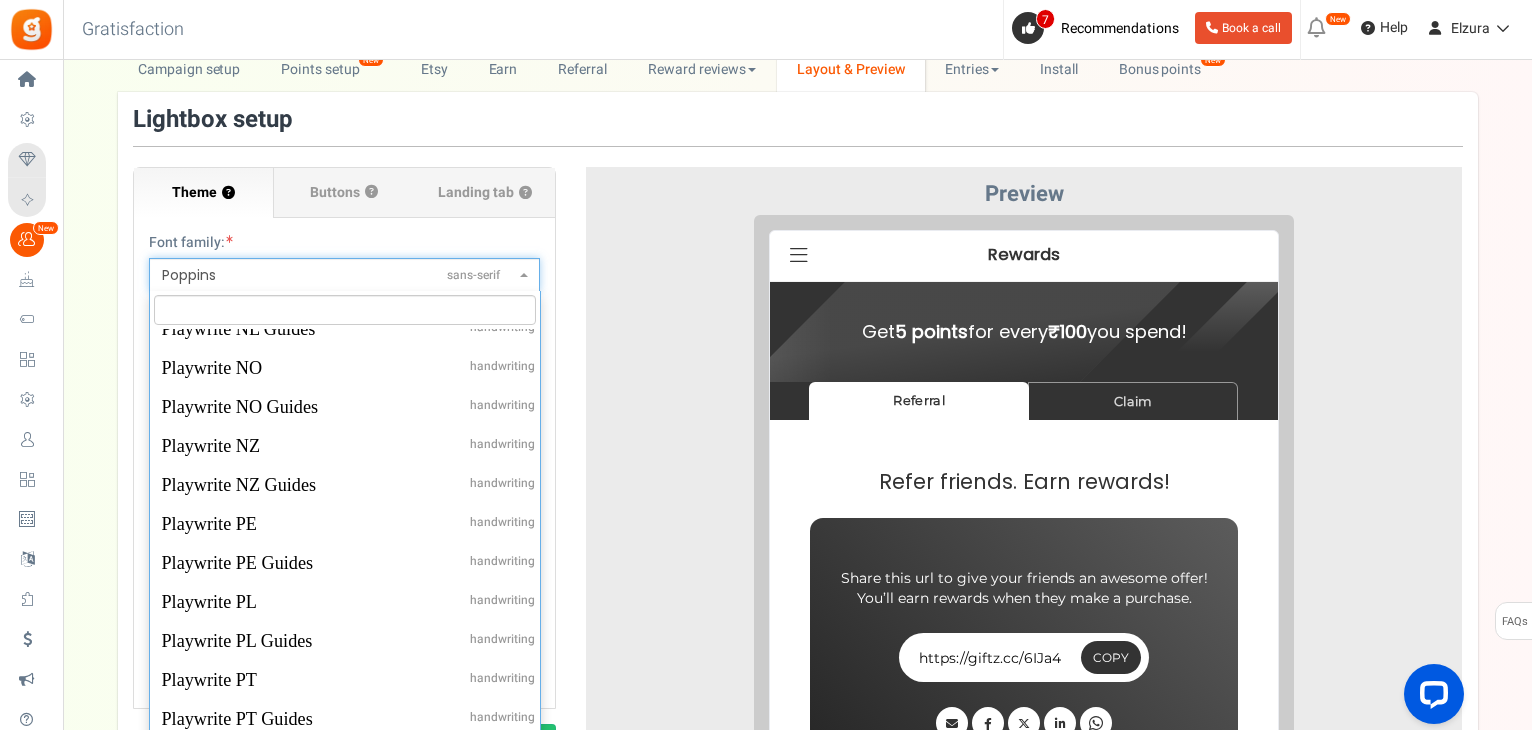click on "ABeeZeesans-serif ADLaM Displaydisplay AR One Sanssans-serif Abelsans-serif Abhaya Libreserif Aboretodisplay Abril Fatfacedisplay Abyssinica SILserif Aclonicasans-serif Acmesans-serif Actorsans-serif Adaminaserif Advent Prosans-serif Afacadsans-serif Afacad Fluxsans-serif Agbalumodisplay Agdasimasans-serif Agu Displaydisplay Aguafina Scripthandwriting Akatabsans-serif Akaya Kanadakadisplay Akaya Telivigaladisplay Akronimdisplay Aksharsans-serif Aladindisplay Alatasans-serif Alatsisans-serif Albert Sanssans-serif Aldrichsans-serif Alefsans-serif Alegreyaserif Alegreya SCserif Alegreya Sanssans-serif Alegreya Sans SCsans-serif Aleoserif Alex Brushhandwriting Alexandriasans-serif Alfa Slab Onedisplay Aliceserif Alikeserif Alike Angularserif Alkalamiserif Alkatradisplay Allandisplay Allertasans-serif Allerta Stencilsans-serif Allisonhandwriting Allurahandwriting Almaraisans-serif Almendraserif Almendra Displaydisplay Almendra SCserif Alumni Sanssans-serif Alumni Sans SCsans-serif Exo" at bounding box center (345, 310) 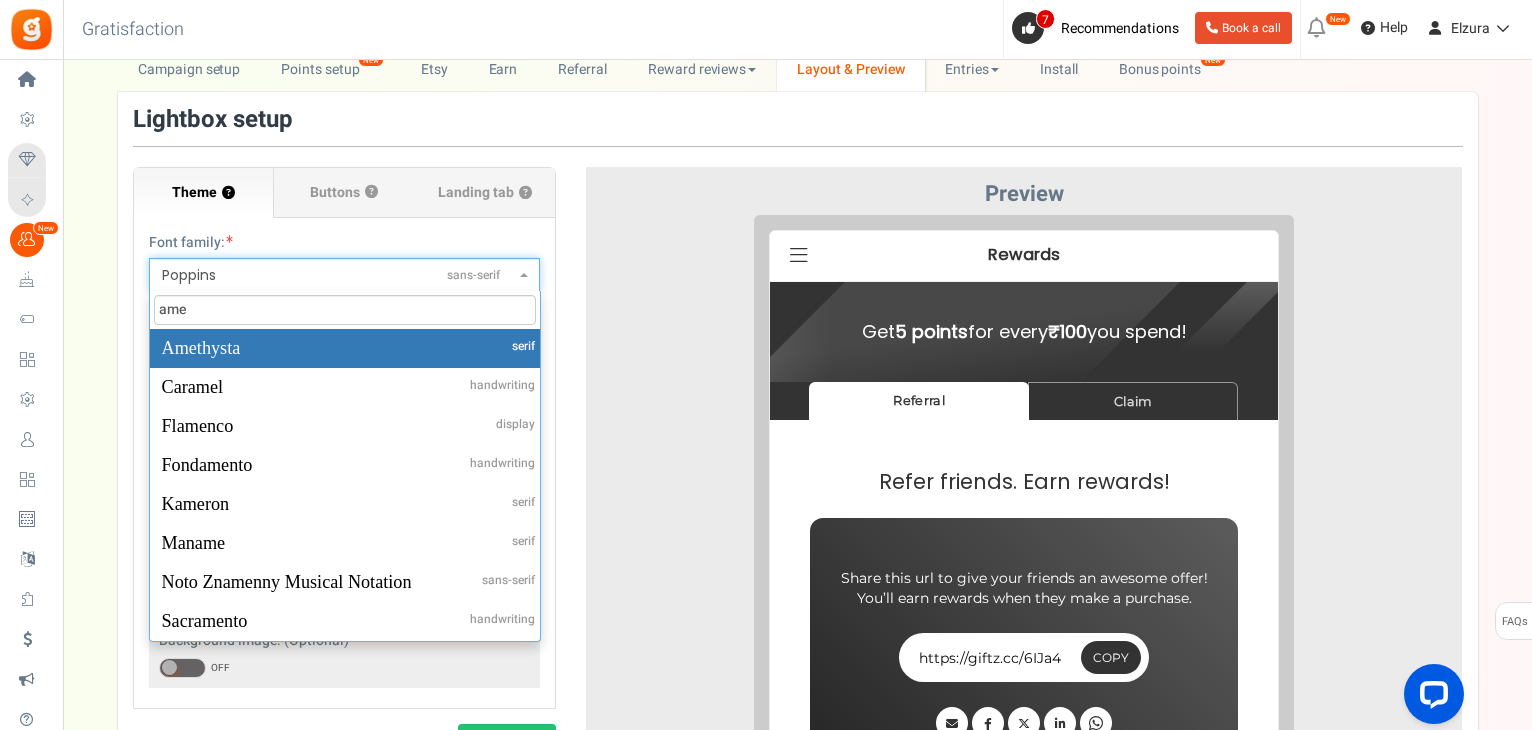 scroll, scrollTop: 0, scrollLeft: 0, axis: both 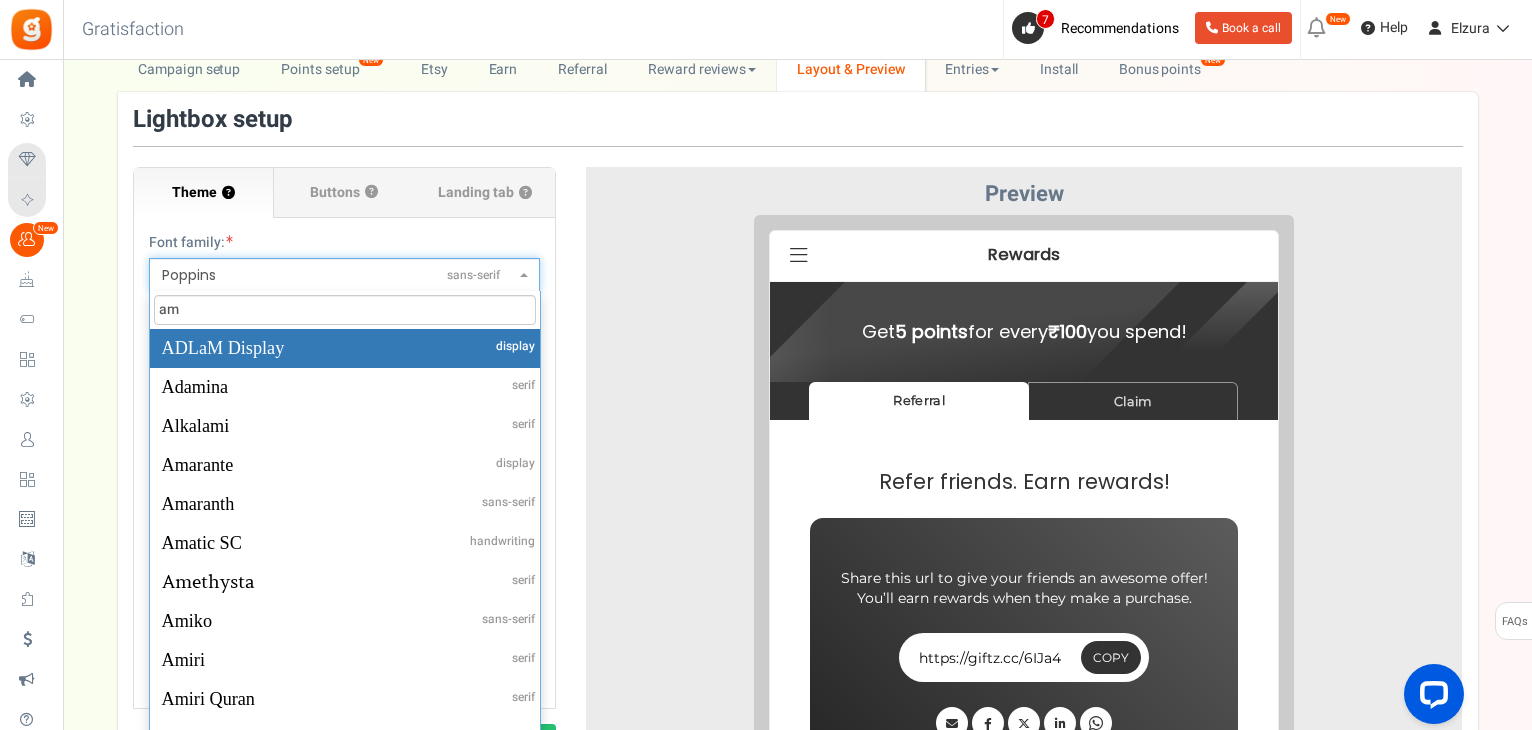 type on "a" 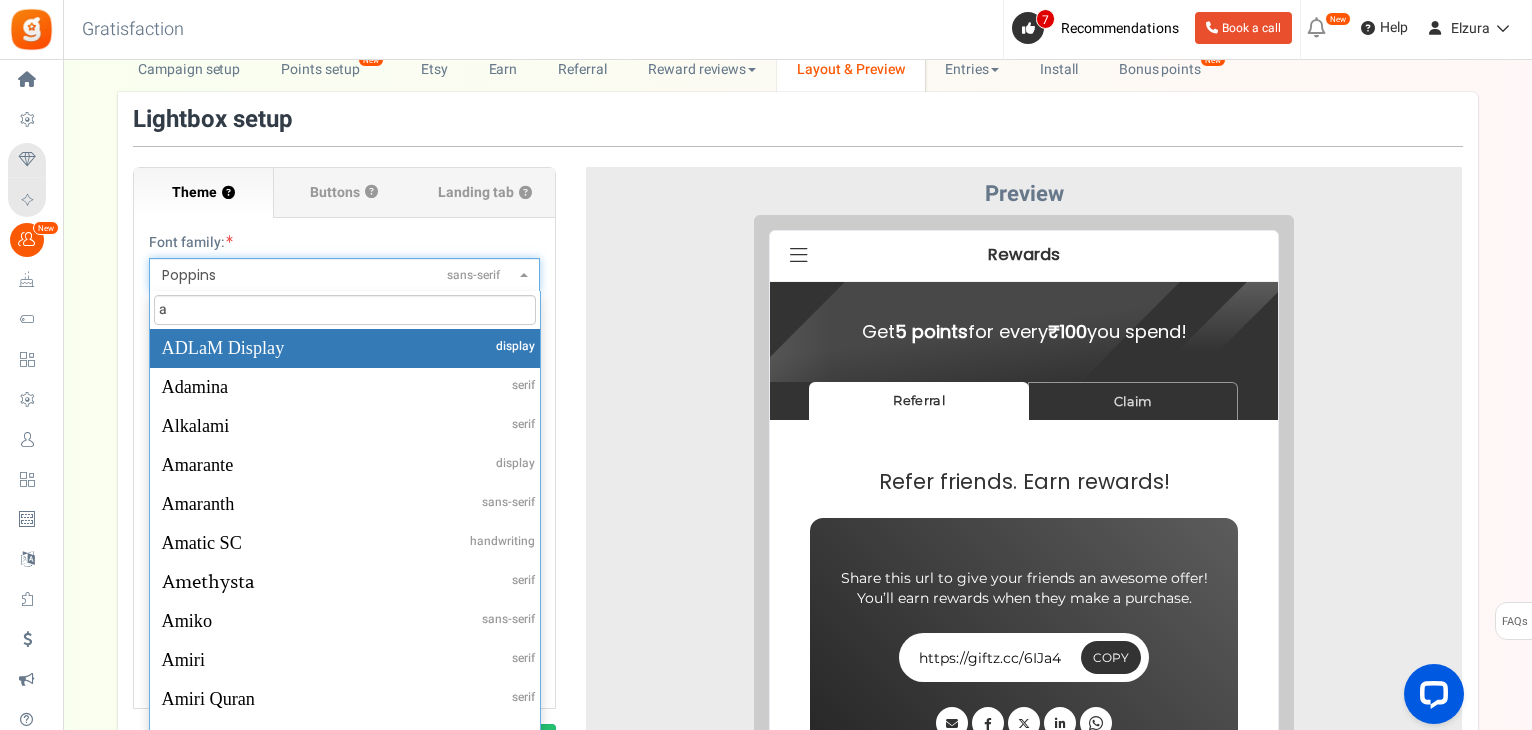 type 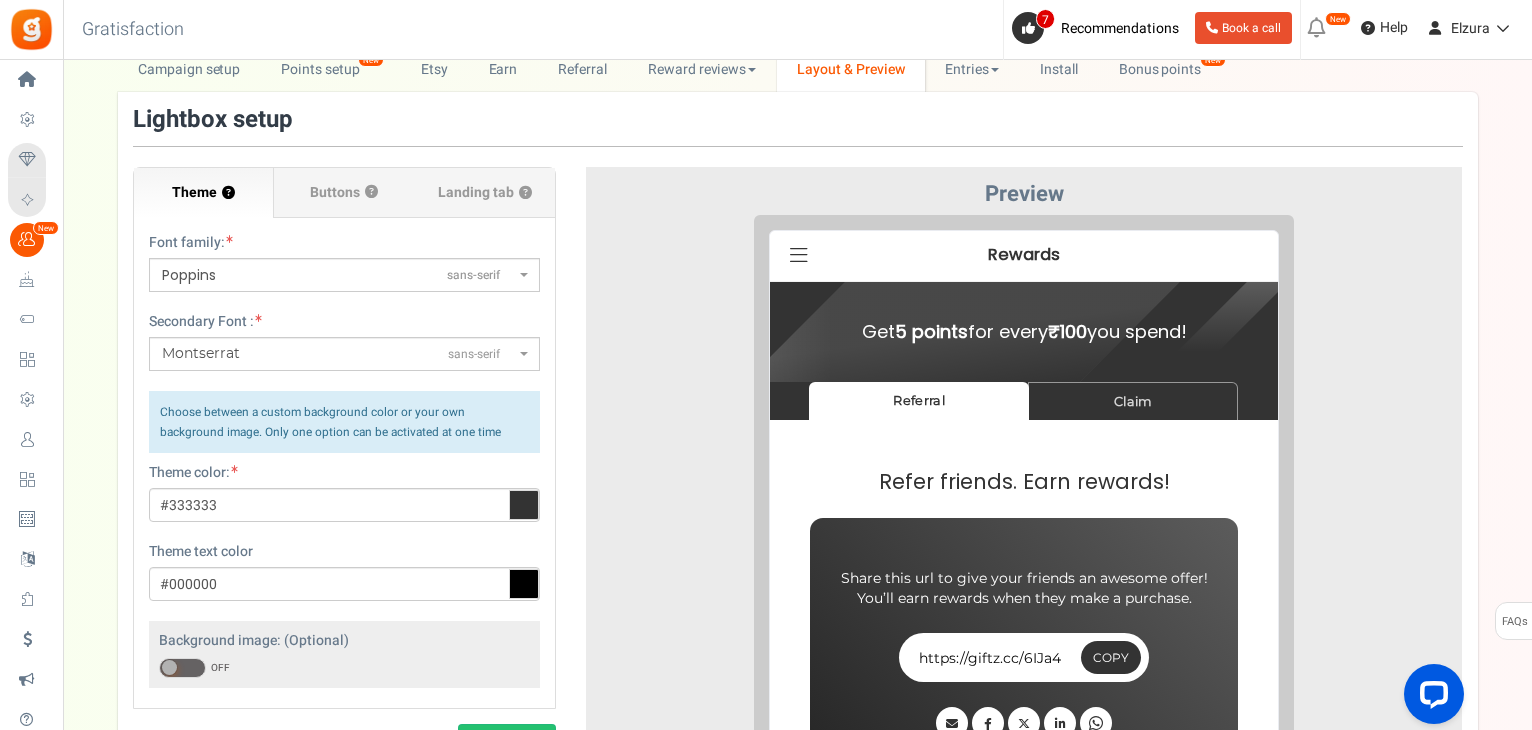click on "Preview" at bounding box center (1024, 194) 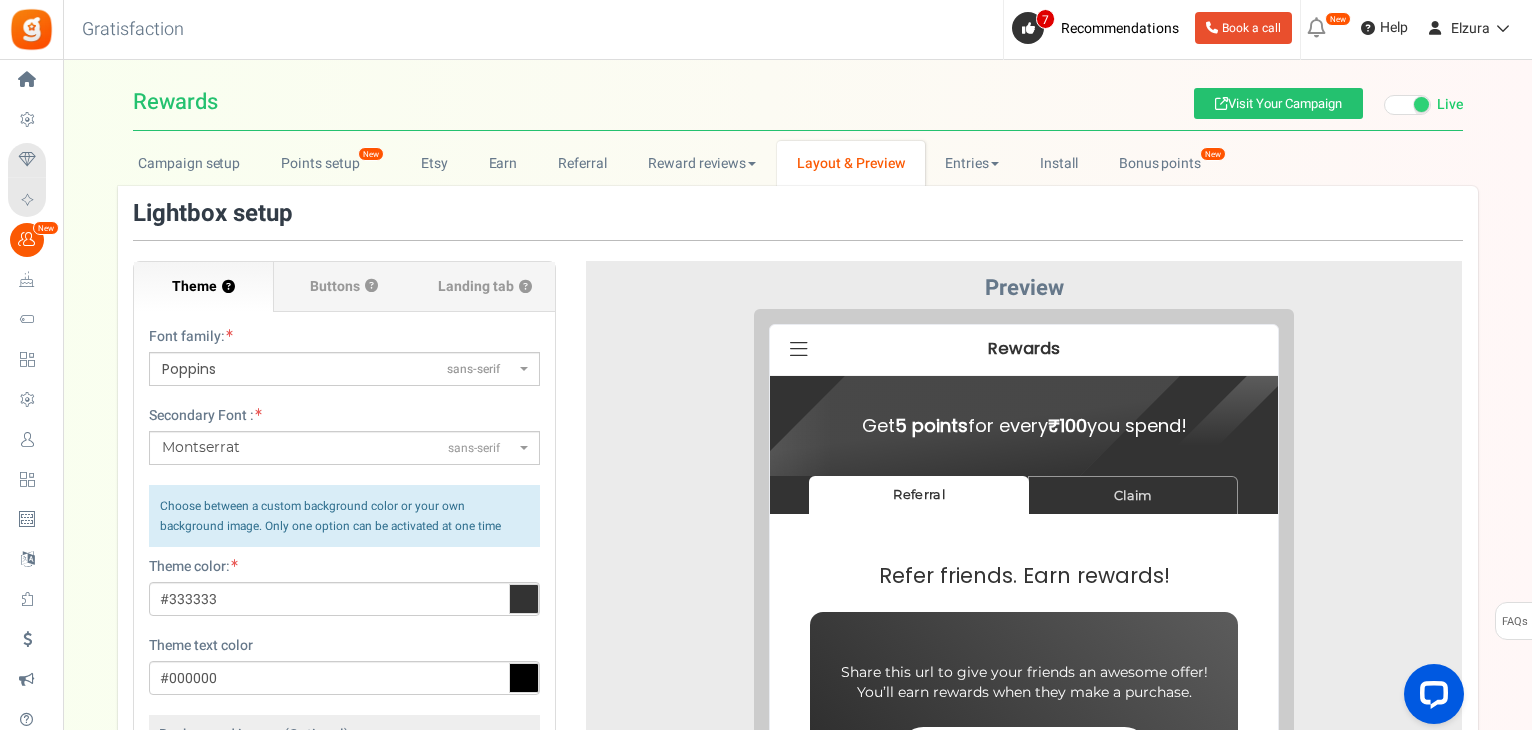 scroll, scrollTop: 0, scrollLeft: 0, axis: both 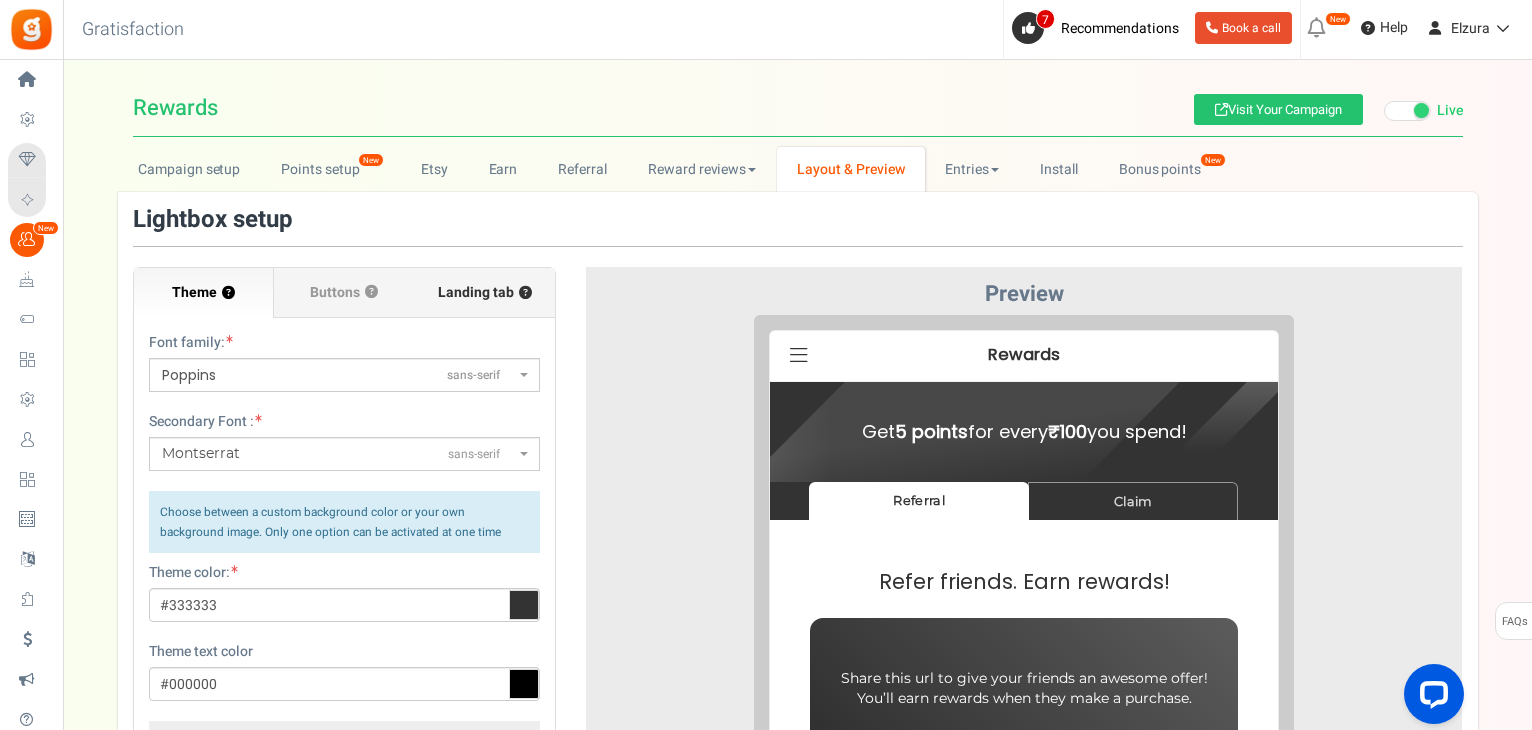 click on "Landing tab  ?" at bounding box center (484, 293) 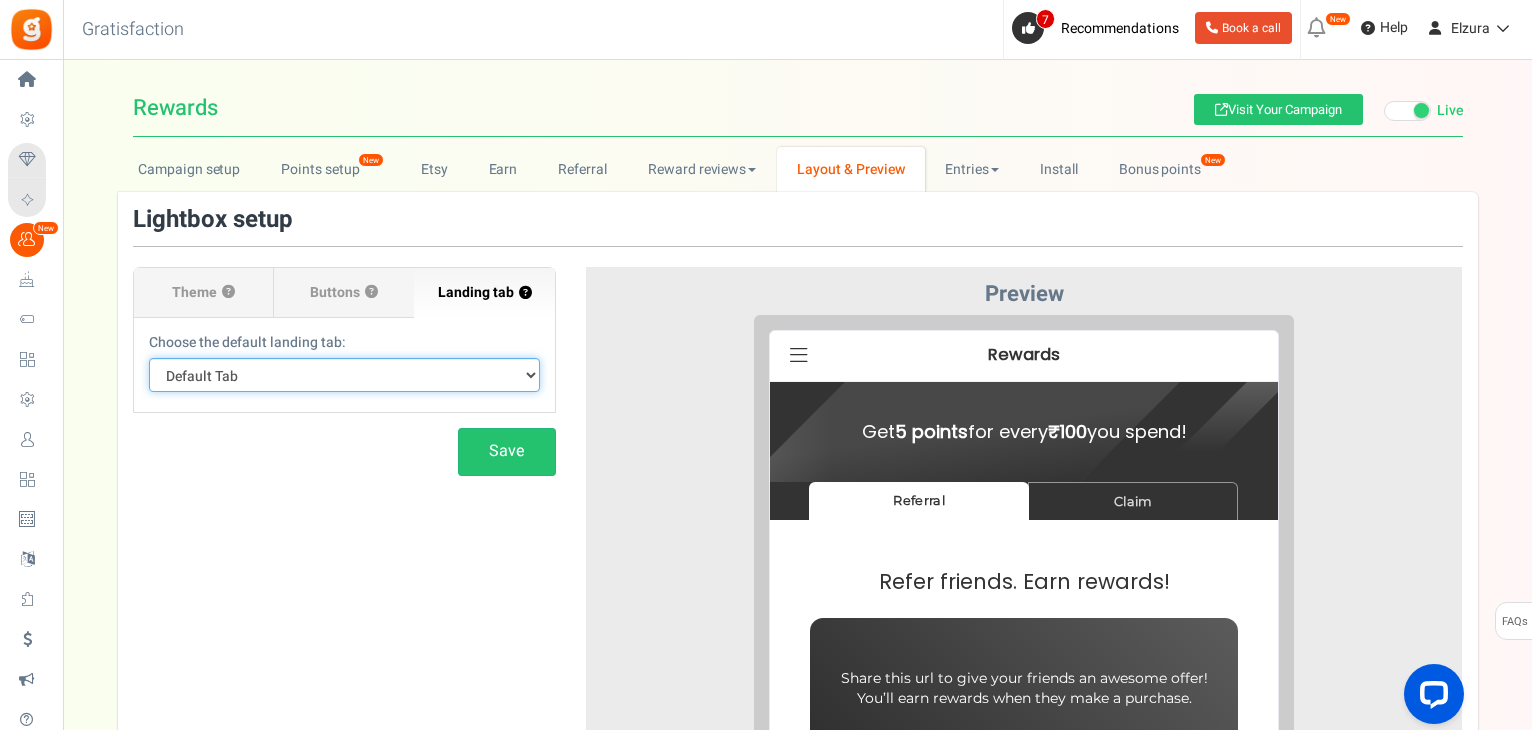 click on "Default Tab
Referral Claim" at bounding box center [344, 375] 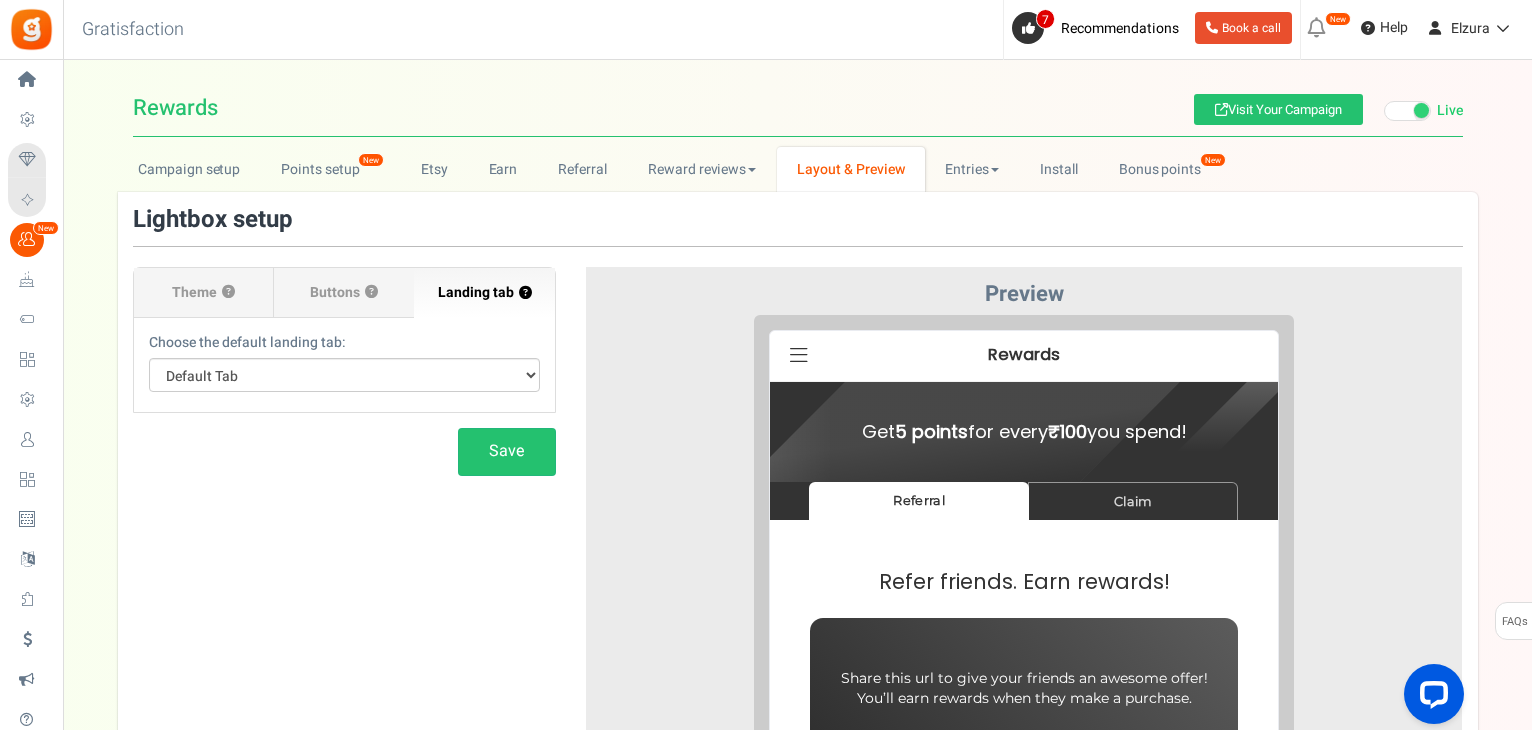 click at bounding box center (1024, 679) 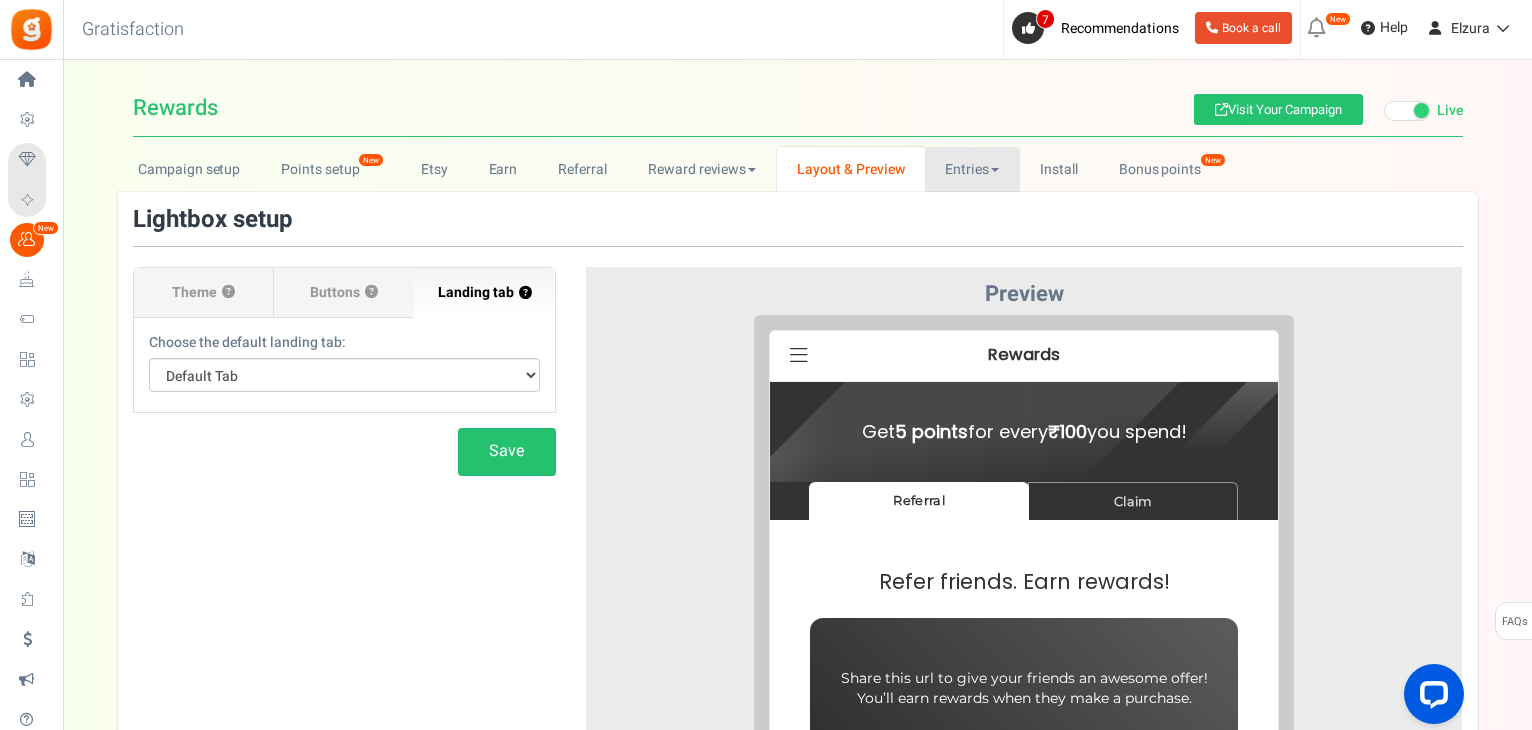 click on "Entries" at bounding box center (972, 169) 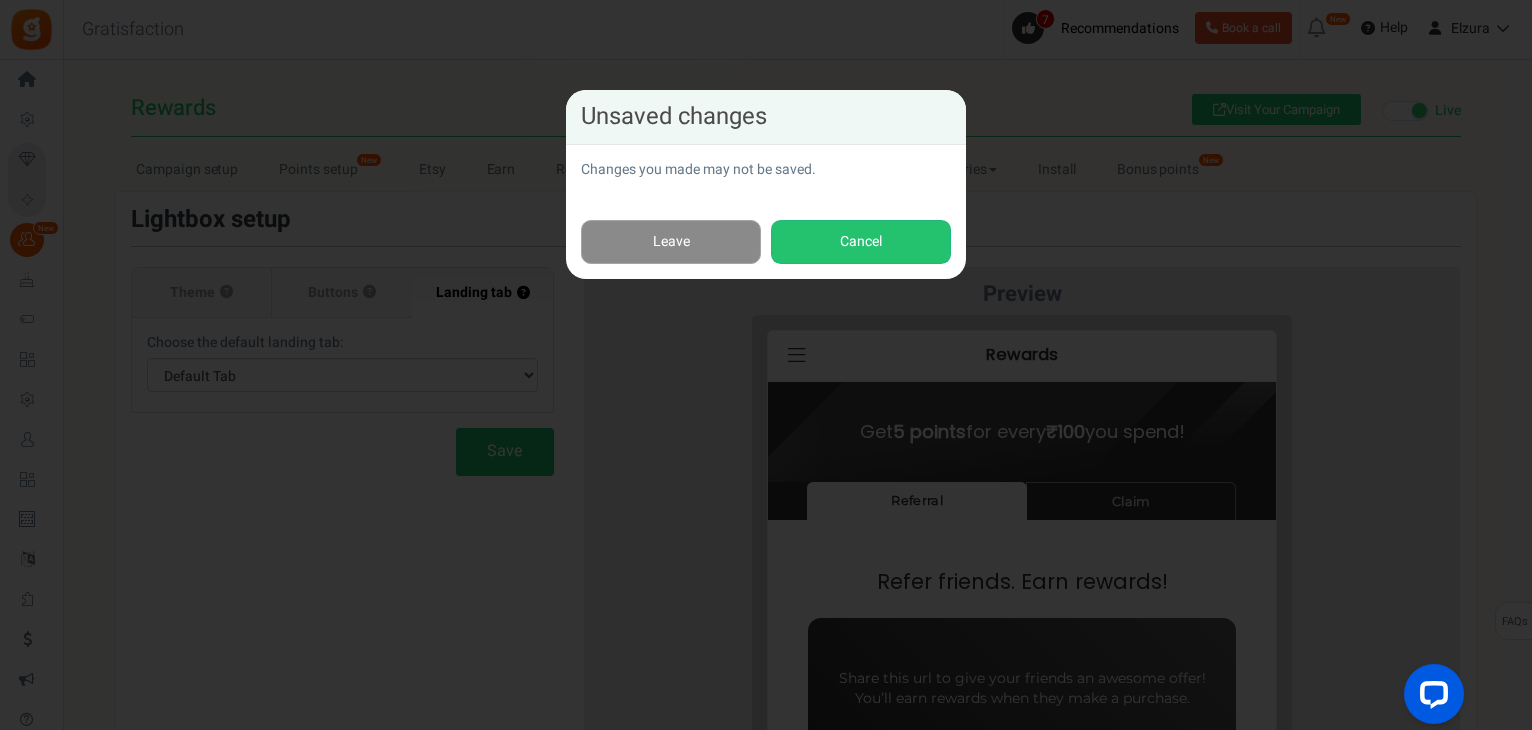 click on "Leave" at bounding box center (671, 242) 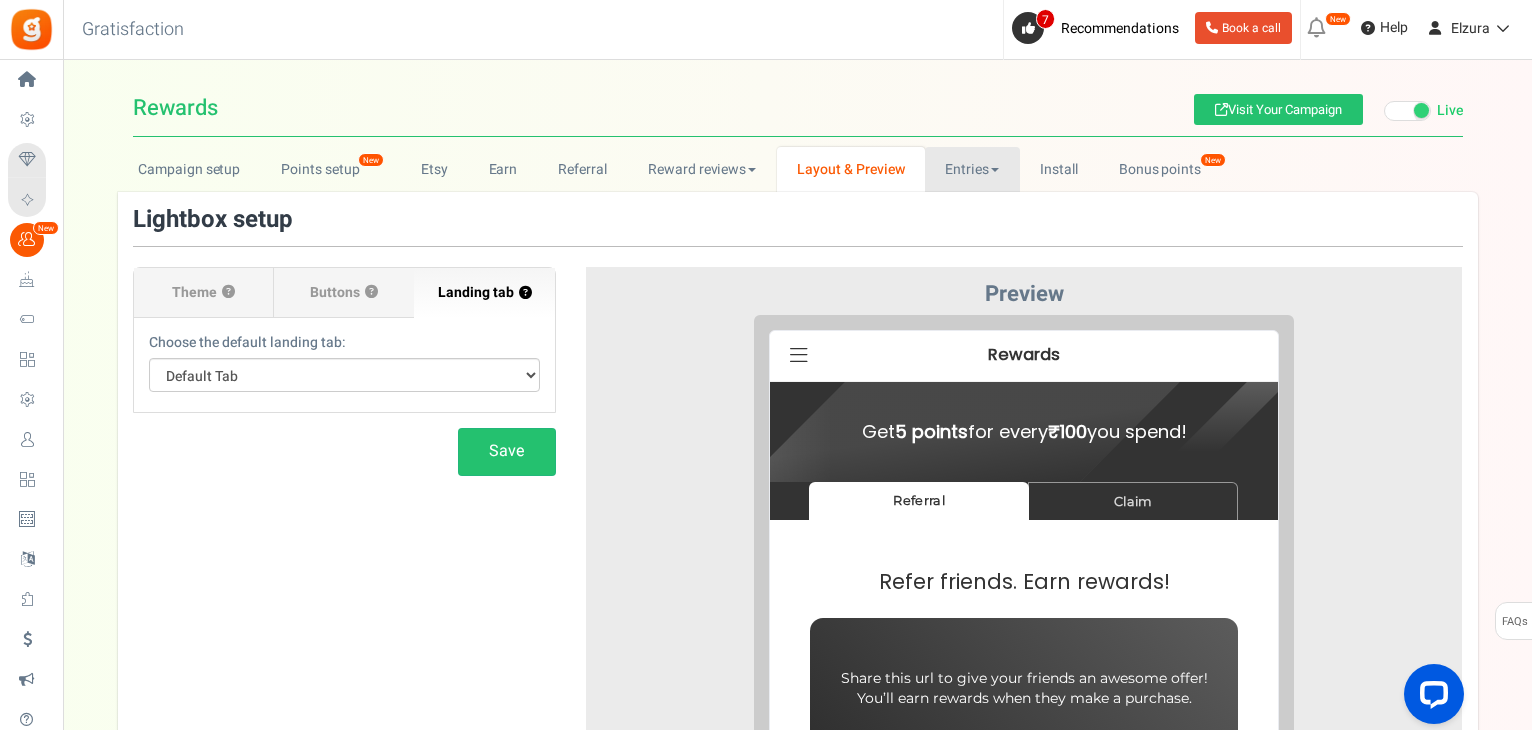click on "Entries" at bounding box center (972, 169) 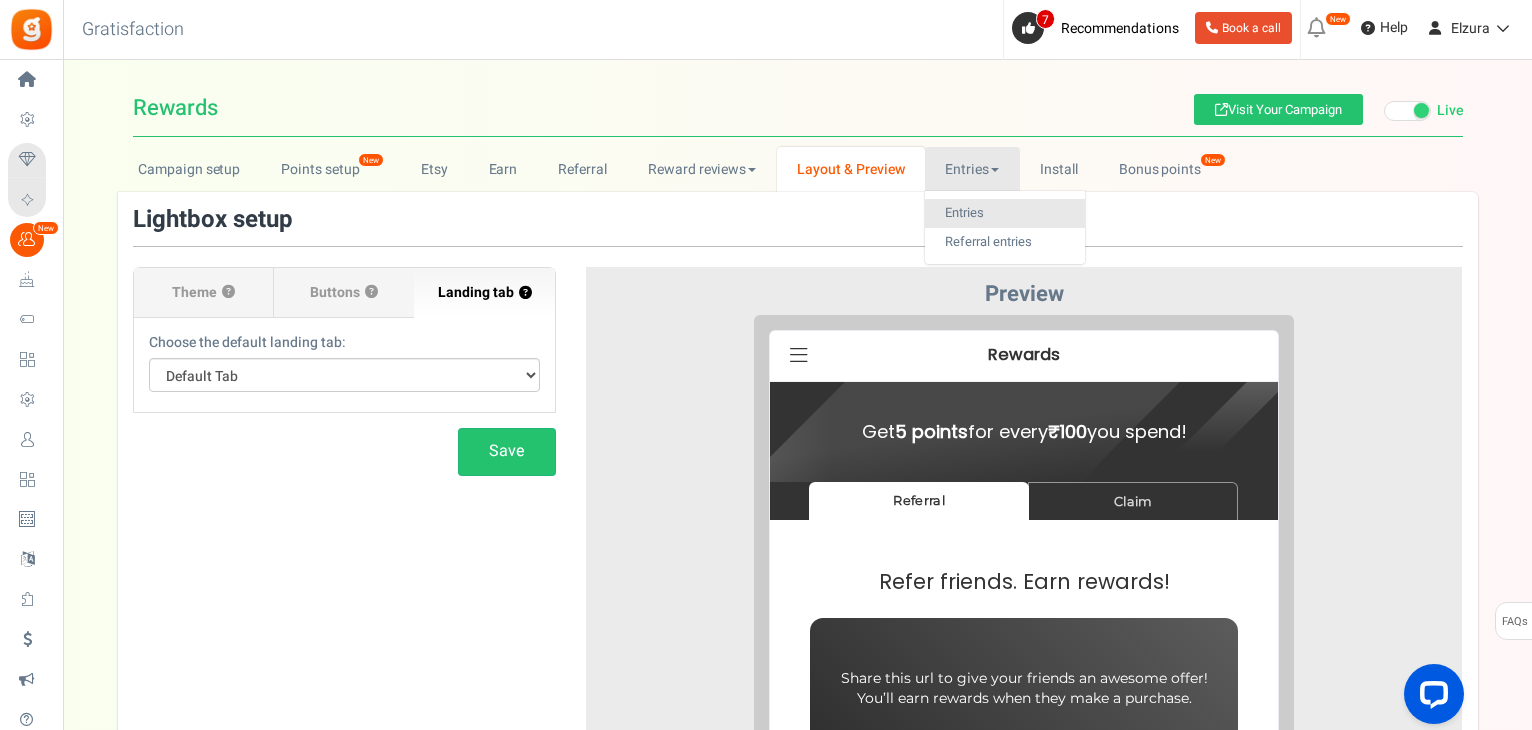 click on "Entries" at bounding box center (1005, 213) 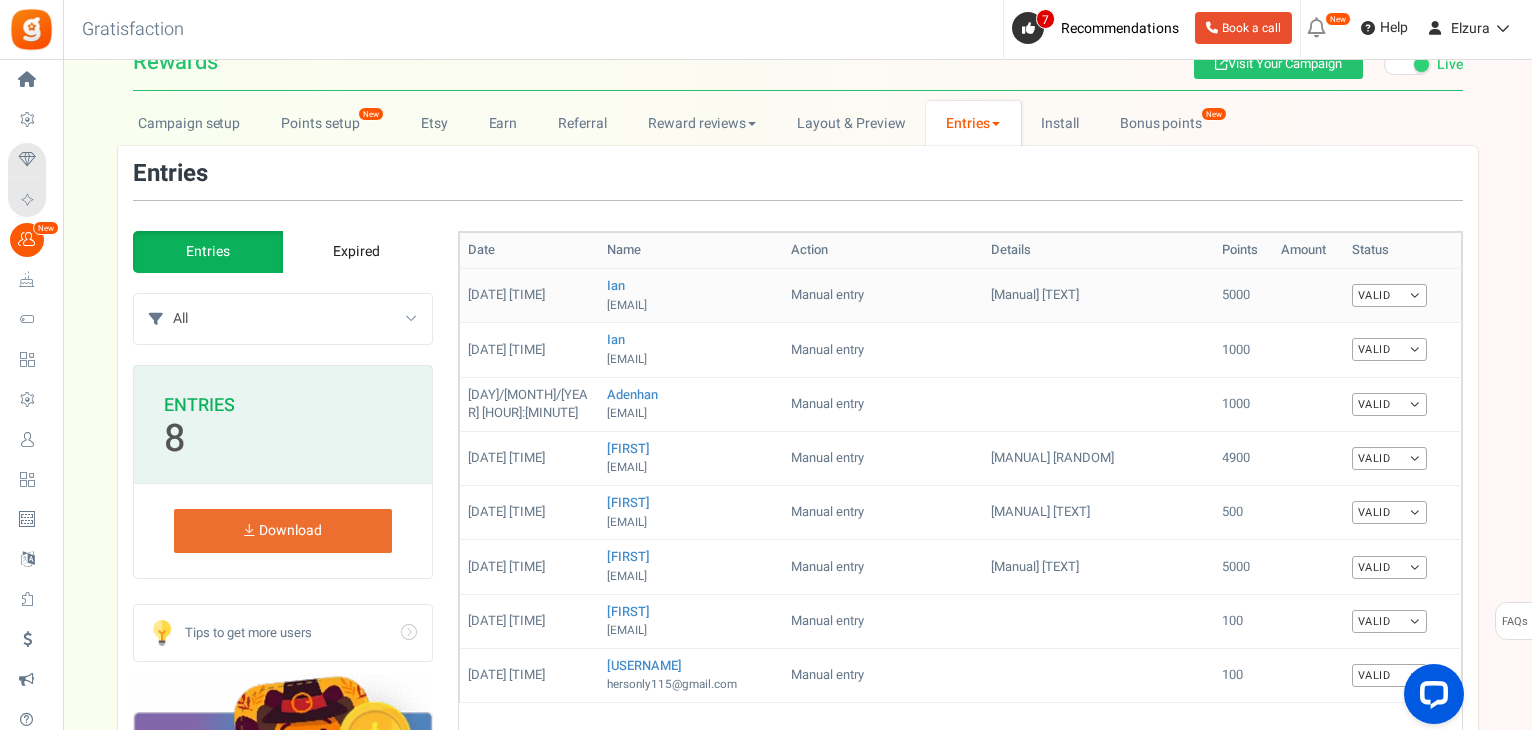 scroll, scrollTop: 0, scrollLeft: 0, axis: both 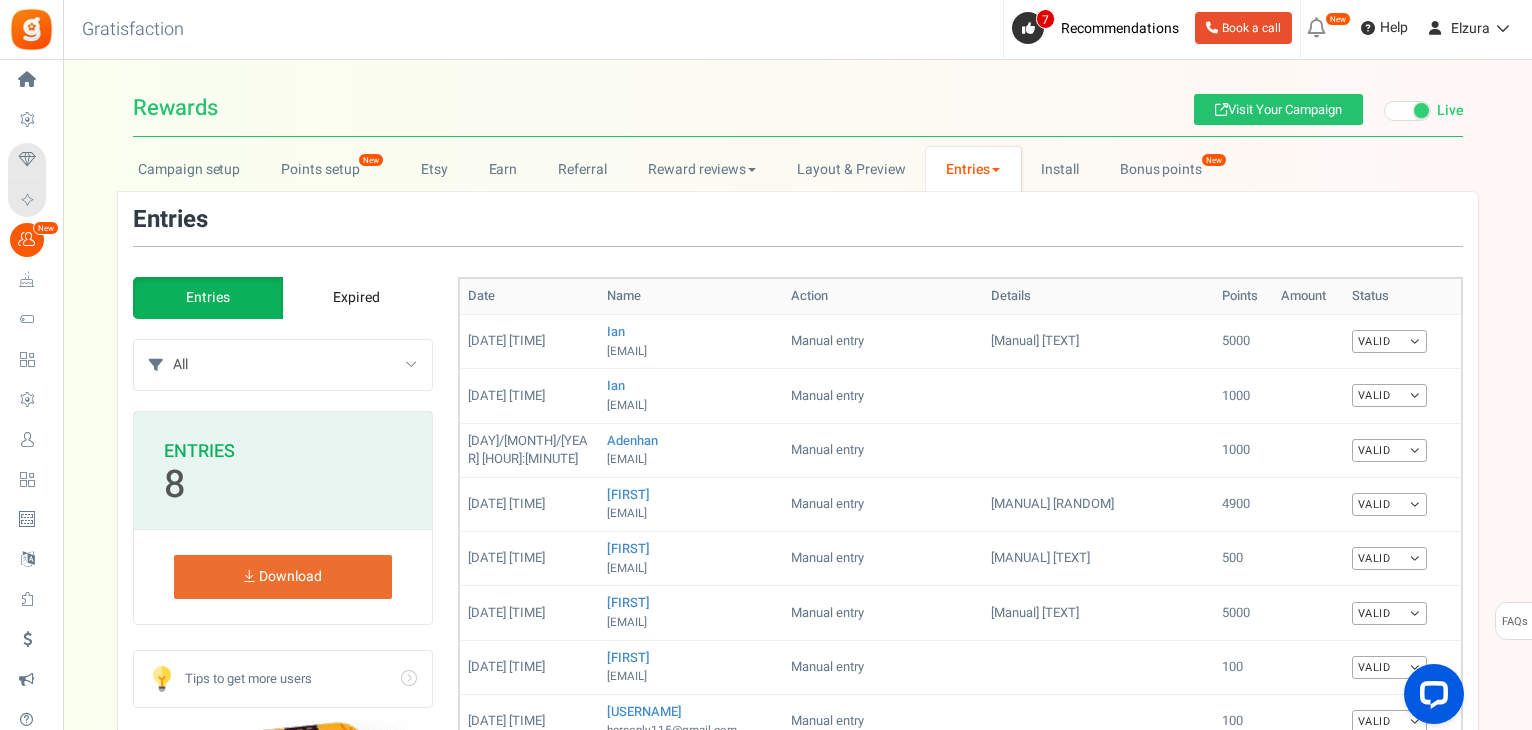 click on "Entries" at bounding box center (973, 169) 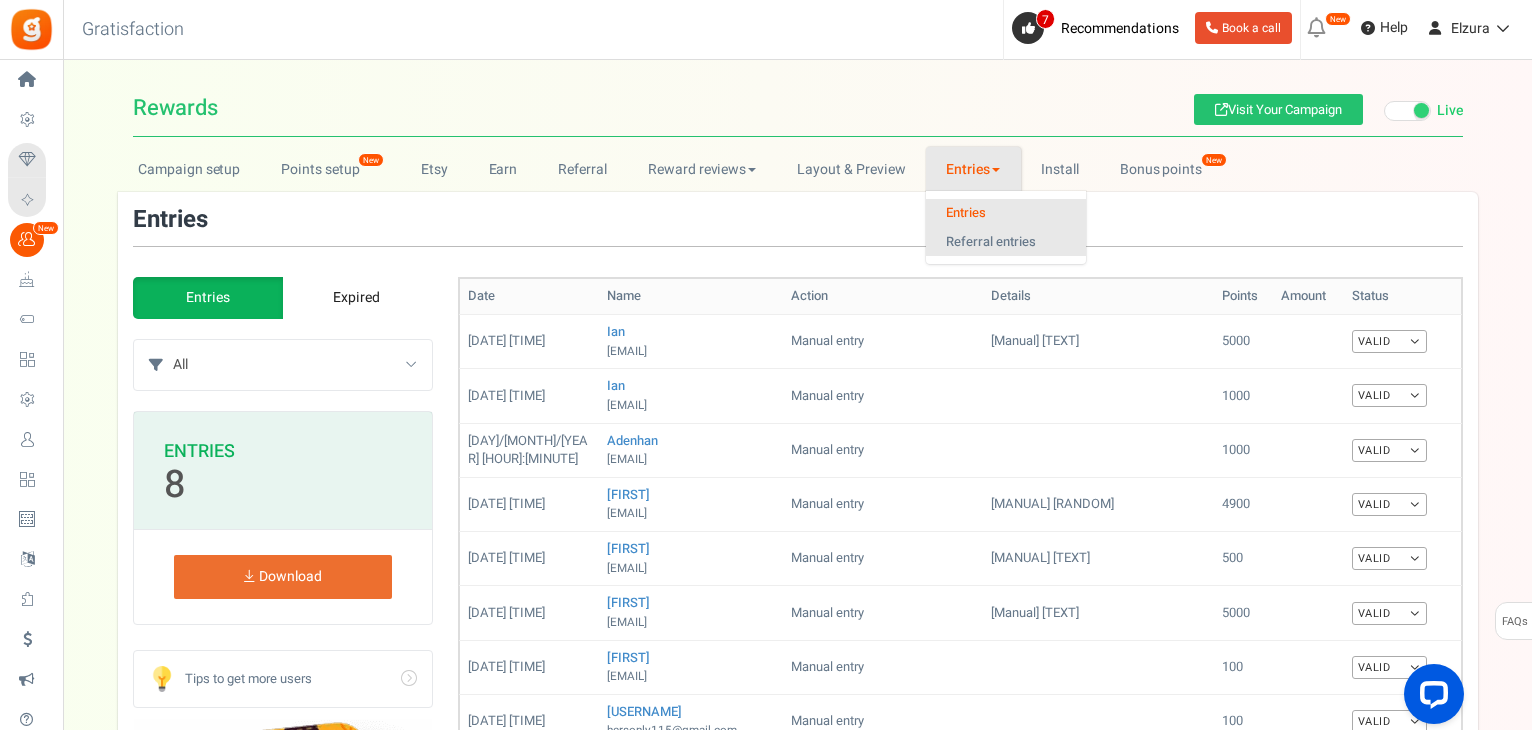 click on "Referral entries" at bounding box center [1006, 242] 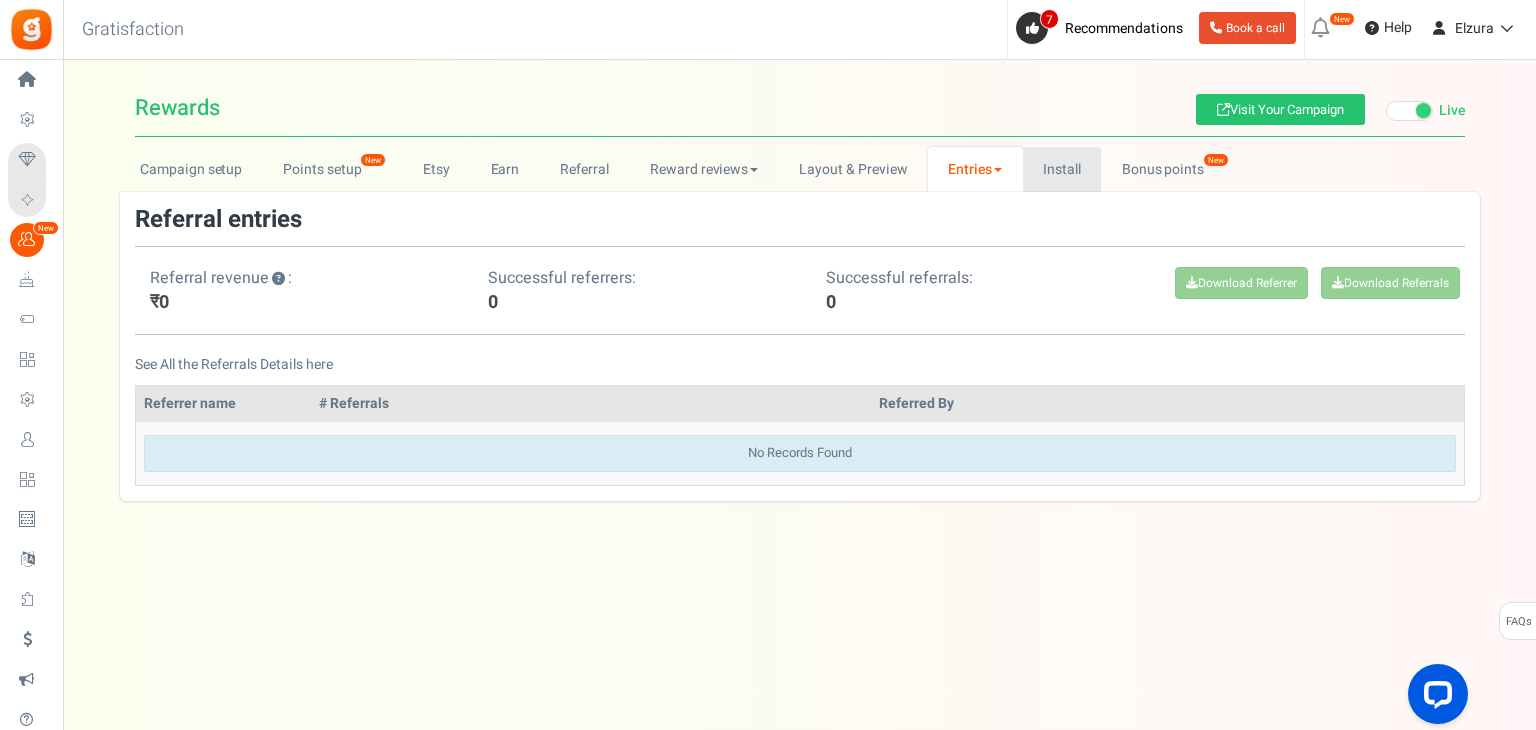 click on "Install" at bounding box center [1062, 169] 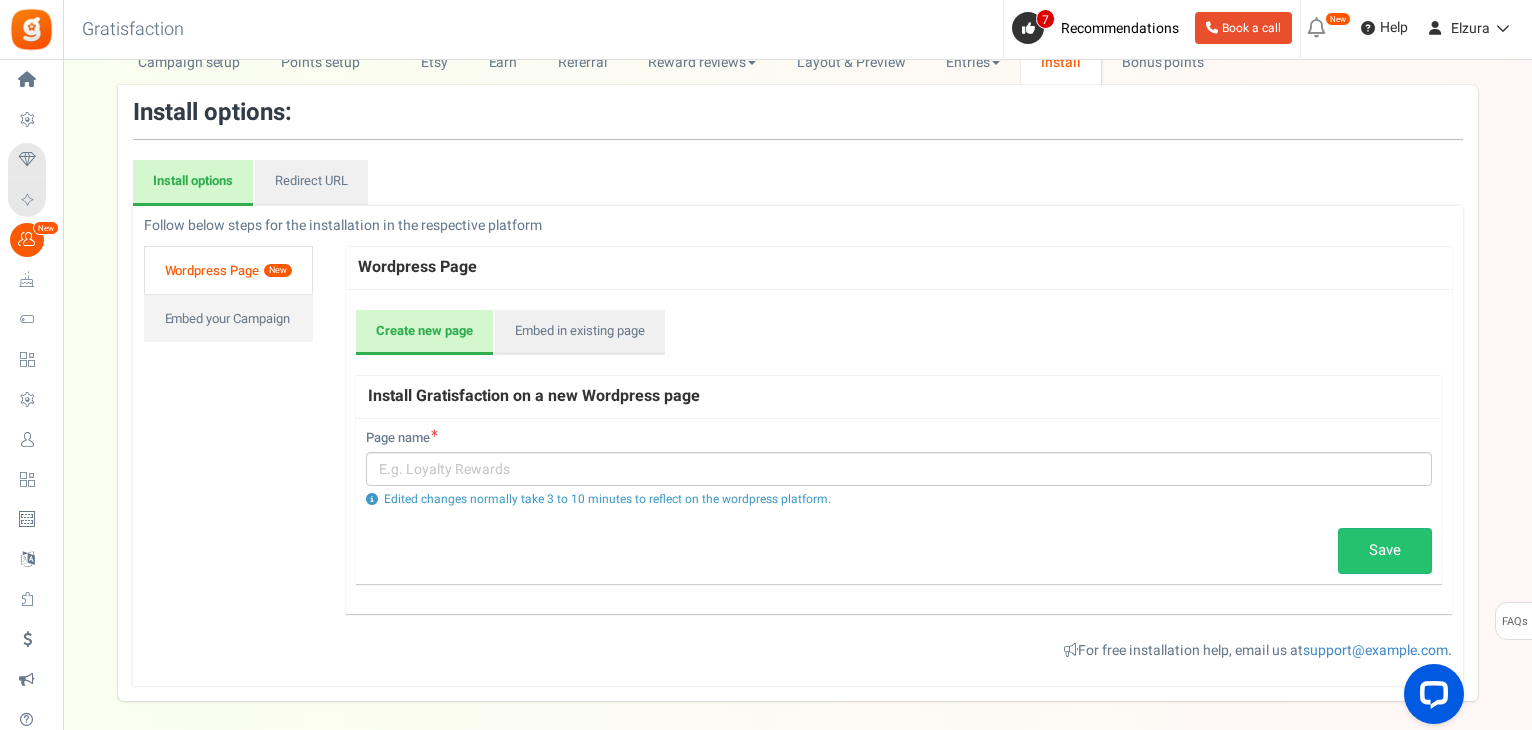 scroll, scrollTop: 0, scrollLeft: 0, axis: both 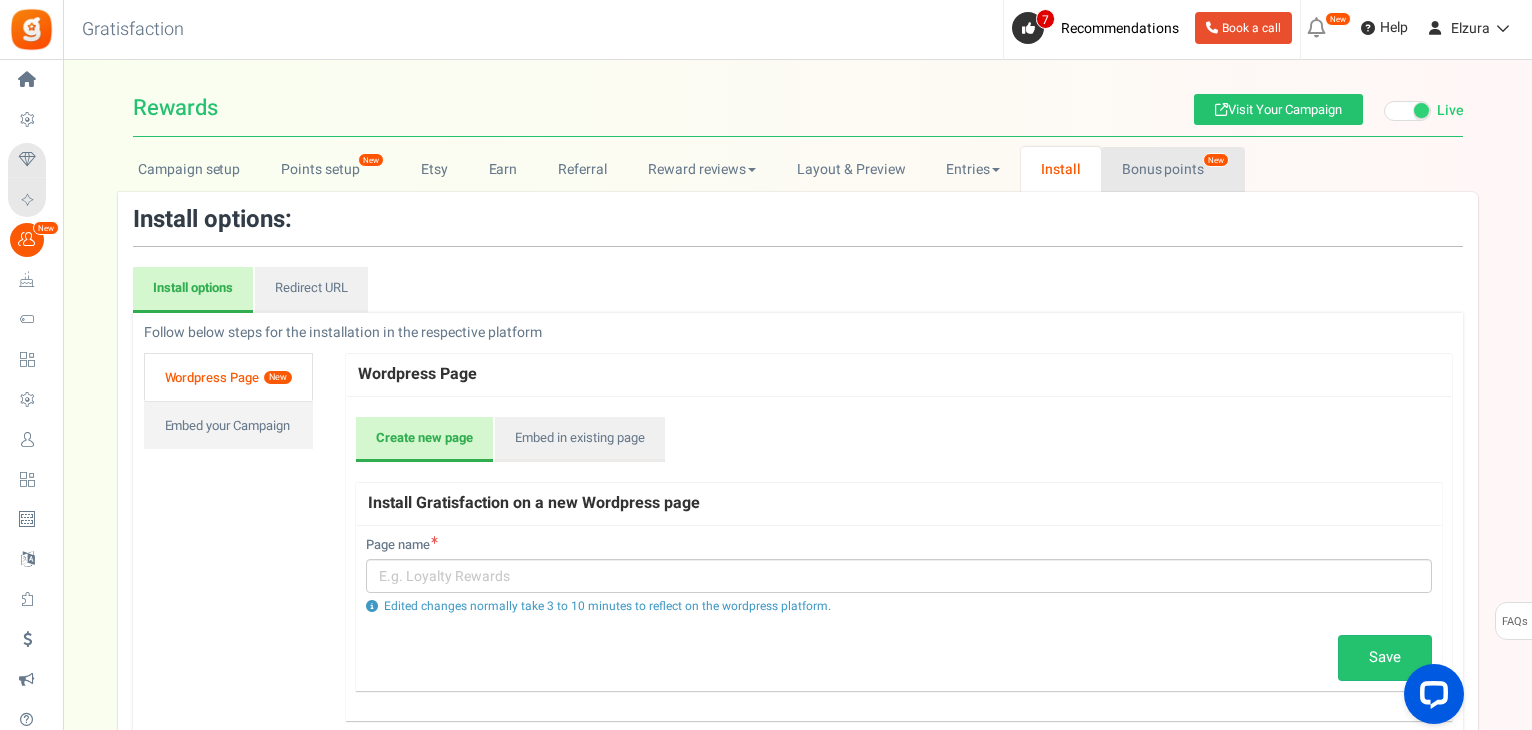click on "Bonus points
New" at bounding box center (1172, 169) 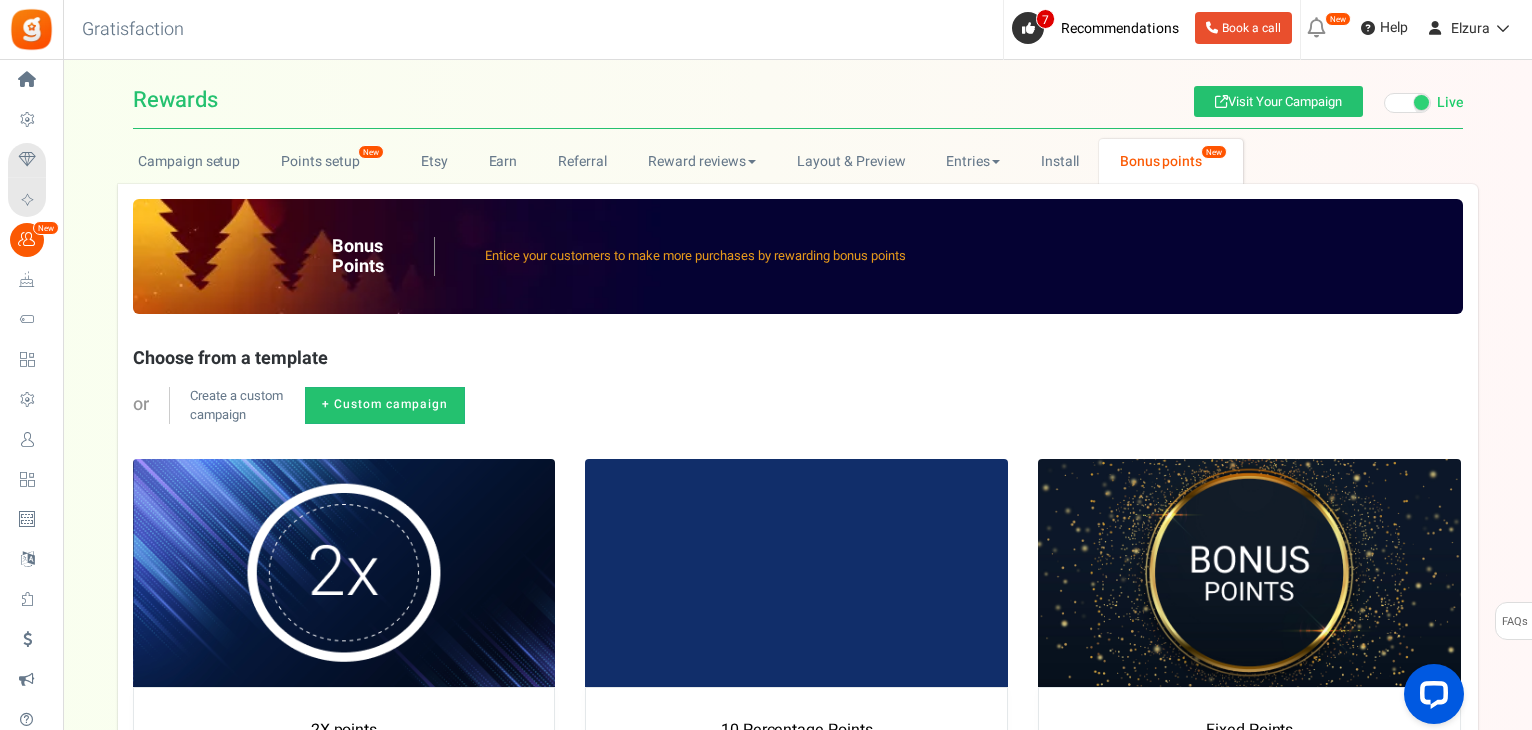 scroll, scrollTop: 0, scrollLeft: 0, axis: both 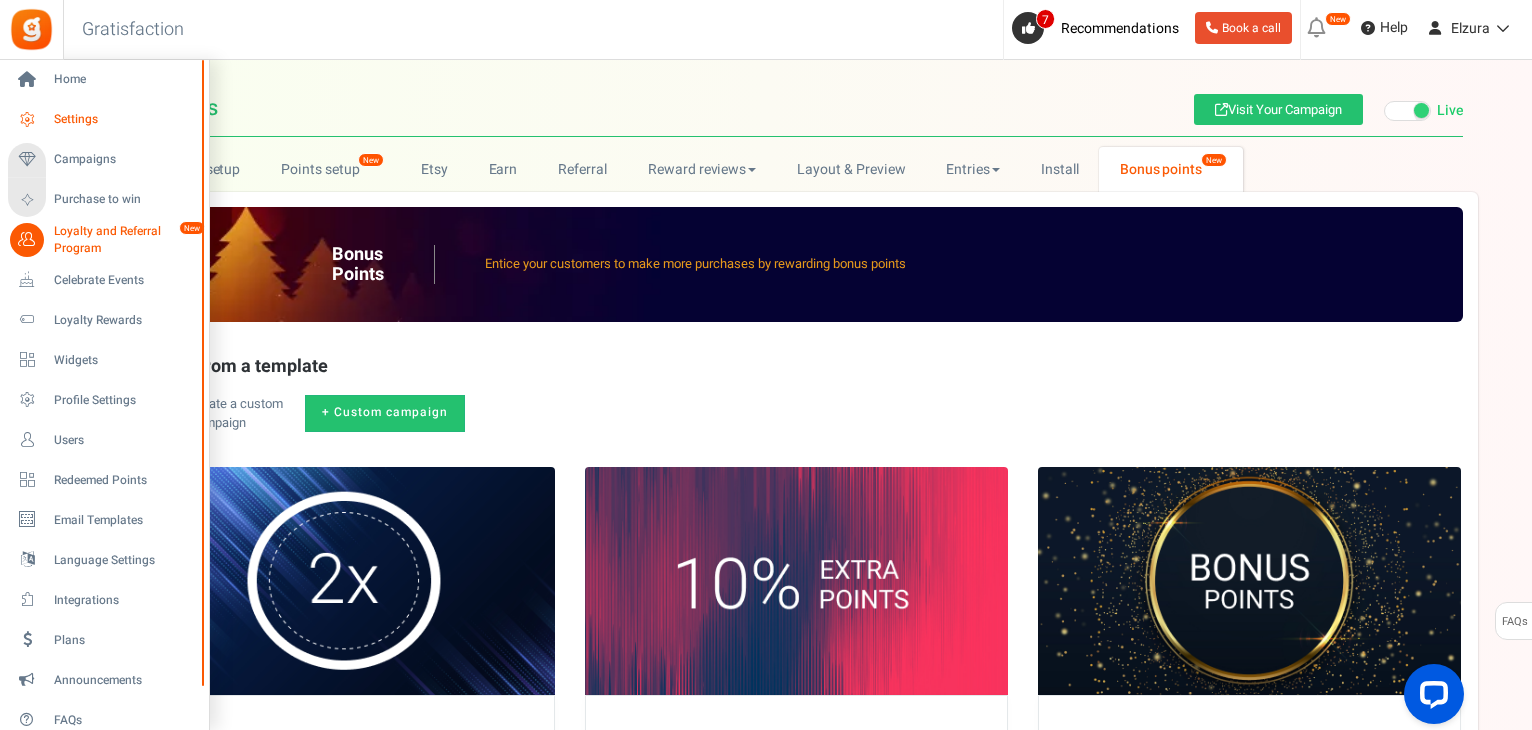 click on "Settings" at bounding box center [104, 120] 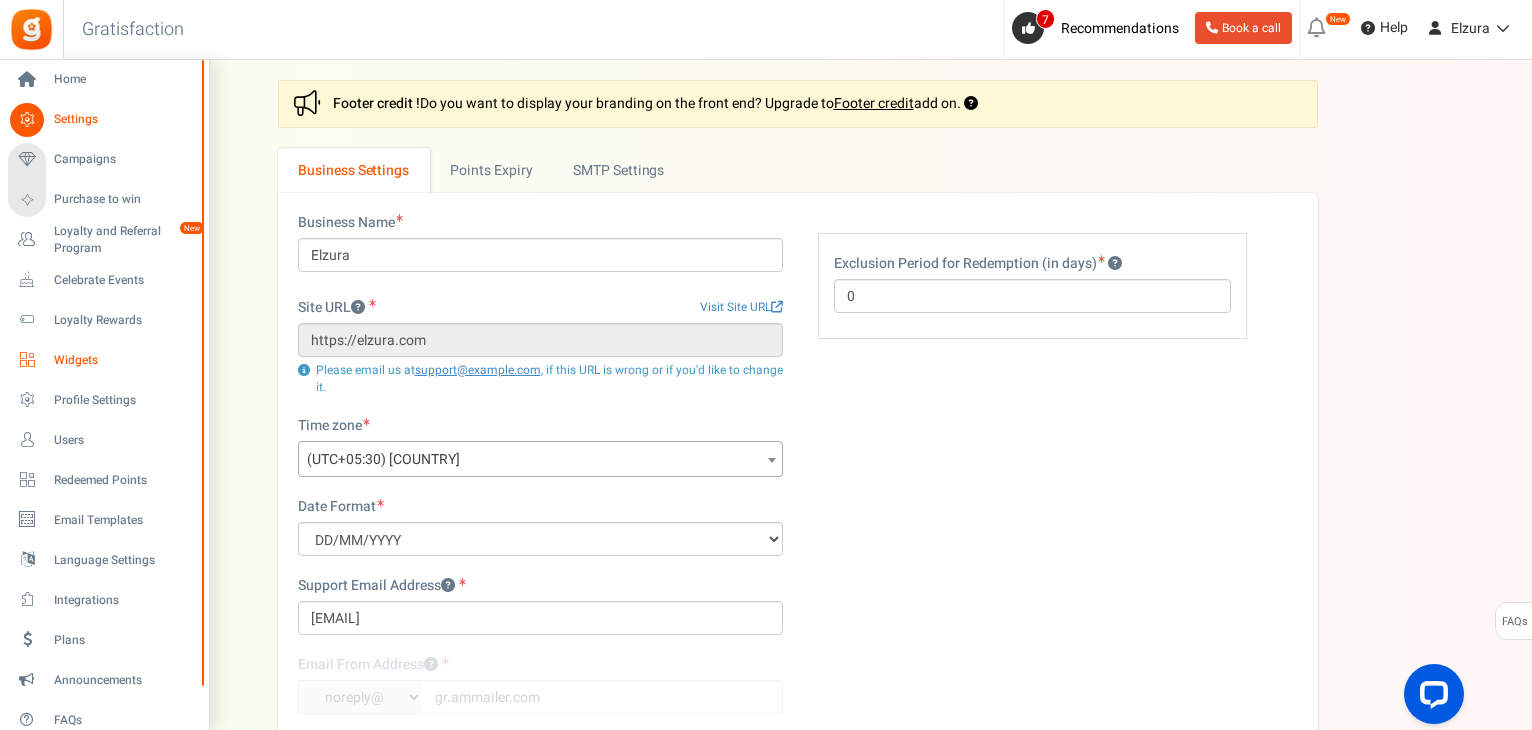 click on "Widgets" at bounding box center (124, 360) 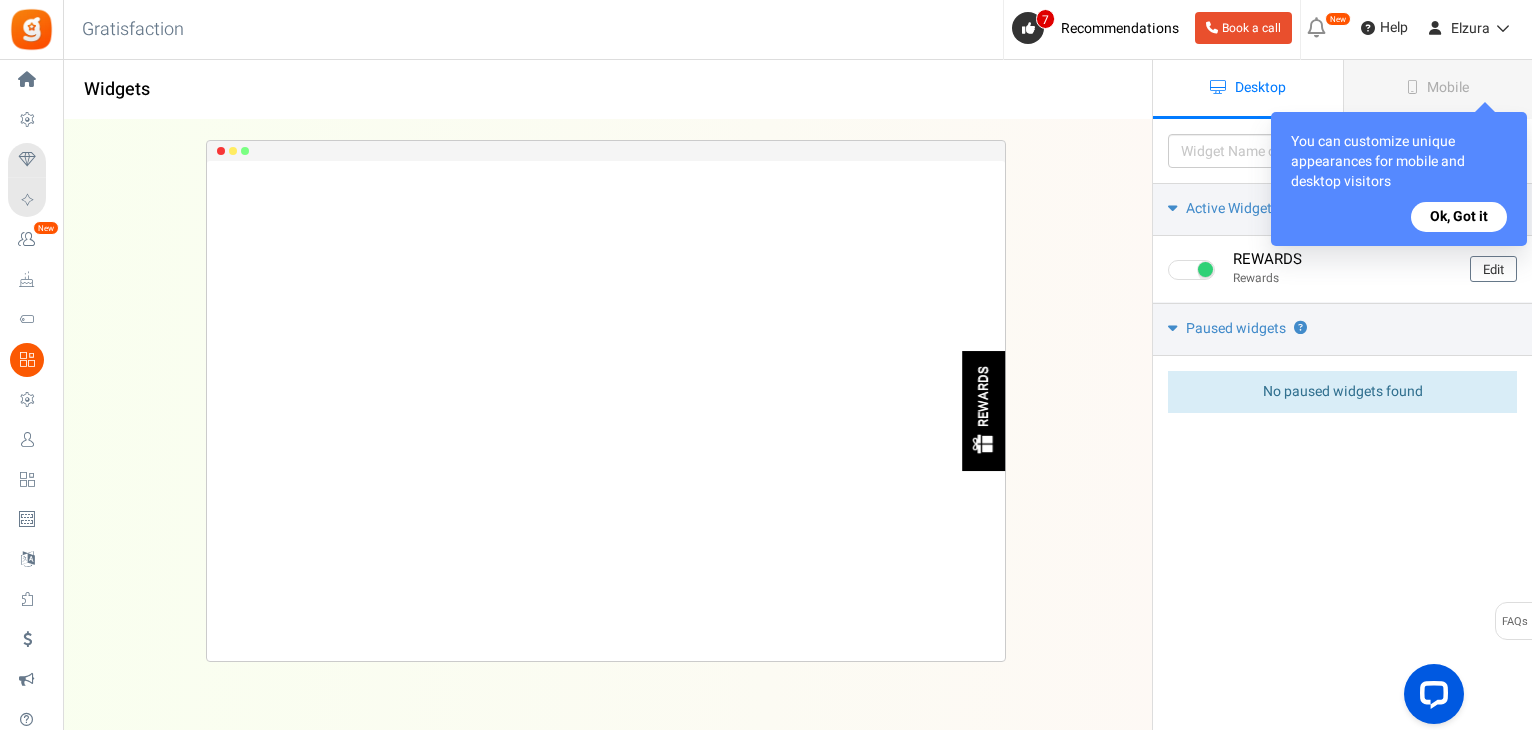 scroll, scrollTop: 0, scrollLeft: 0, axis: both 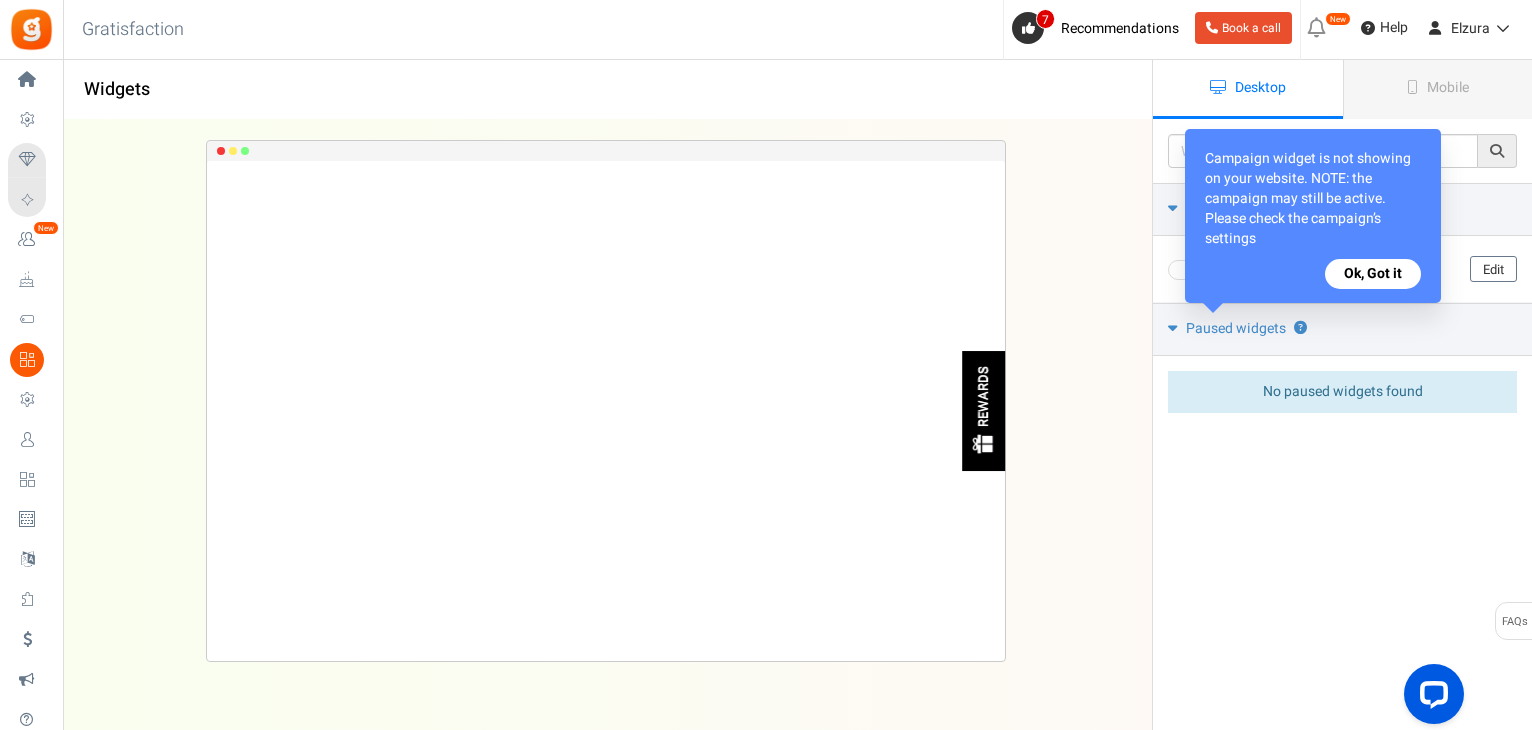 click on "Ok, Got it" at bounding box center (1373, 274) 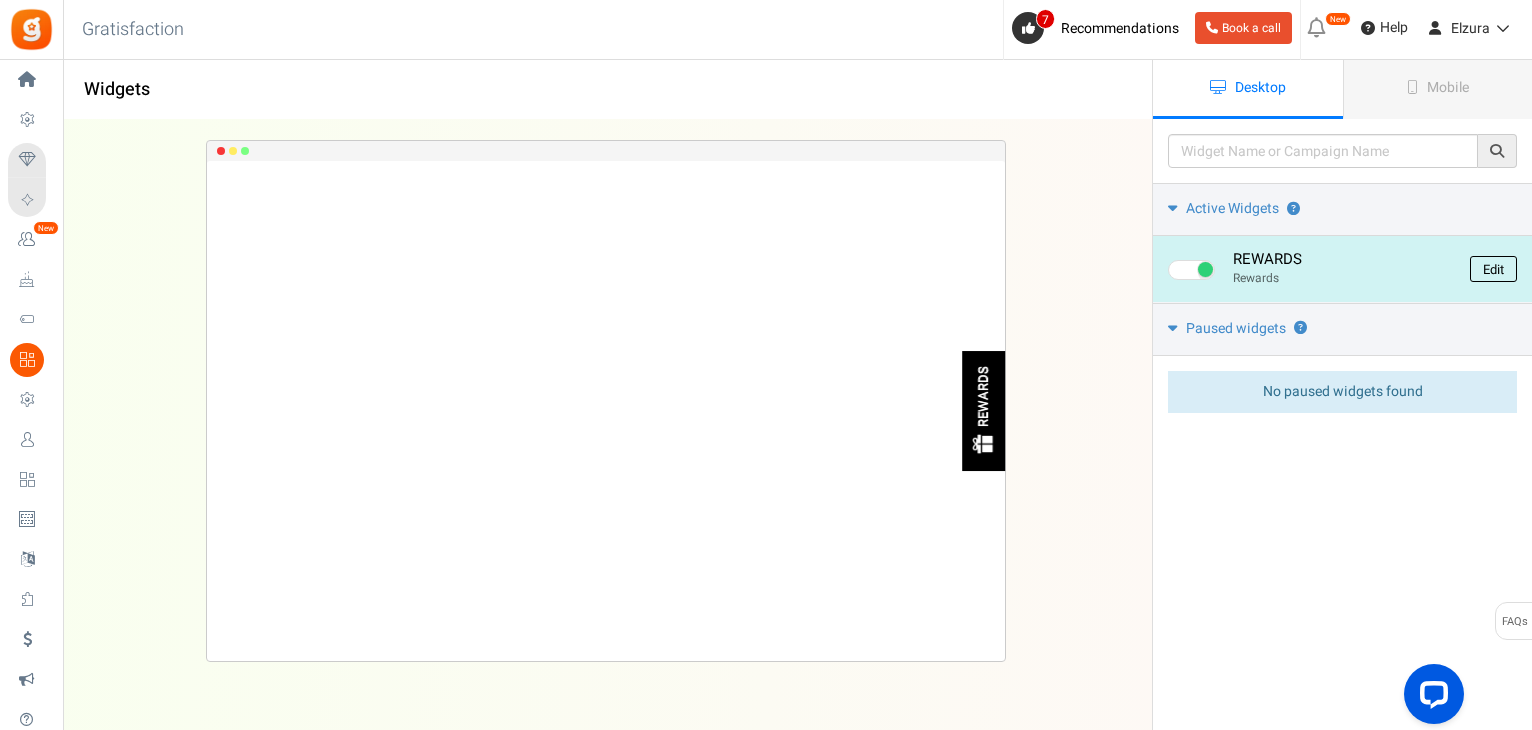 click on "Edit" at bounding box center (1493, 269) 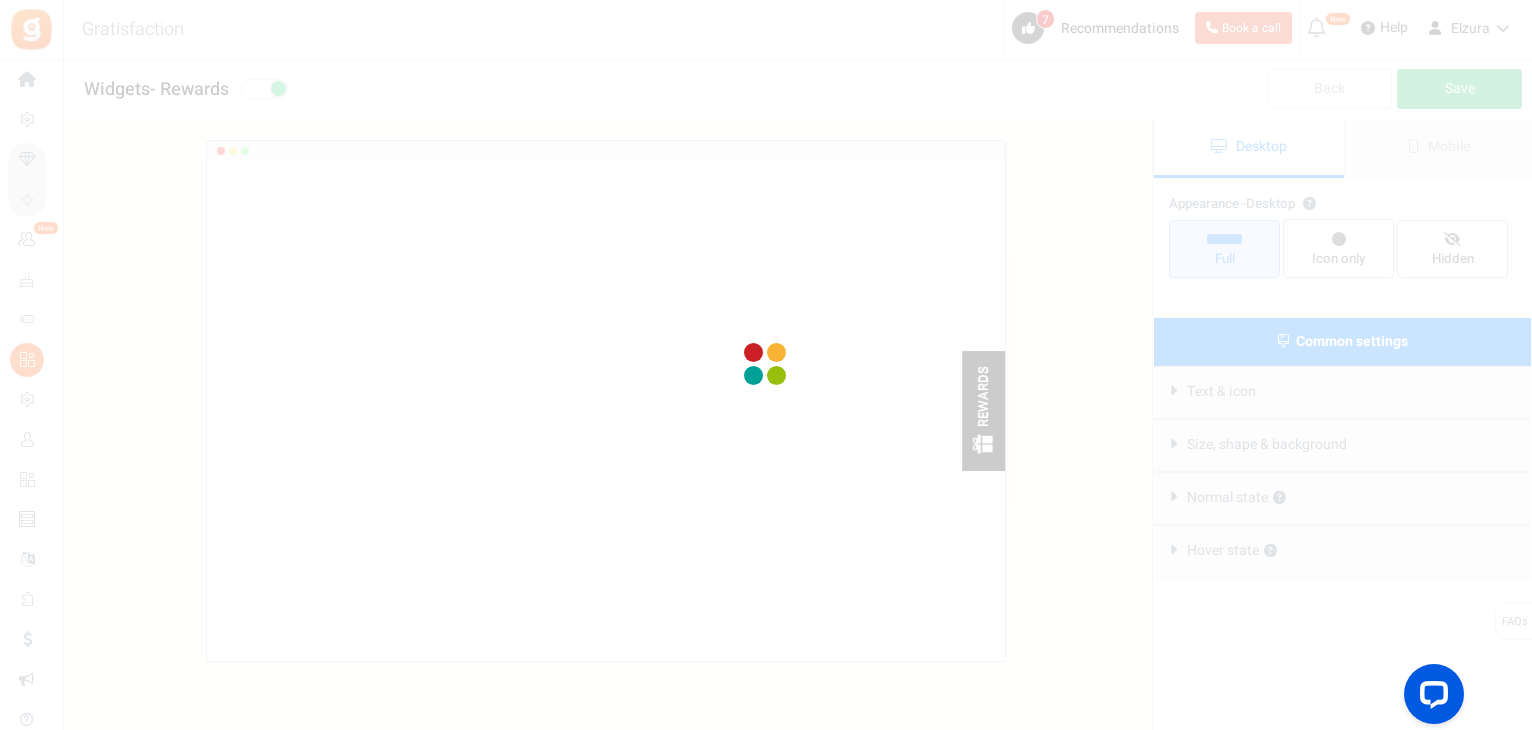 scroll, scrollTop: 0, scrollLeft: 0, axis: both 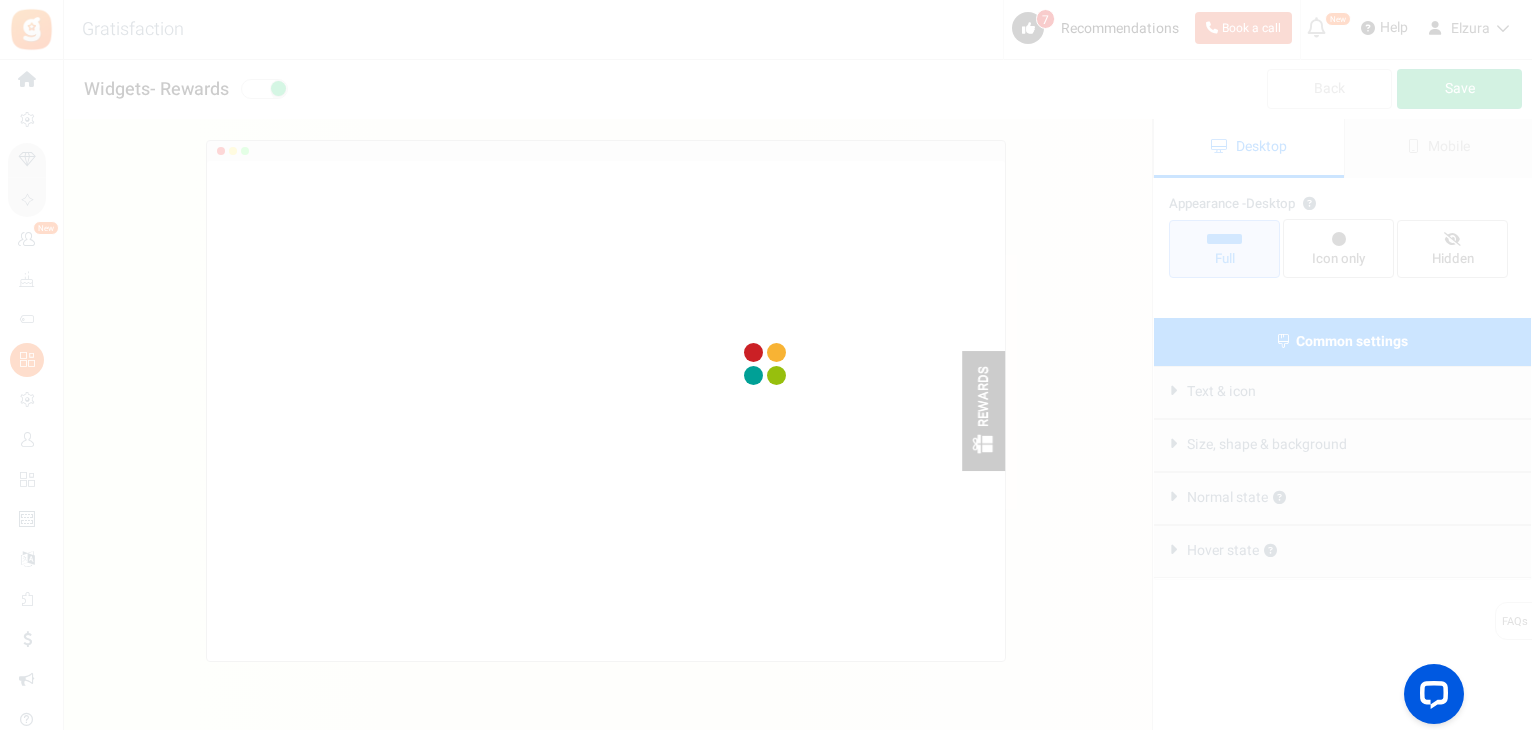radio on "true" 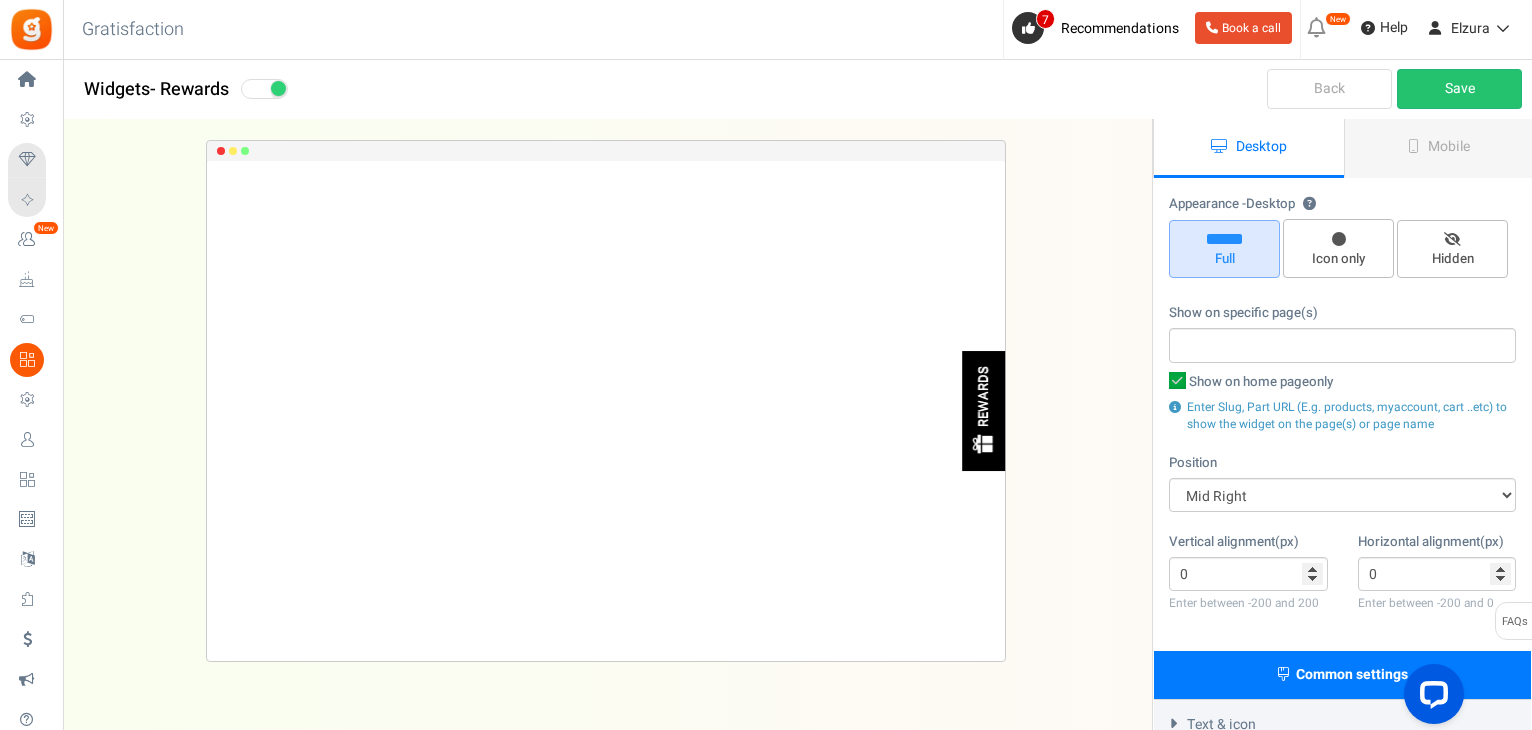 click on "Show on home page  only" at bounding box center (1261, 382) 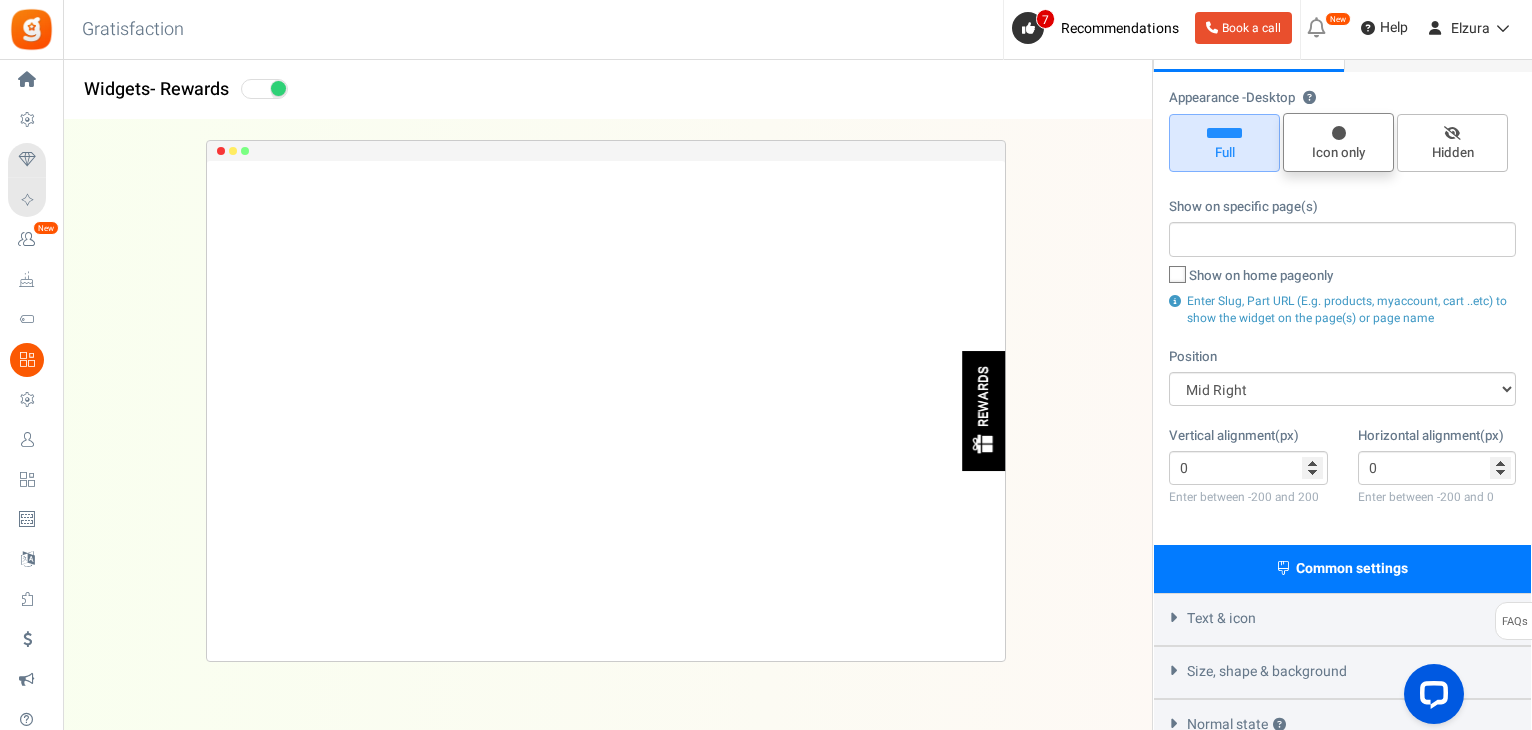 scroll, scrollTop: 0, scrollLeft: 0, axis: both 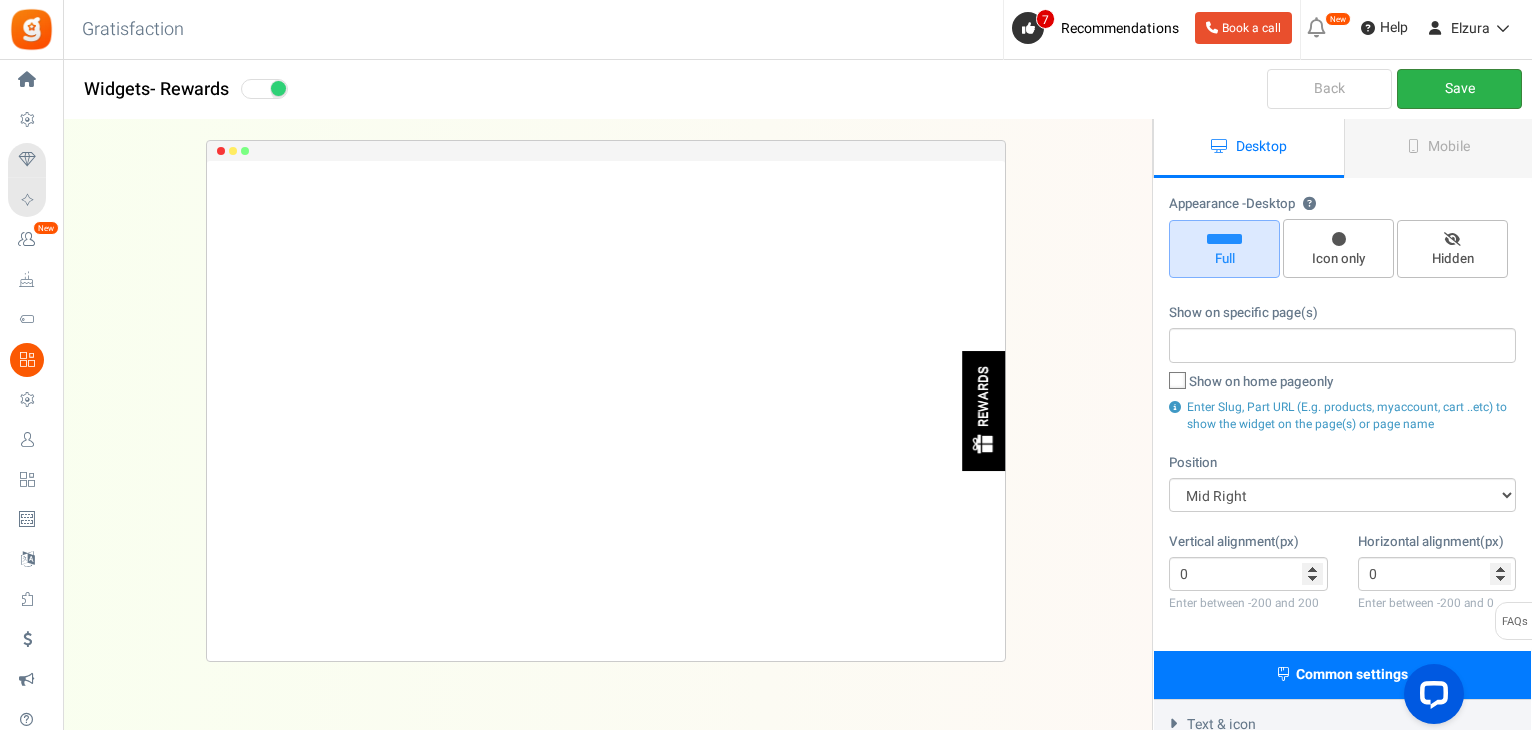 click on "Save" at bounding box center [1459, 89] 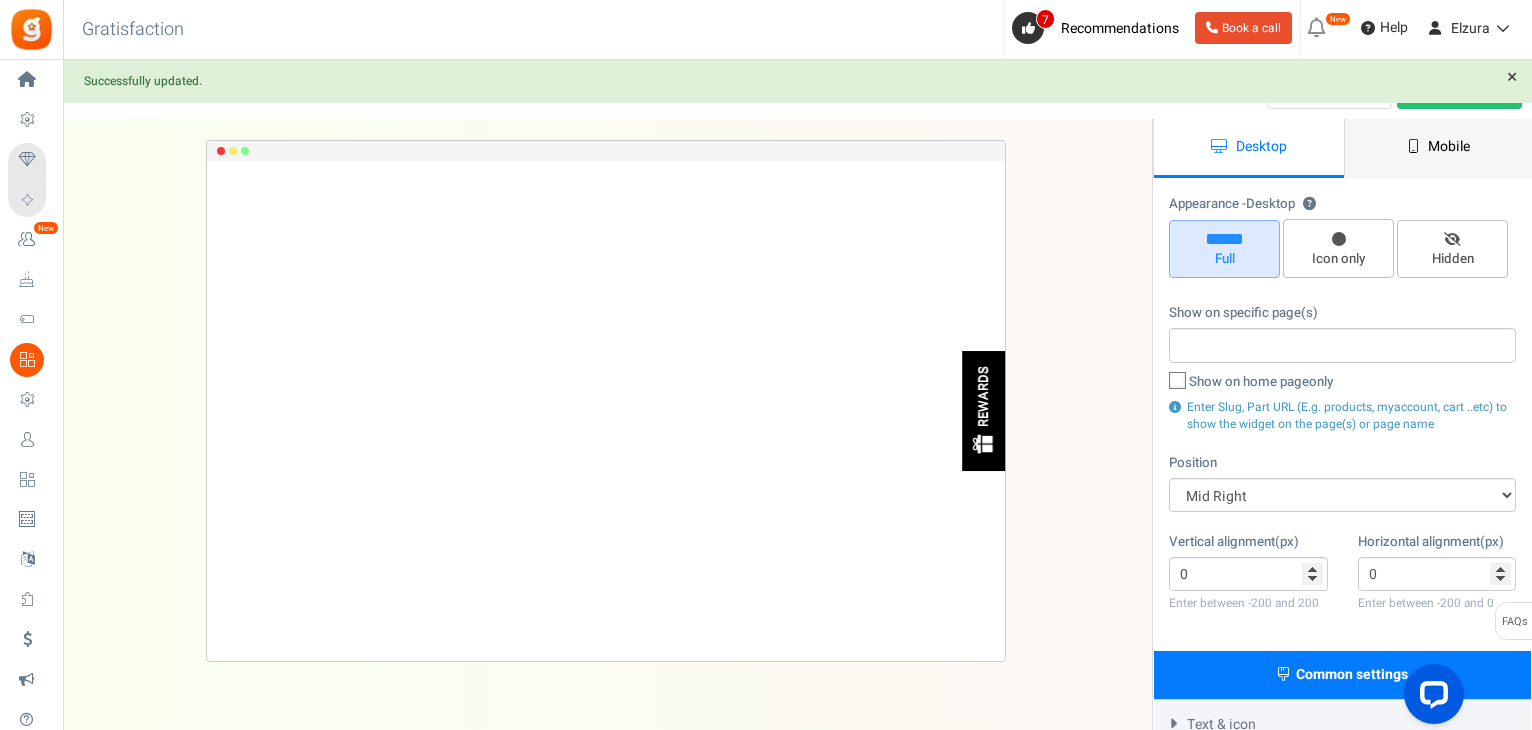 click on "Mobile" at bounding box center (1439, 148) 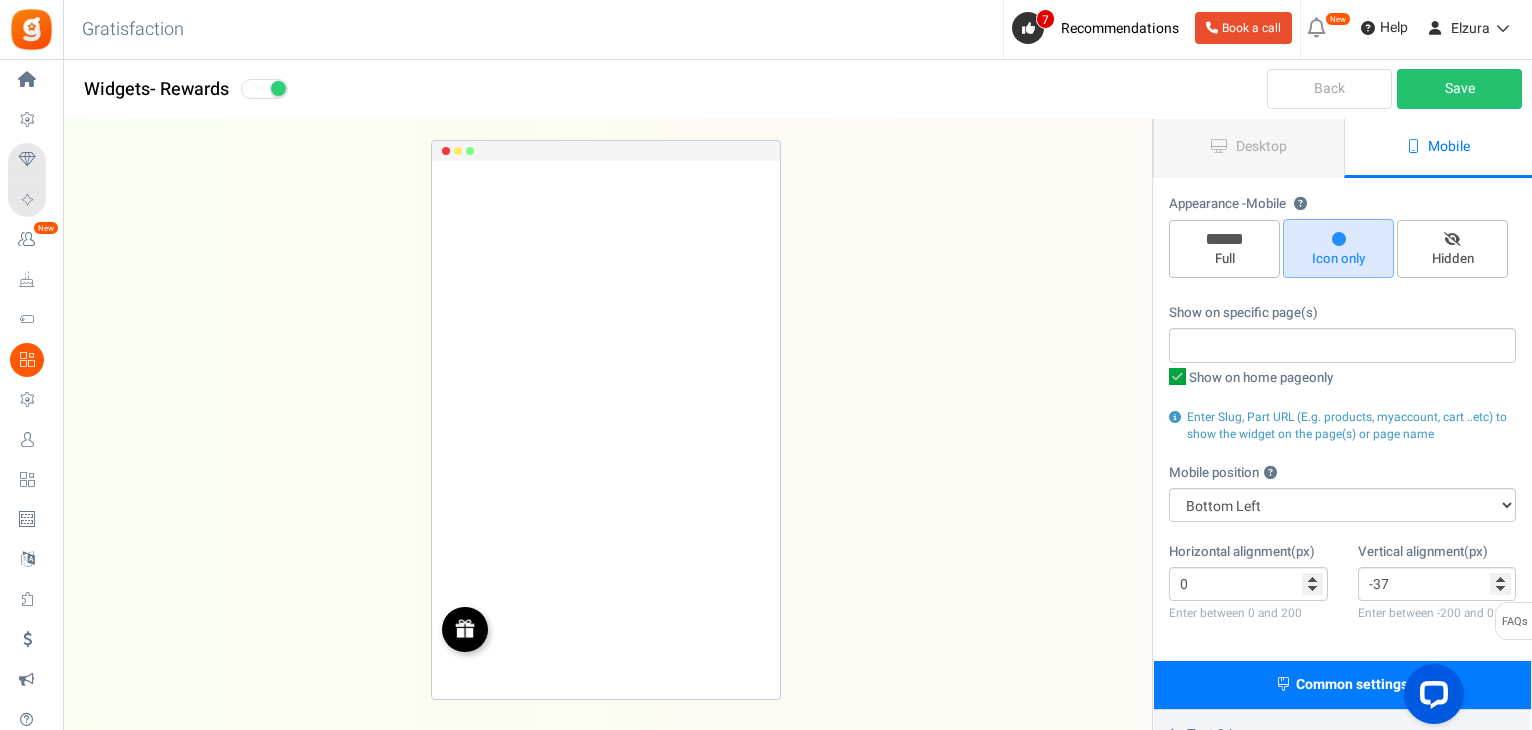 click on "Show on home page  only" at bounding box center [1261, 378] 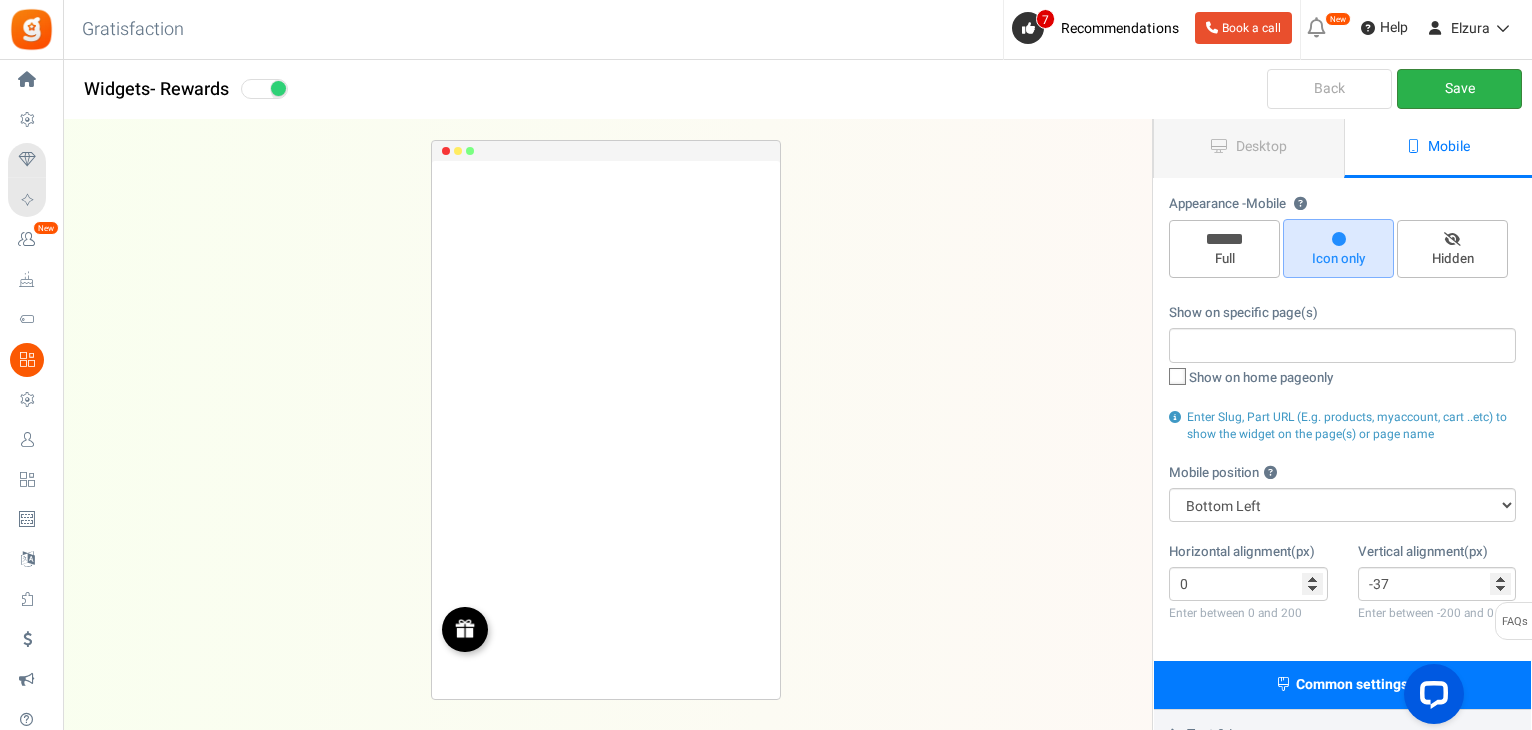 click on "Save" at bounding box center [1459, 89] 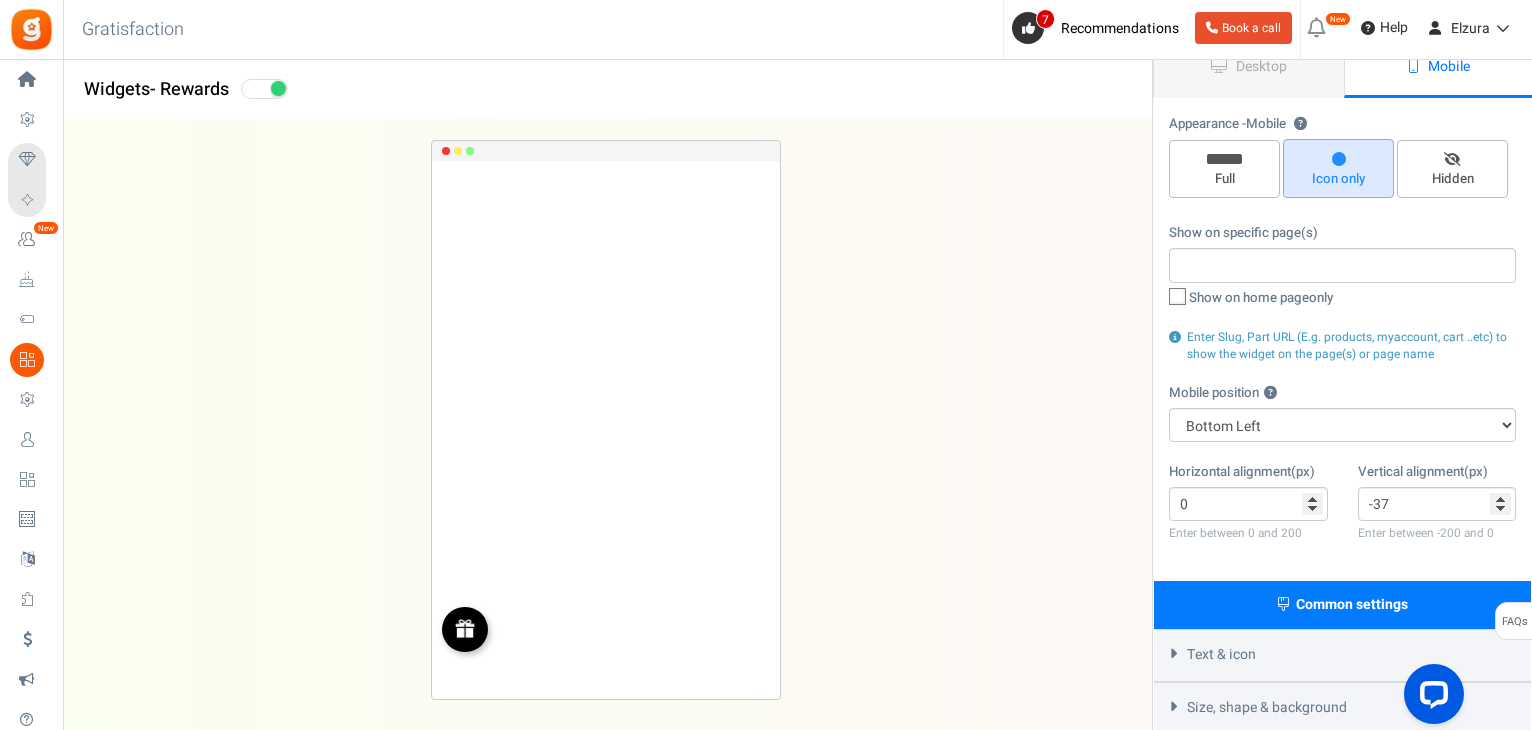 scroll, scrollTop: 0, scrollLeft: 0, axis: both 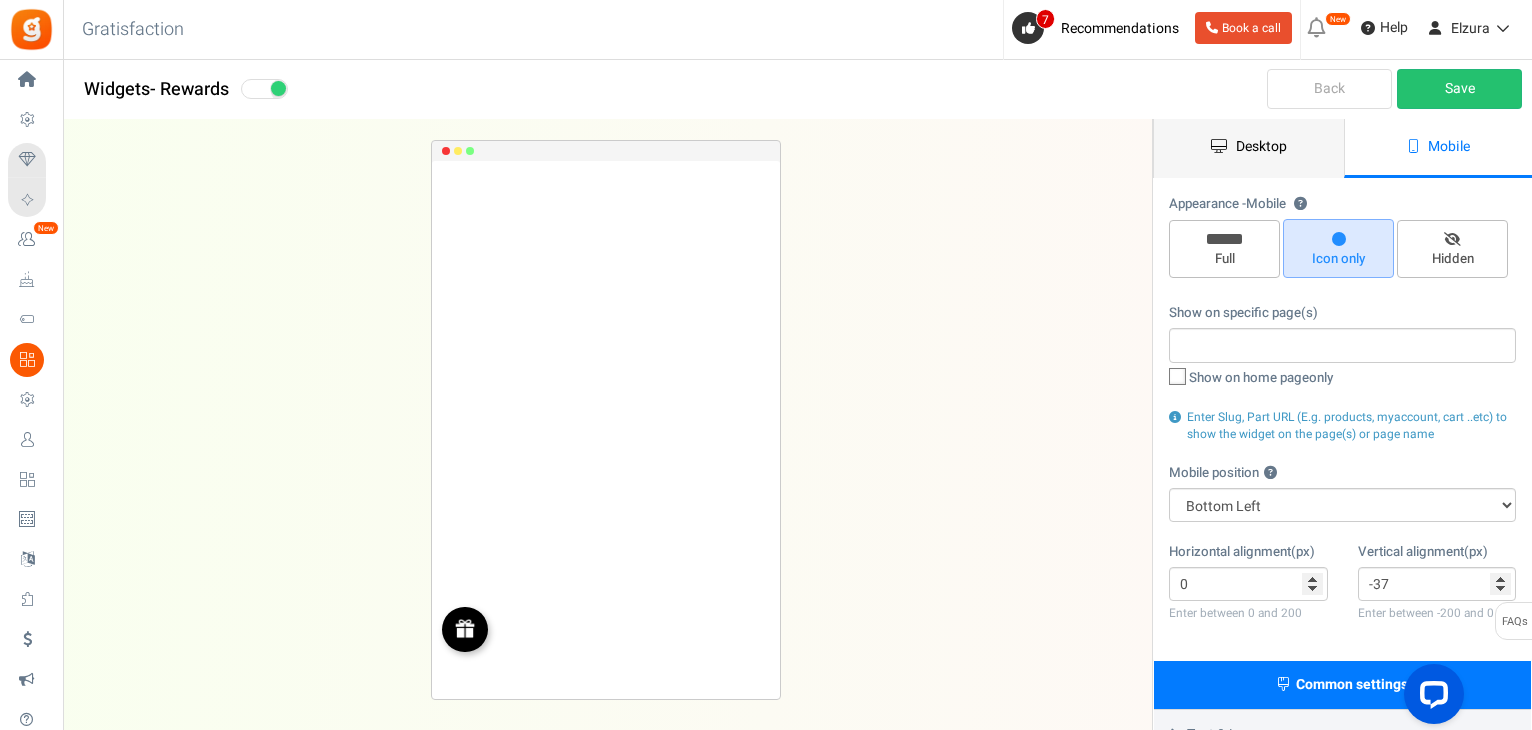 click on "Desktop" at bounding box center (1261, 146) 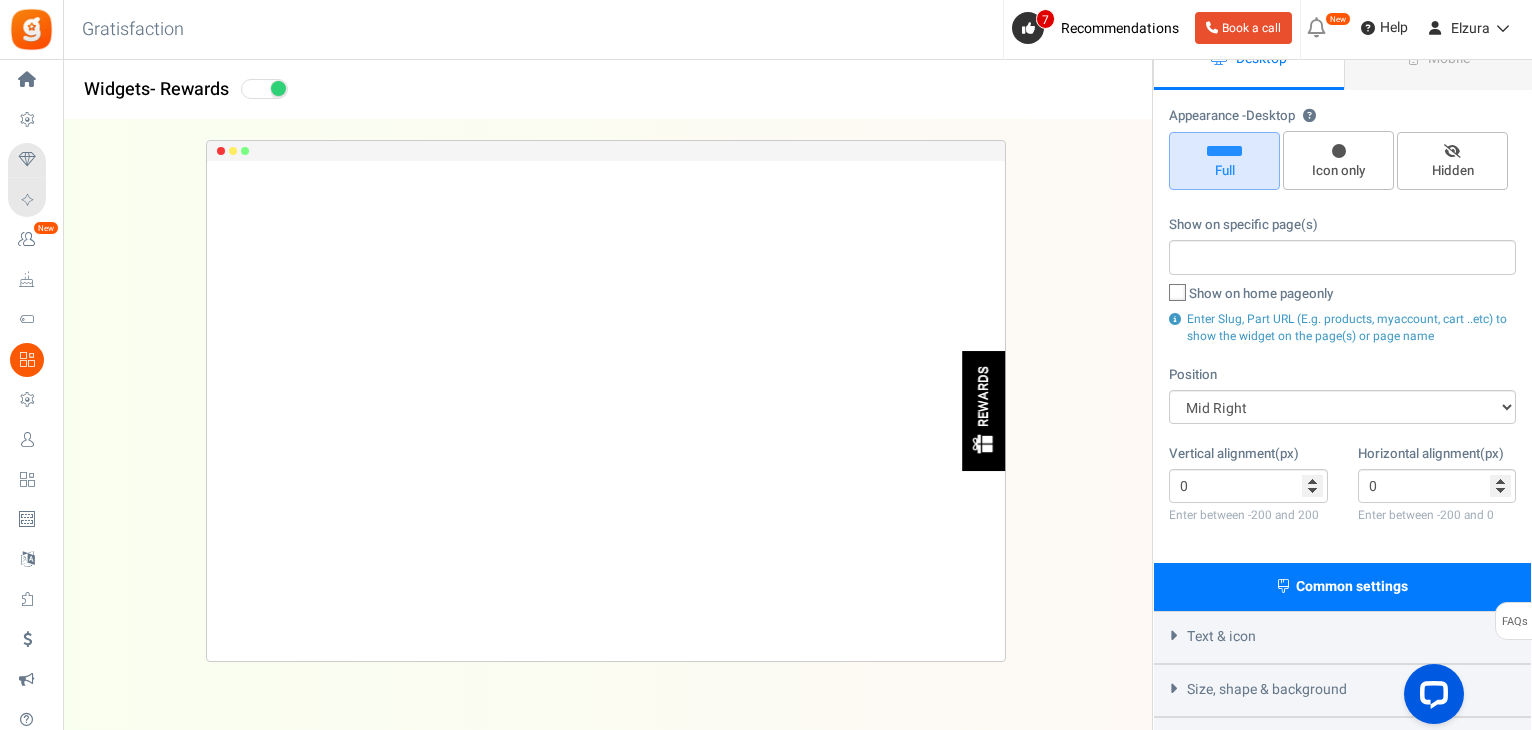 scroll, scrollTop: 284, scrollLeft: 0, axis: vertical 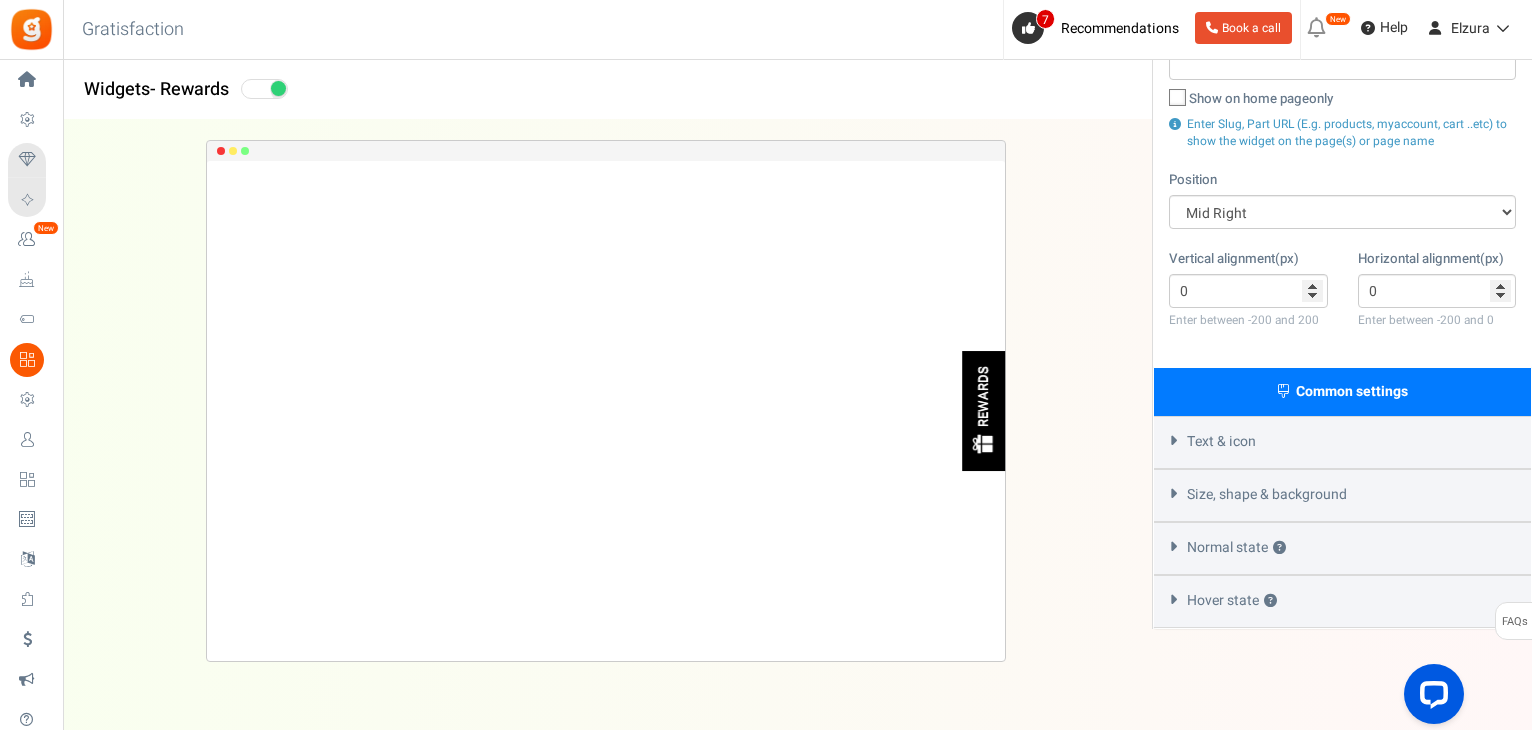 click on "Common settings" at bounding box center [1342, 392] 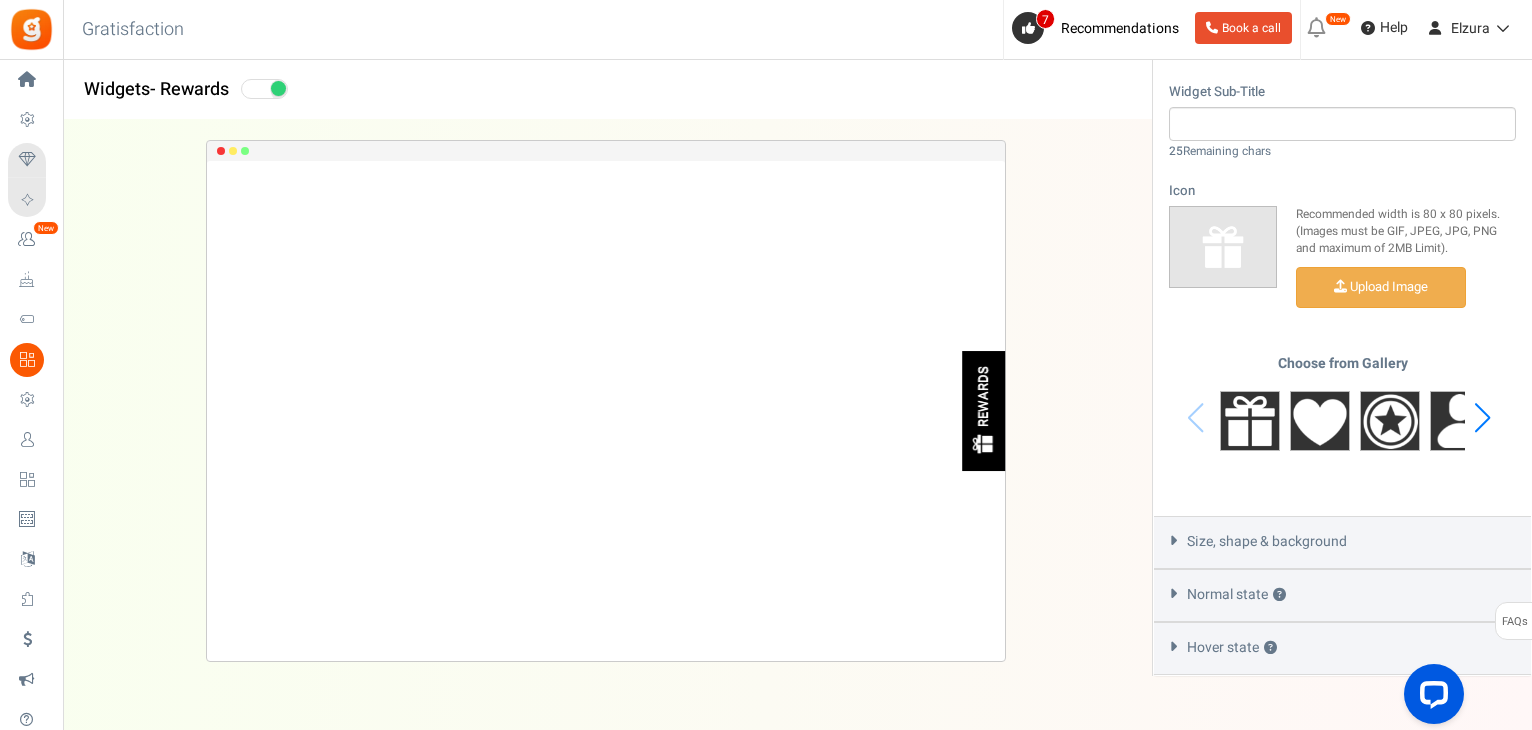 scroll, scrollTop: 833, scrollLeft: 0, axis: vertical 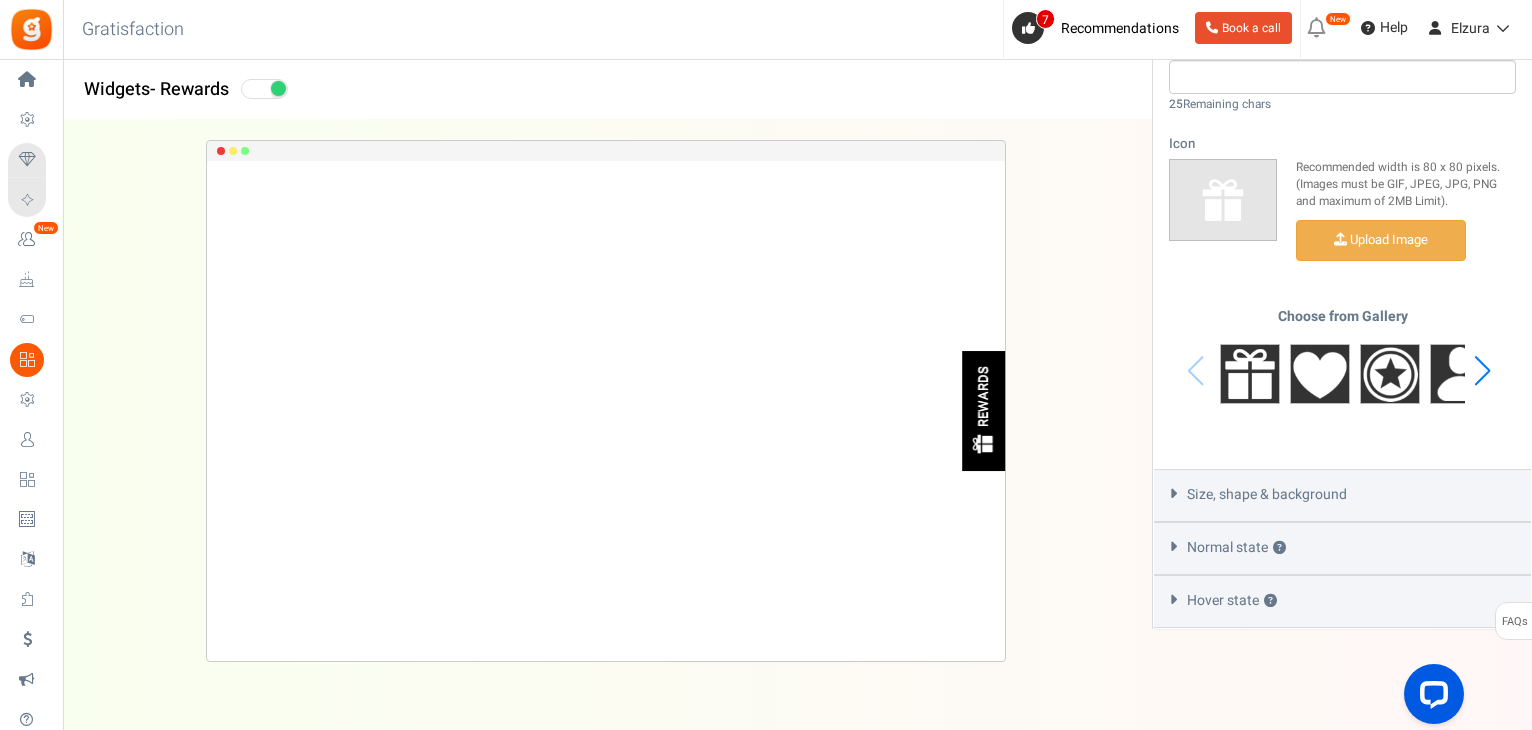 click on "Size, shape & background" at bounding box center (1267, 495) 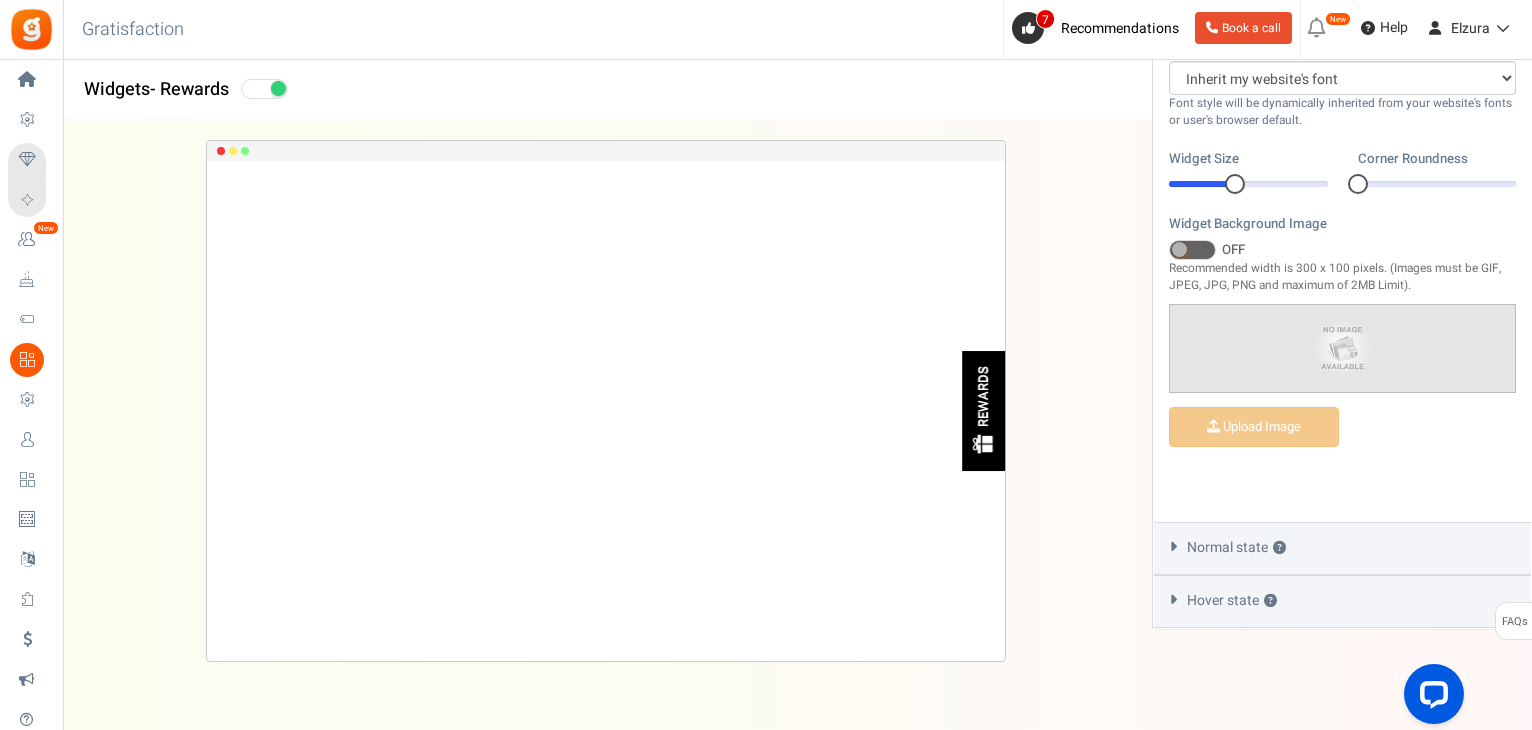 scroll, scrollTop: 755, scrollLeft: 0, axis: vertical 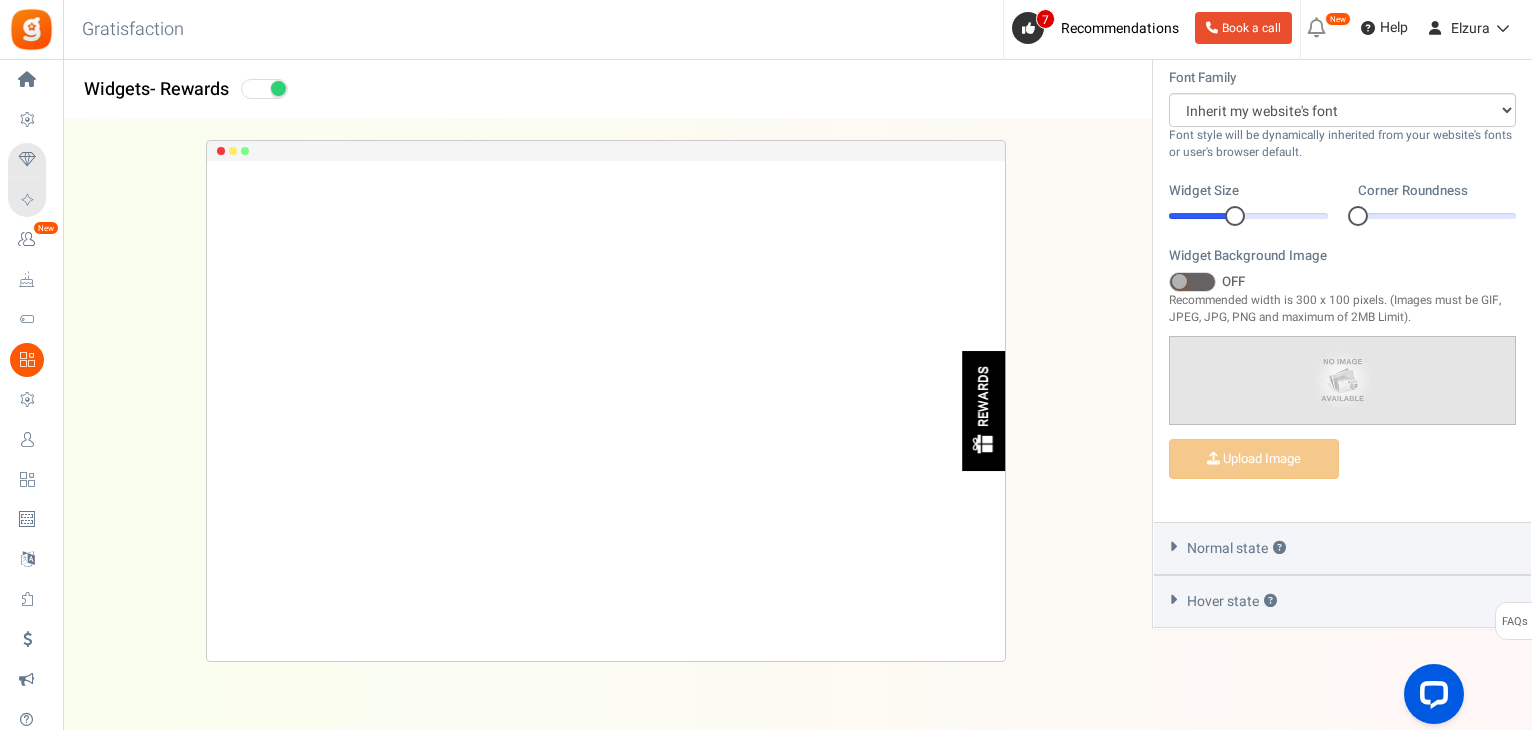 click on "Normal state
?" at bounding box center [1236, 549] 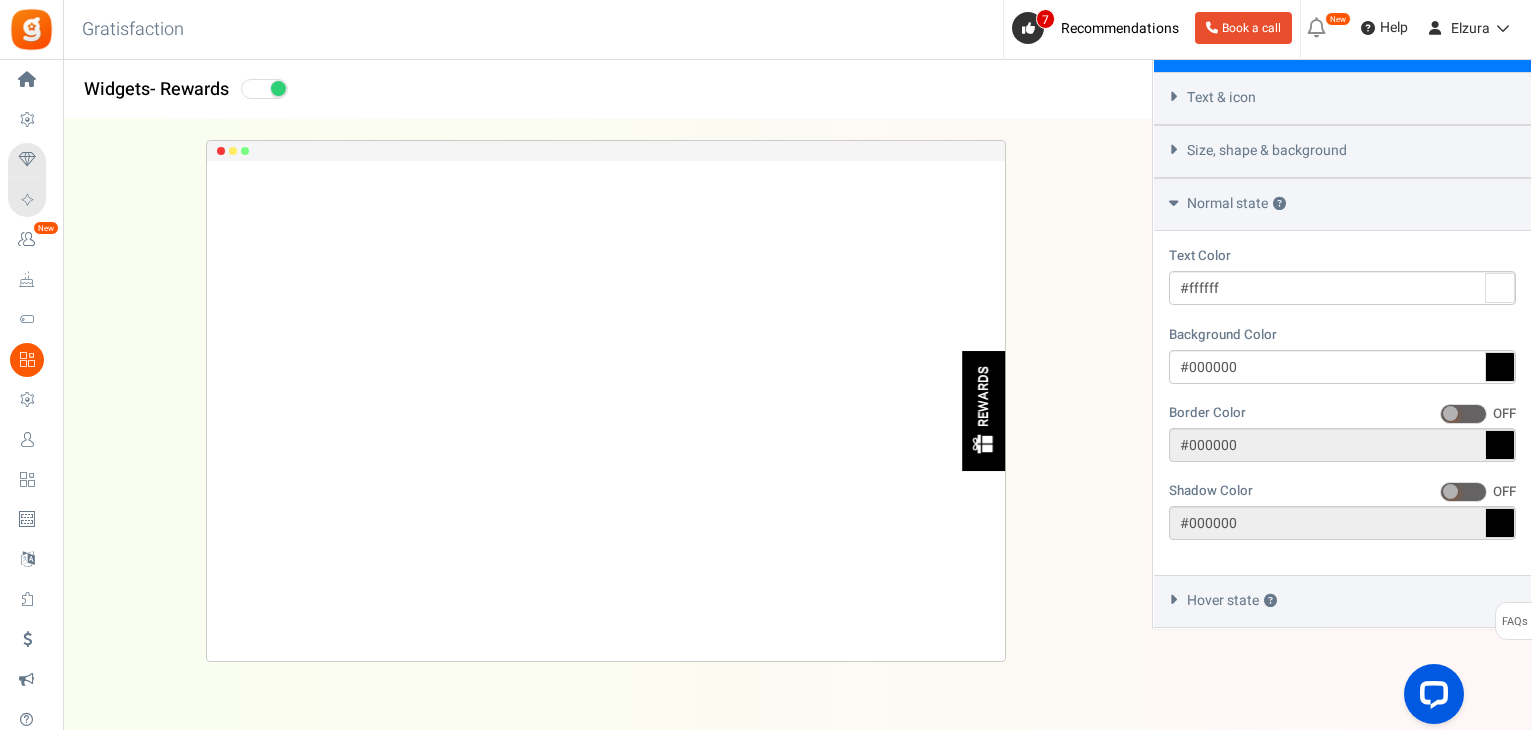 click on "Hover state
?" at bounding box center (1232, 601) 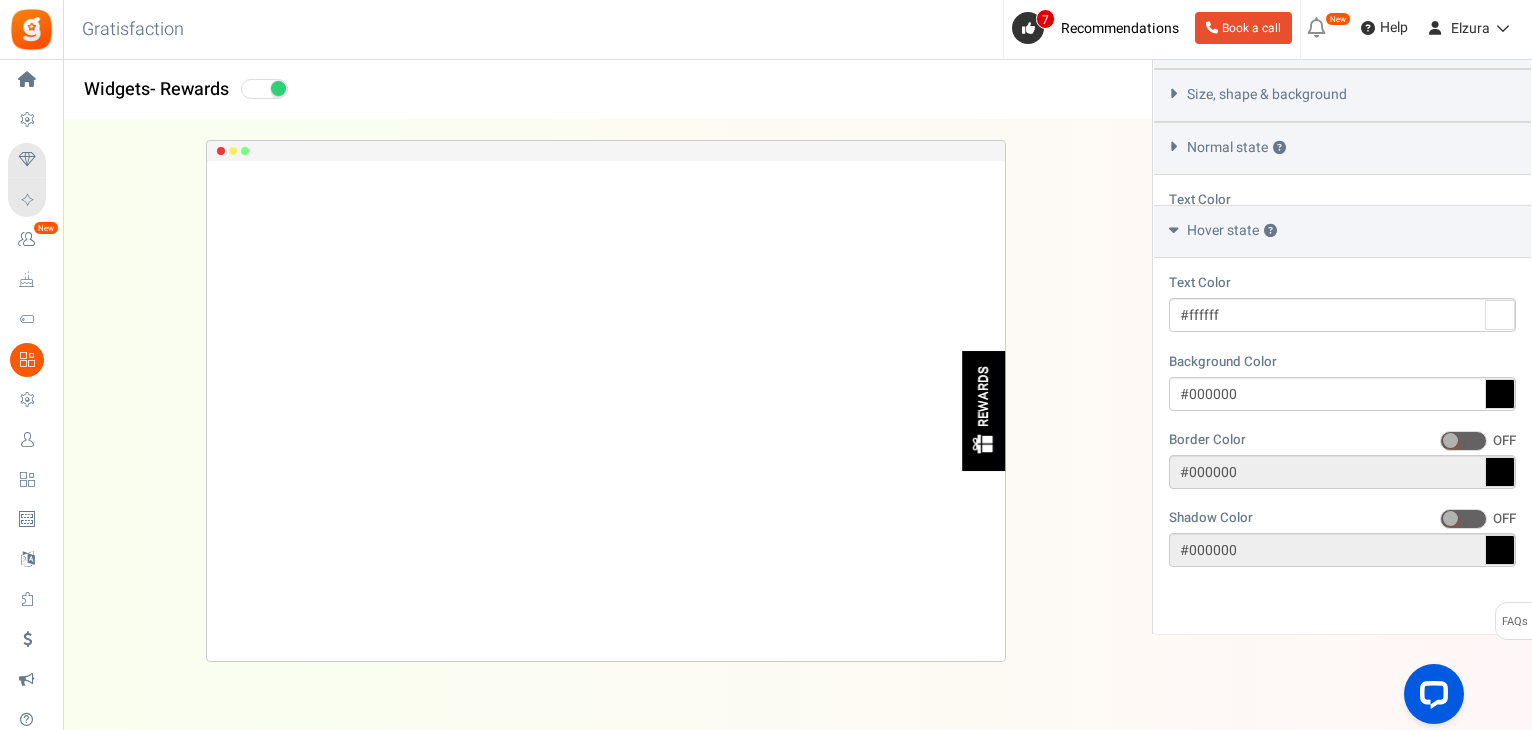 scroll, scrollTop: 629, scrollLeft: 0, axis: vertical 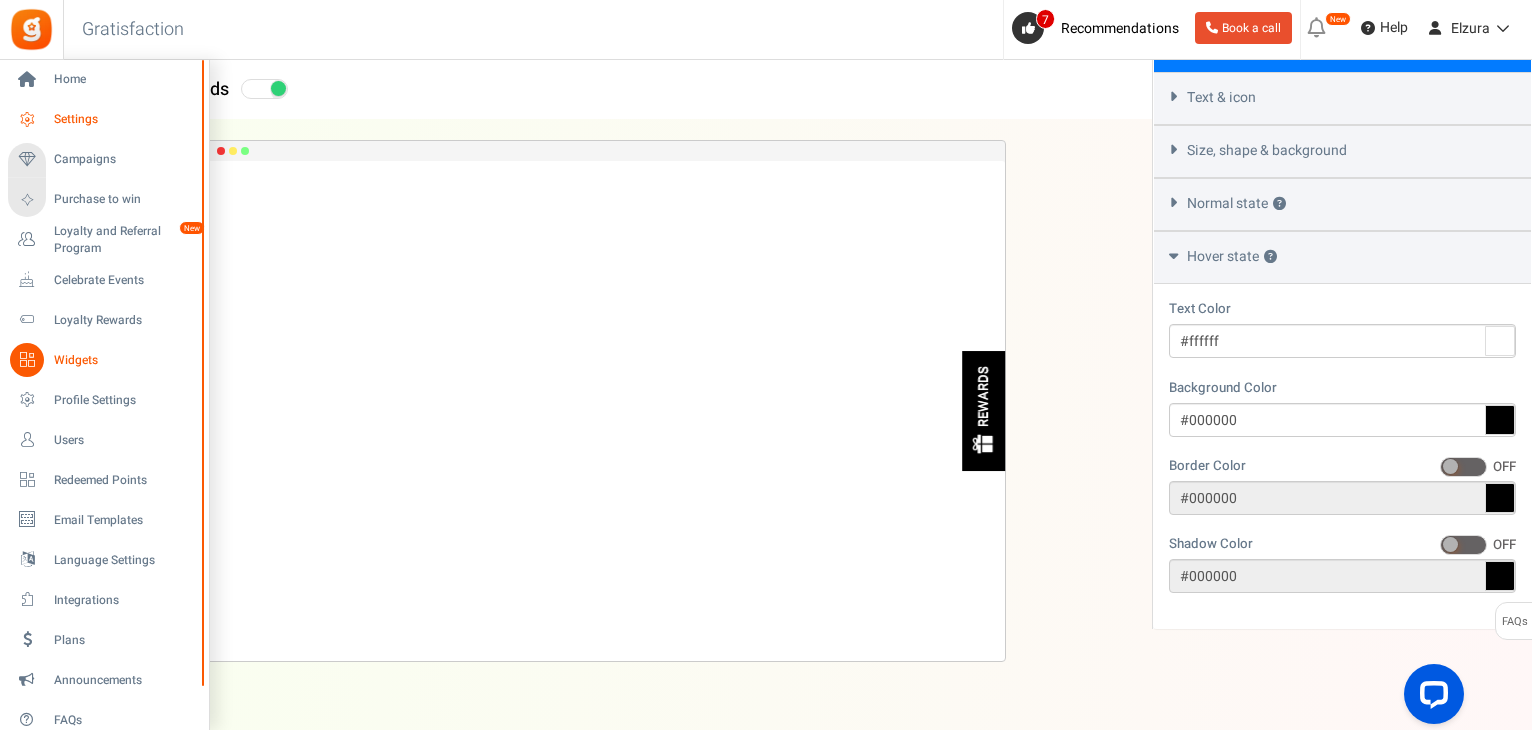 click on "Settings" at bounding box center (124, 119) 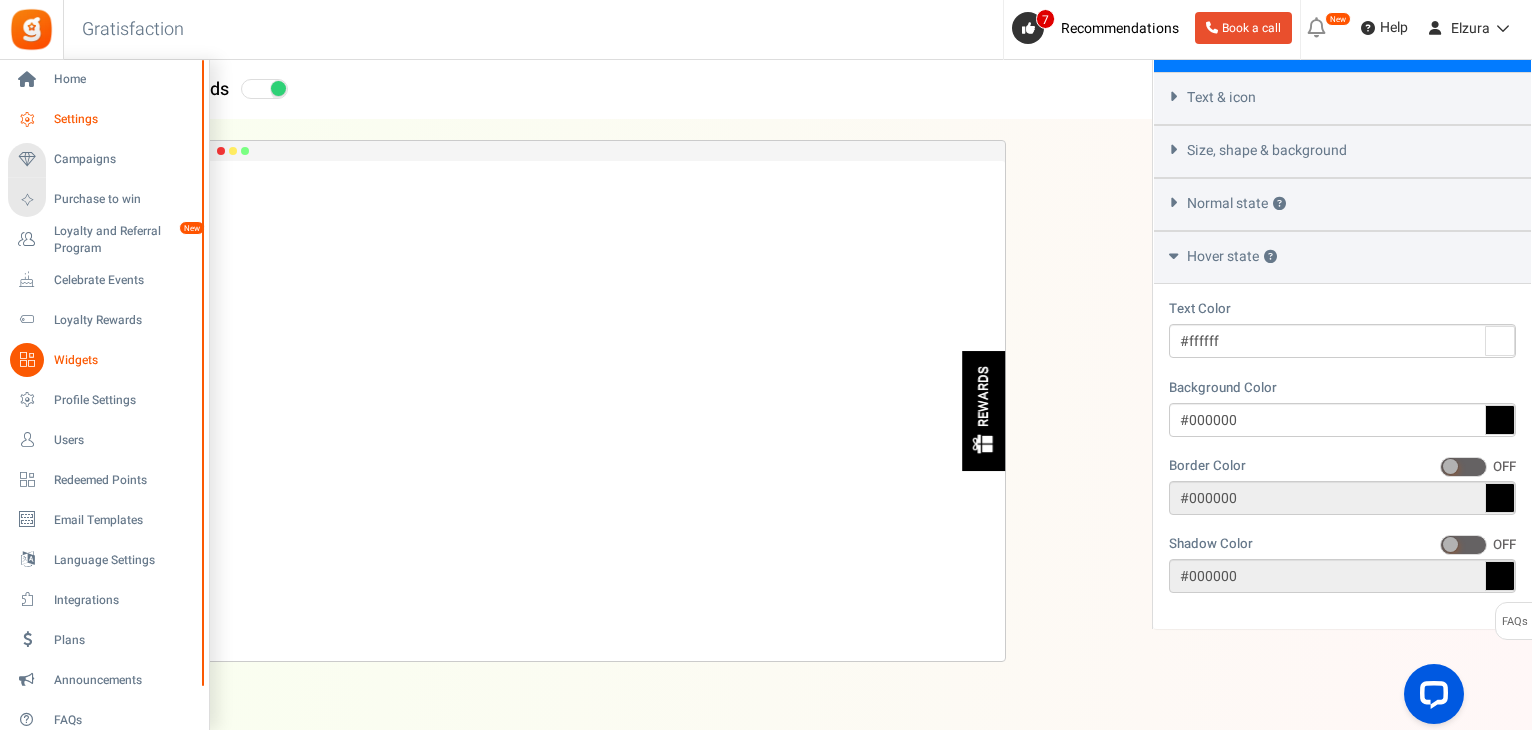 click on "Settings" at bounding box center (104, 120) 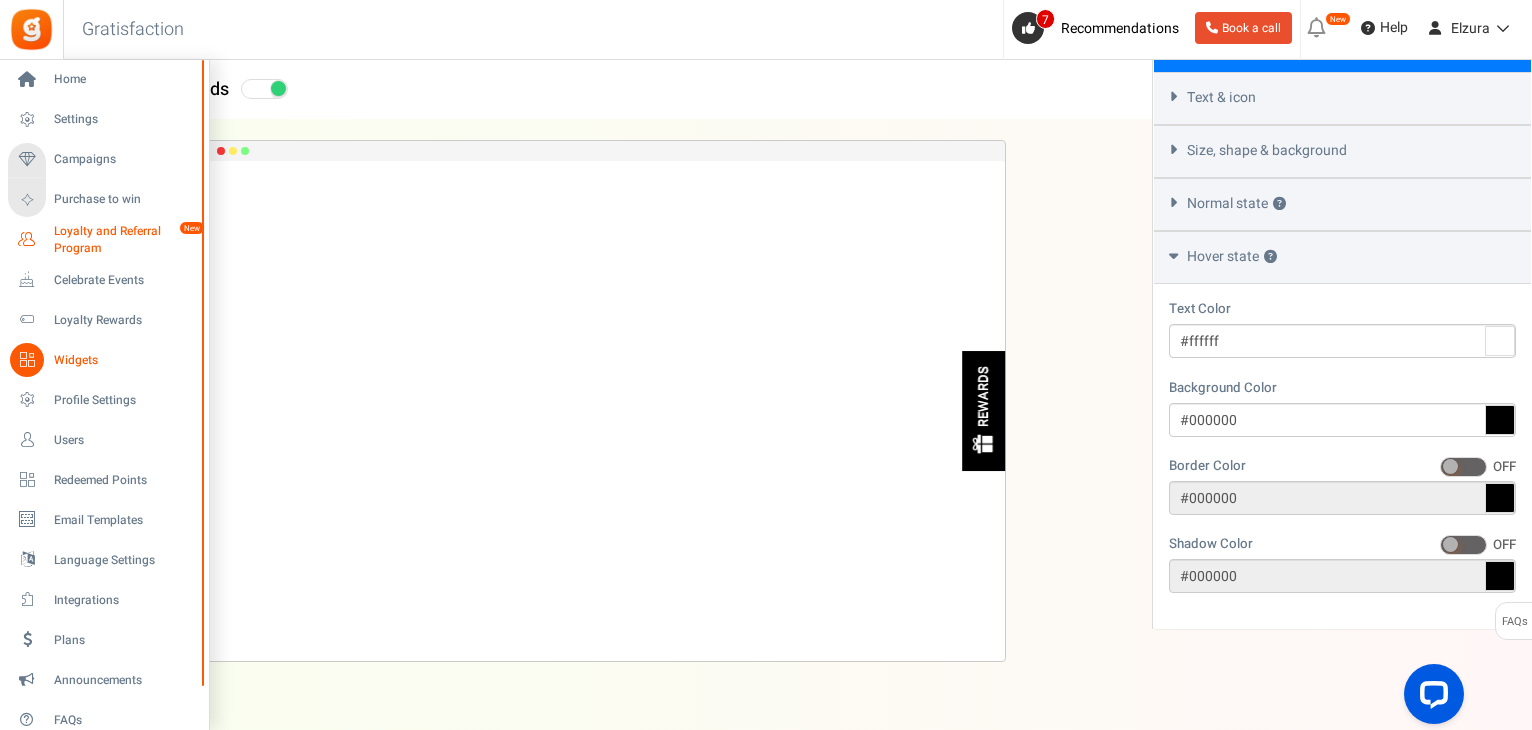 click on "Loyalty and Referral Program" at bounding box center [127, 240] 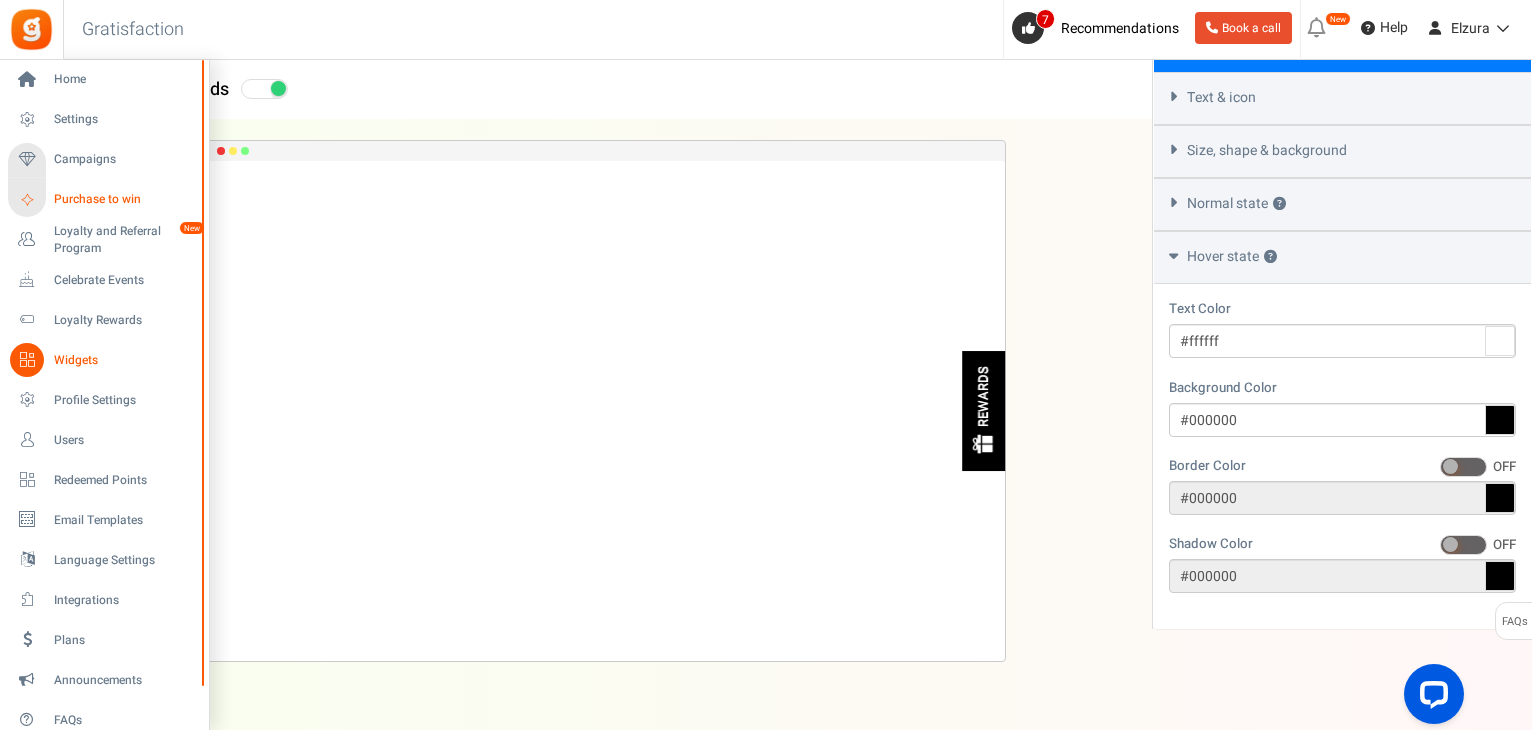 click on "Purchase to win" at bounding box center (124, 199) 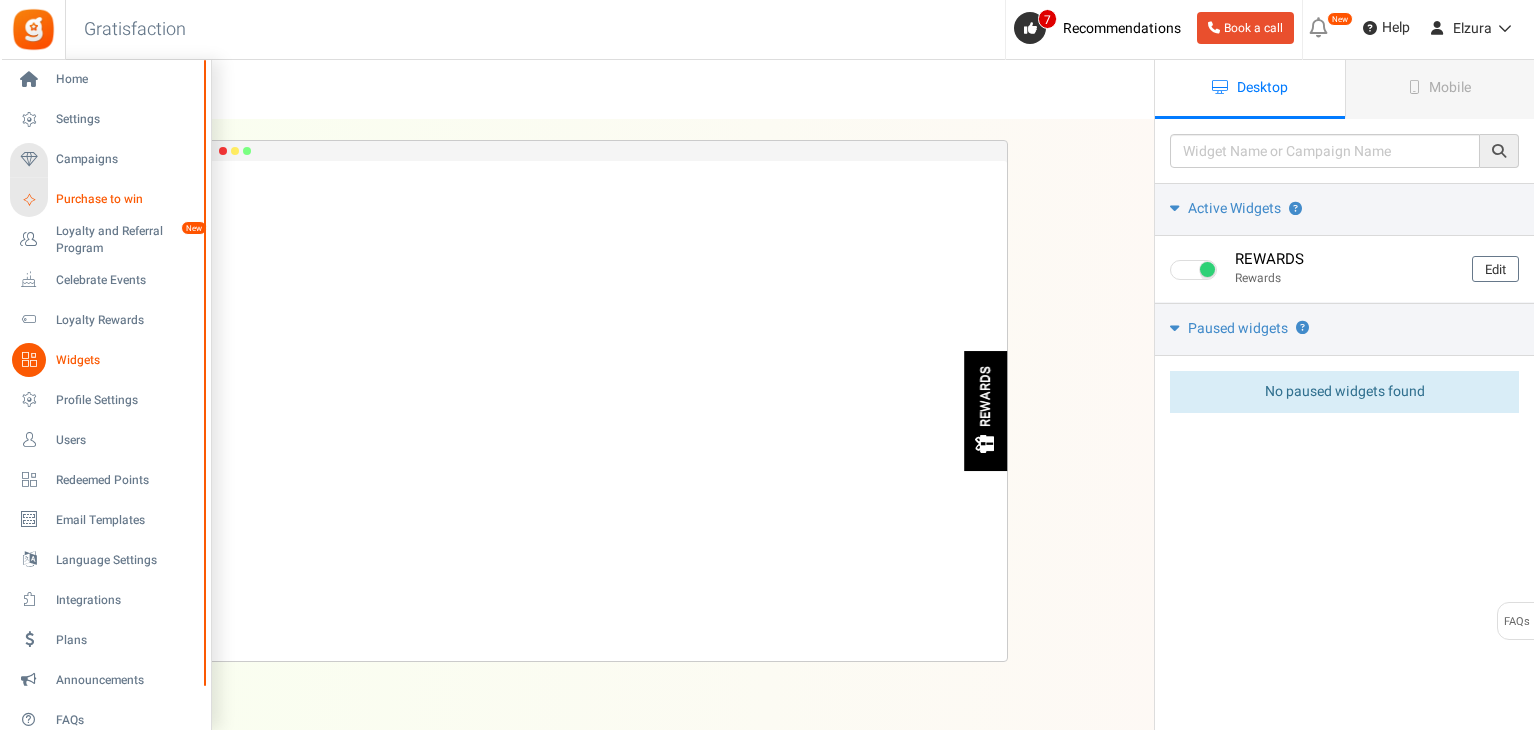 scroll, scrollTop: 0, scrollLeft: 0, axis: both 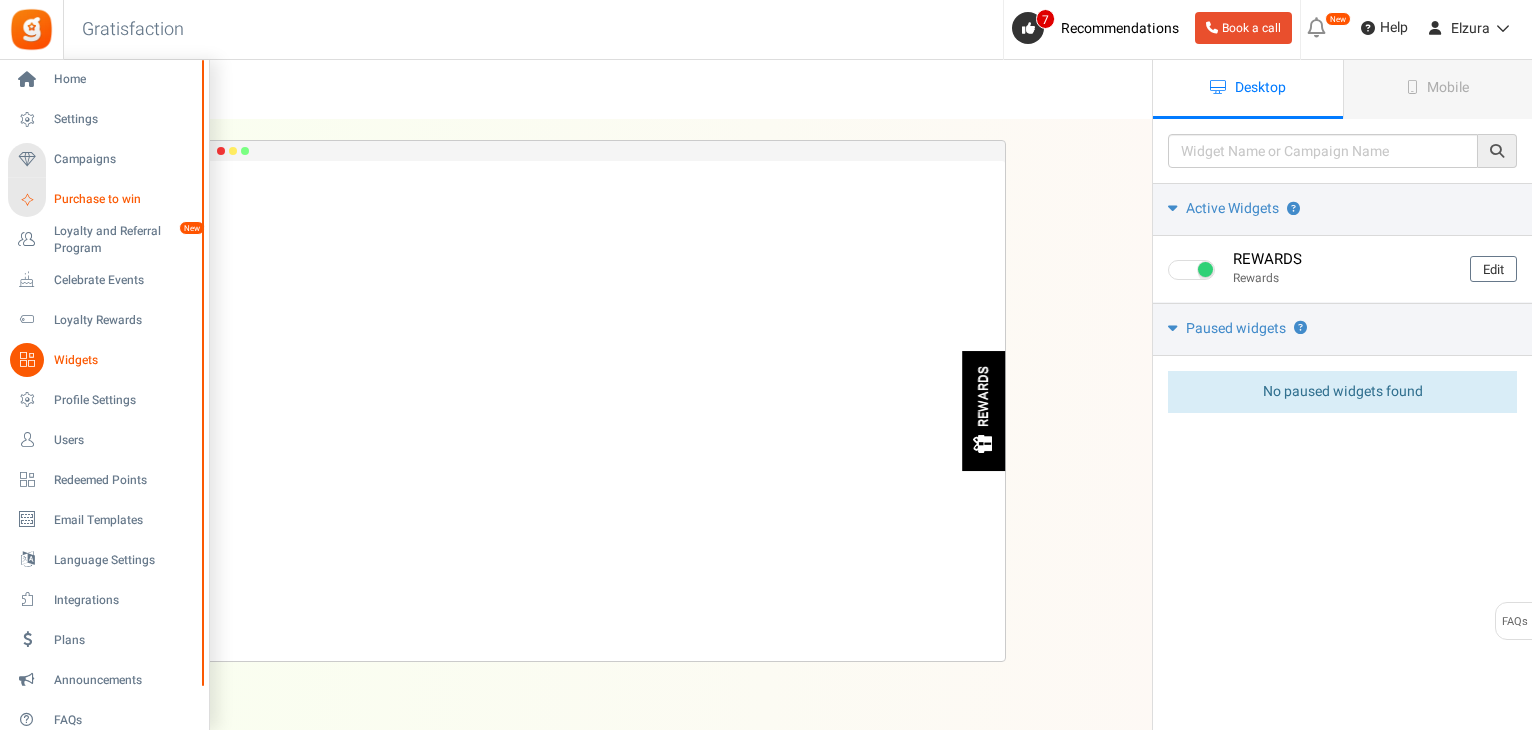 click on "Purchase to win" at bounding box center (124, 199) 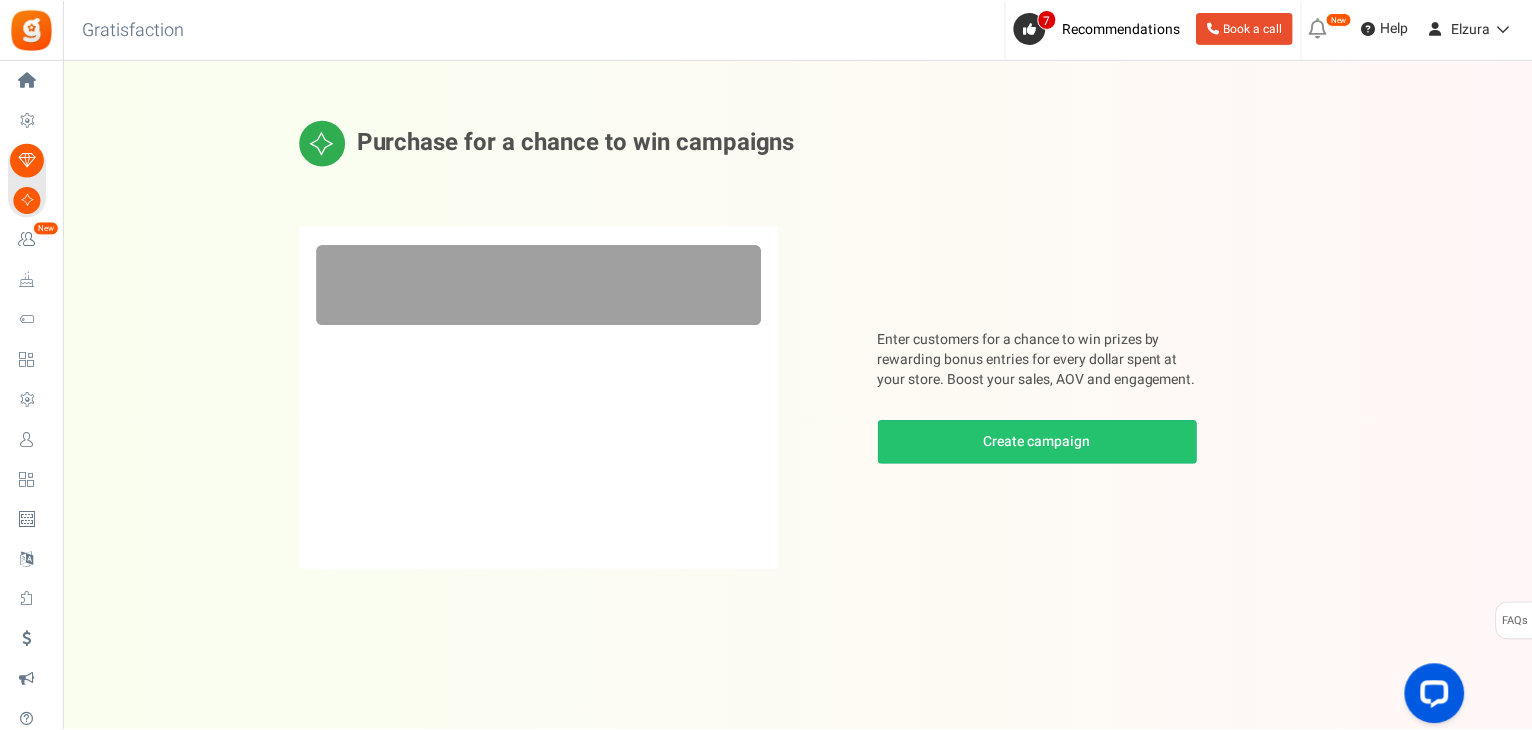 scroll, scrollTop: 0, scrollLeft: 0, axis: both 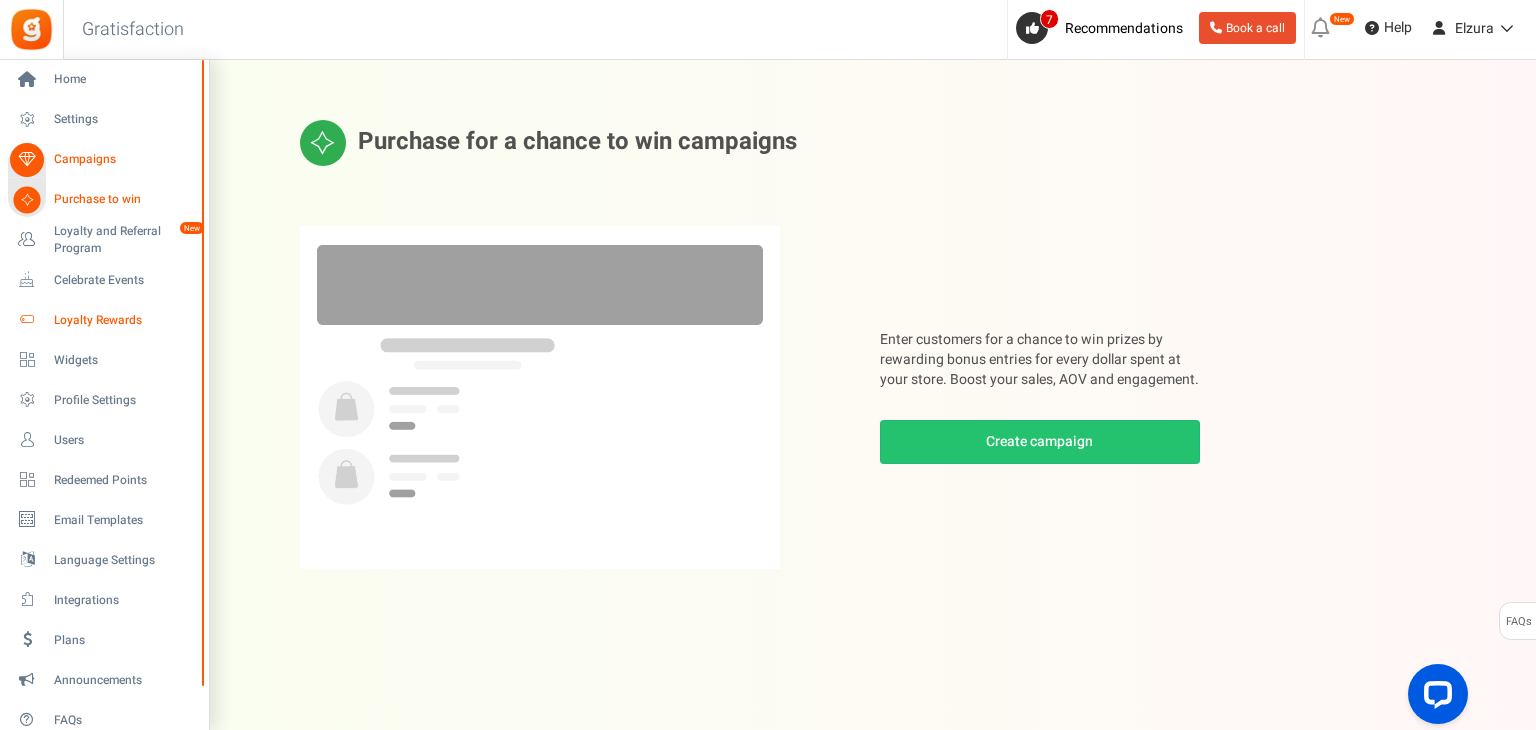 click on "Loyalty Rewards" at bounding box center [104, 320] 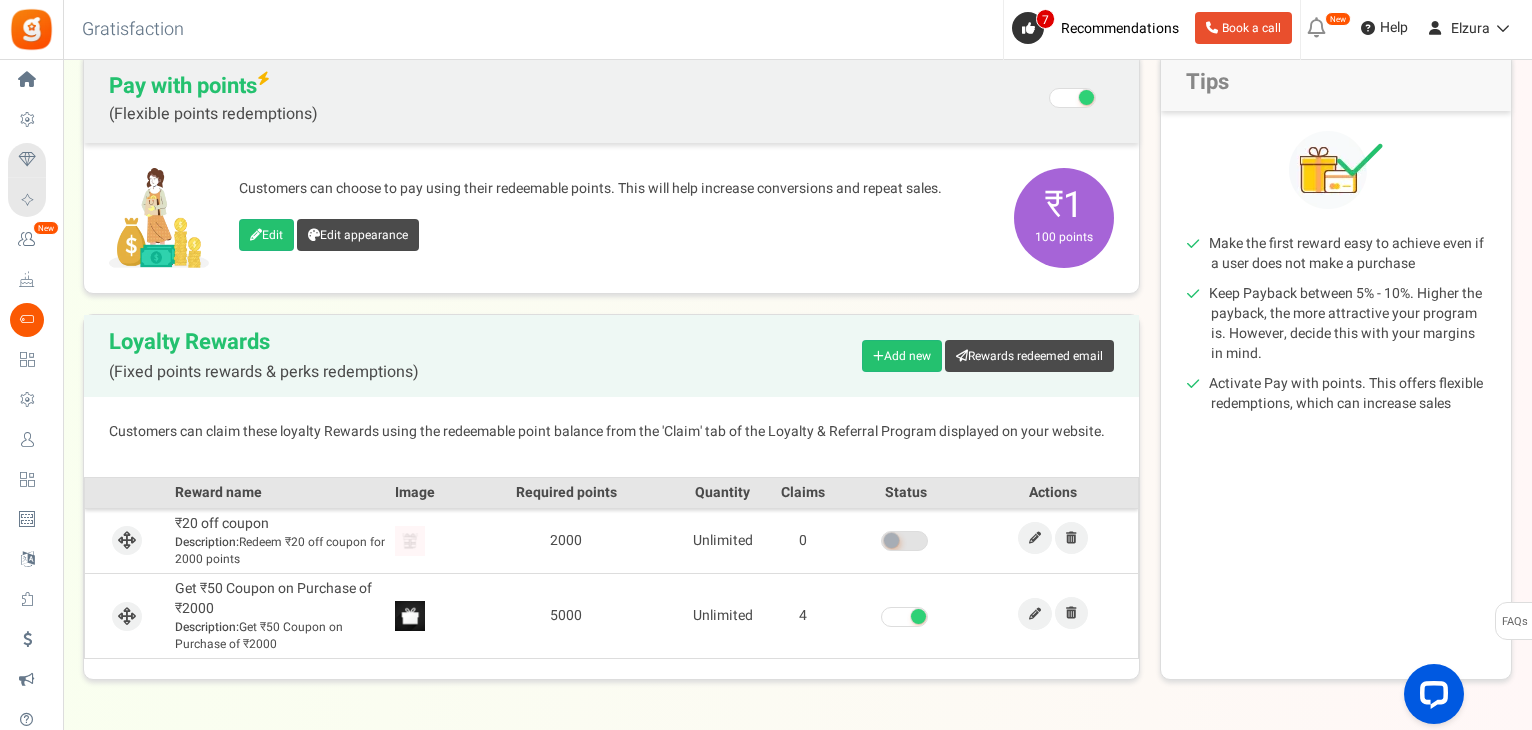 scroll, scrollTop: 276, scrollLeft: 0, axis: vertical 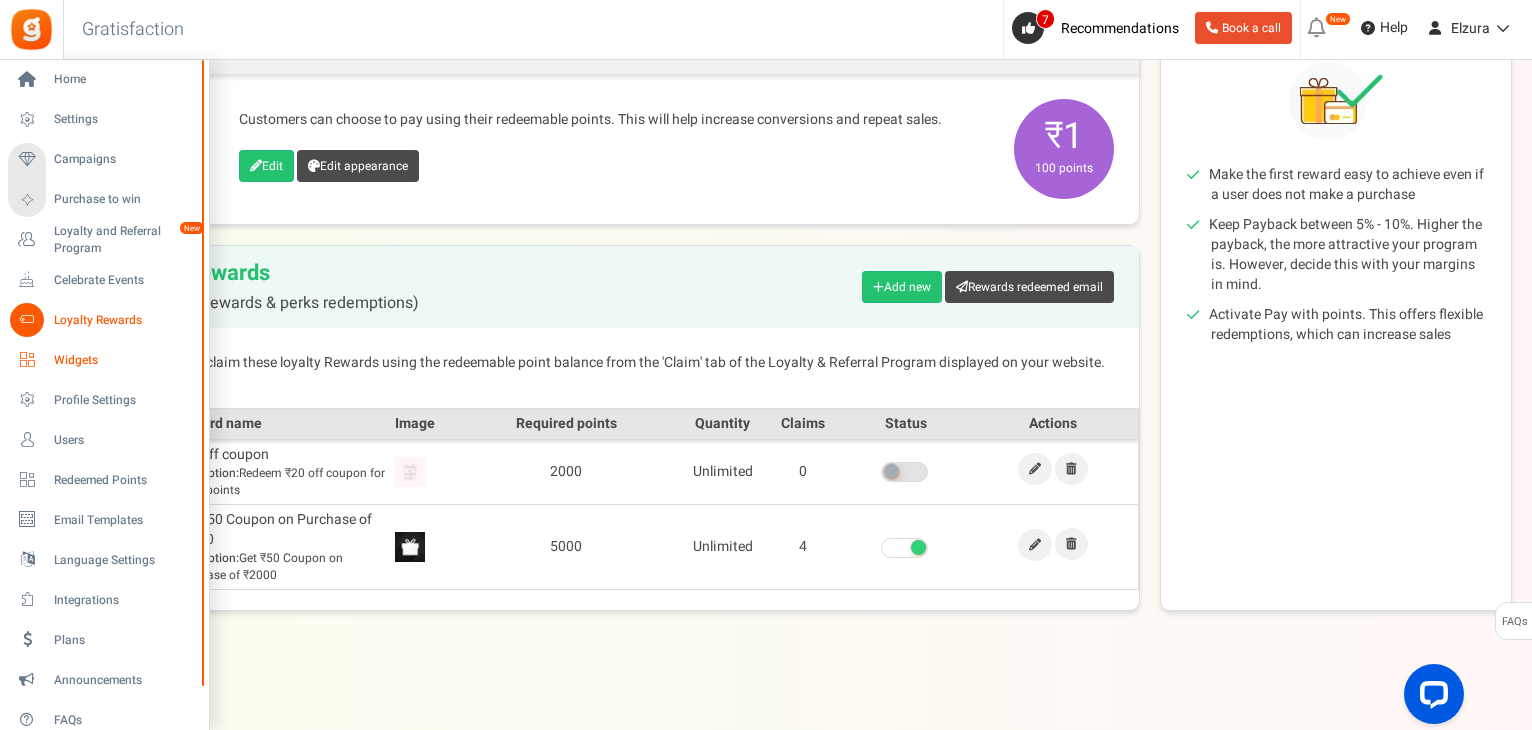 click on "Widgets" at bounding box center [124, 360] 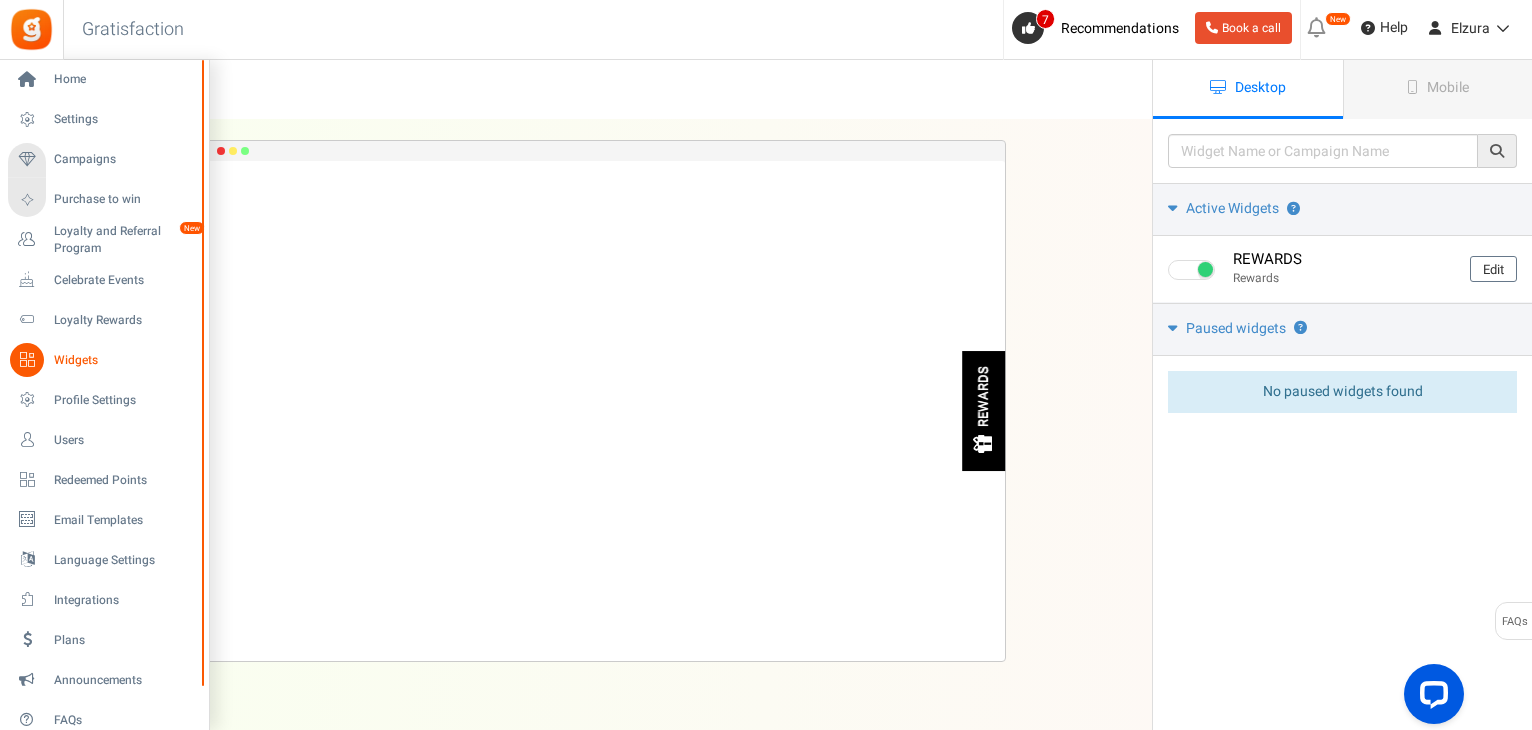 scroll, scrollTop: 0, scrollLeft: 0, axis: both 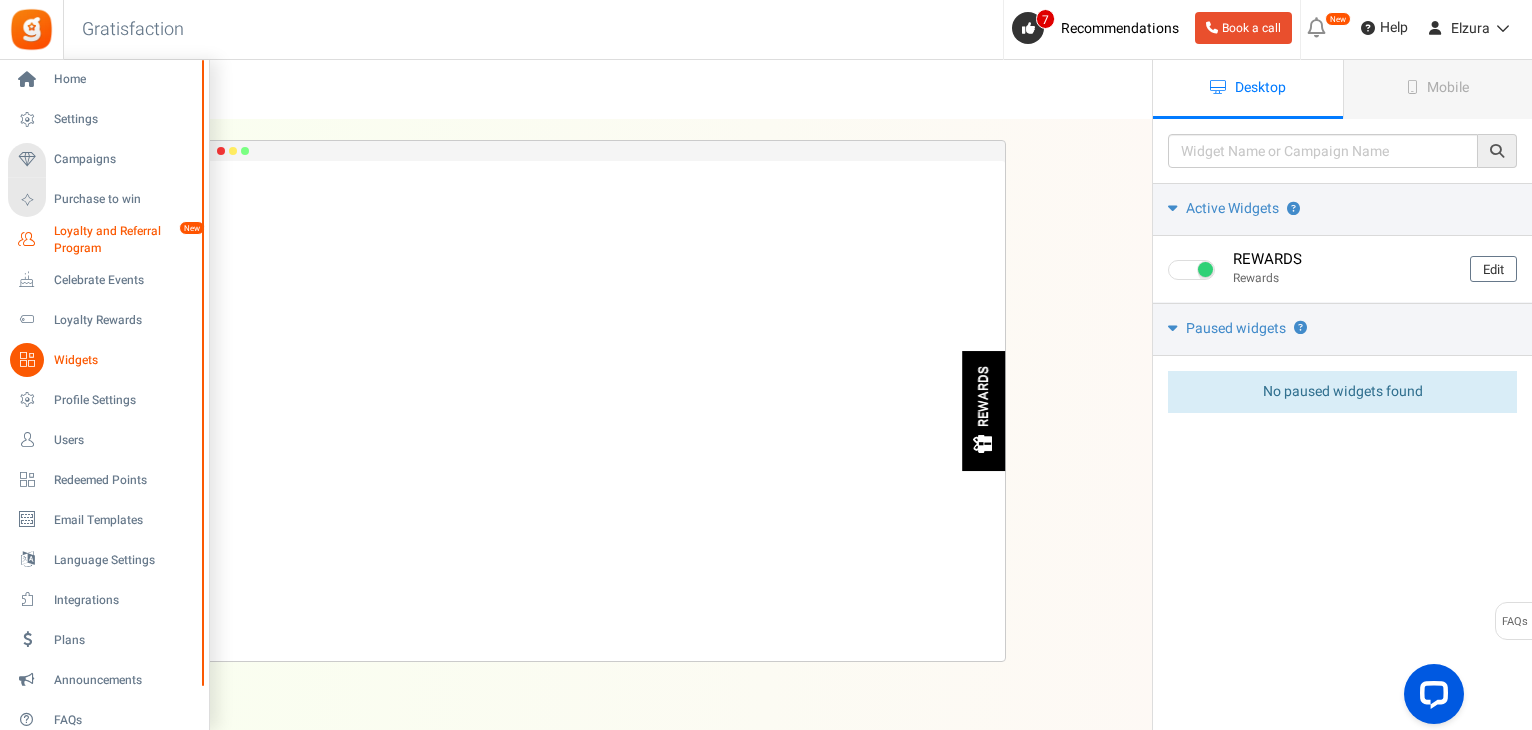 click on "Loyalty and Referral Program" at bounding box center (127, 240) 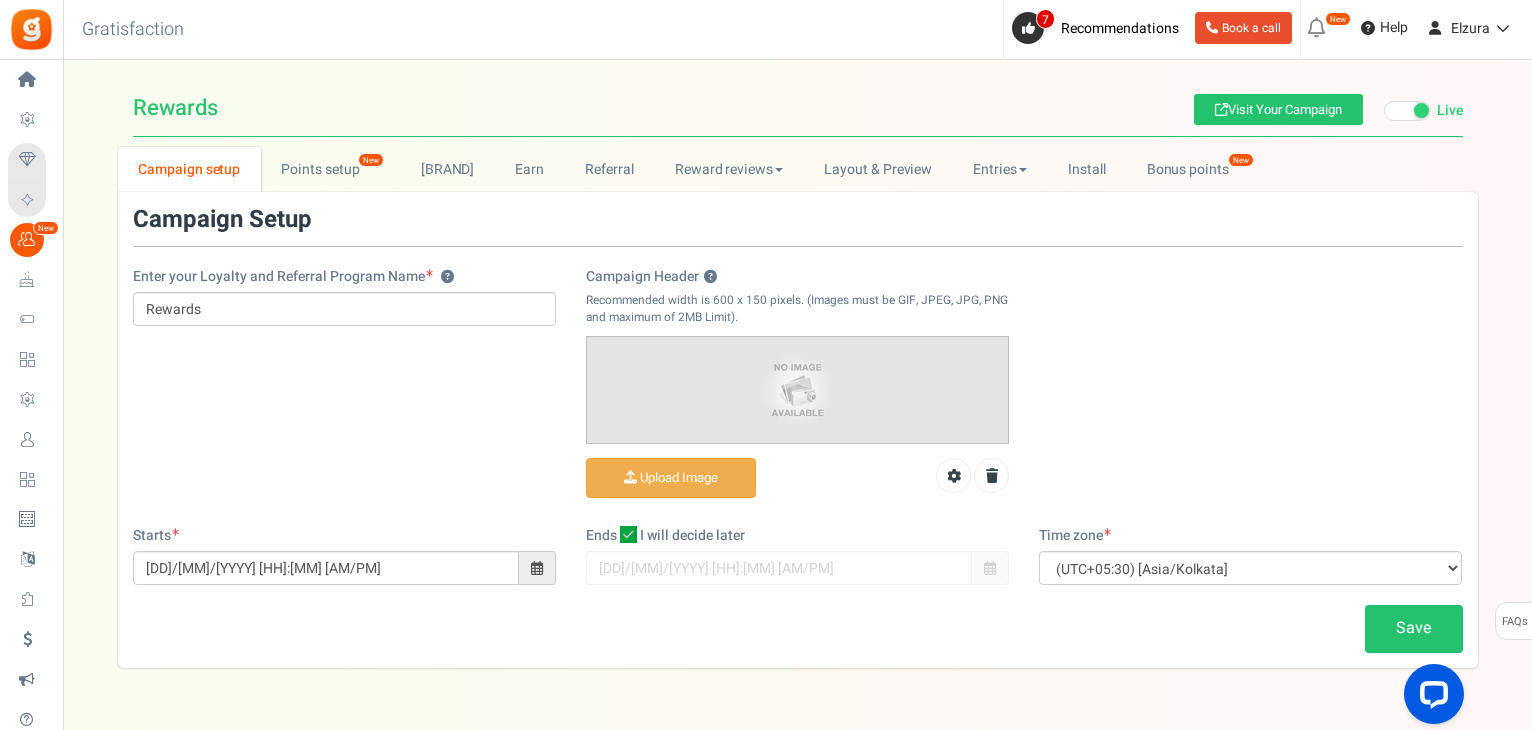 scroll, scrollTop: 0, scrollLeft: 0, axis: both 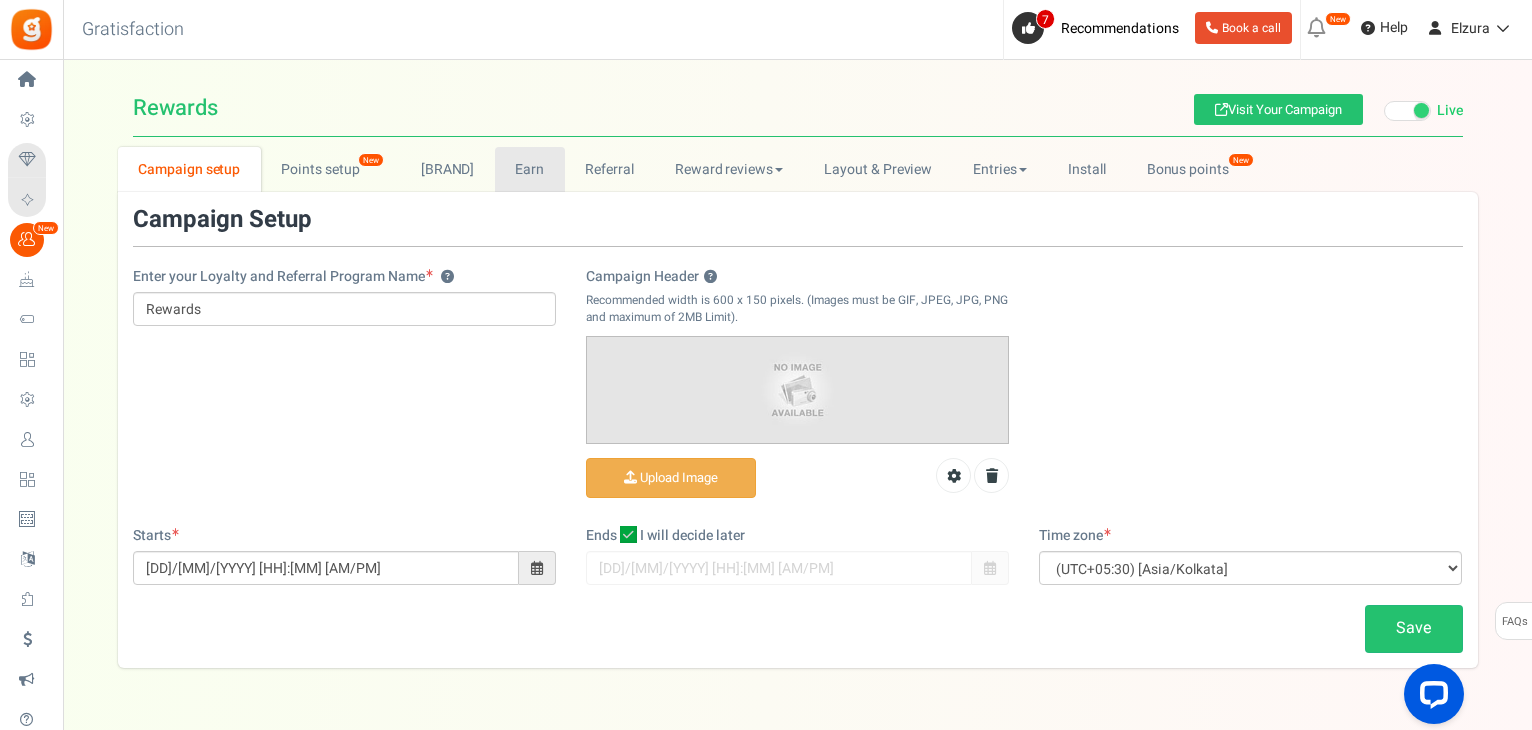 click on "Earn" at bounding box center [530, 169] 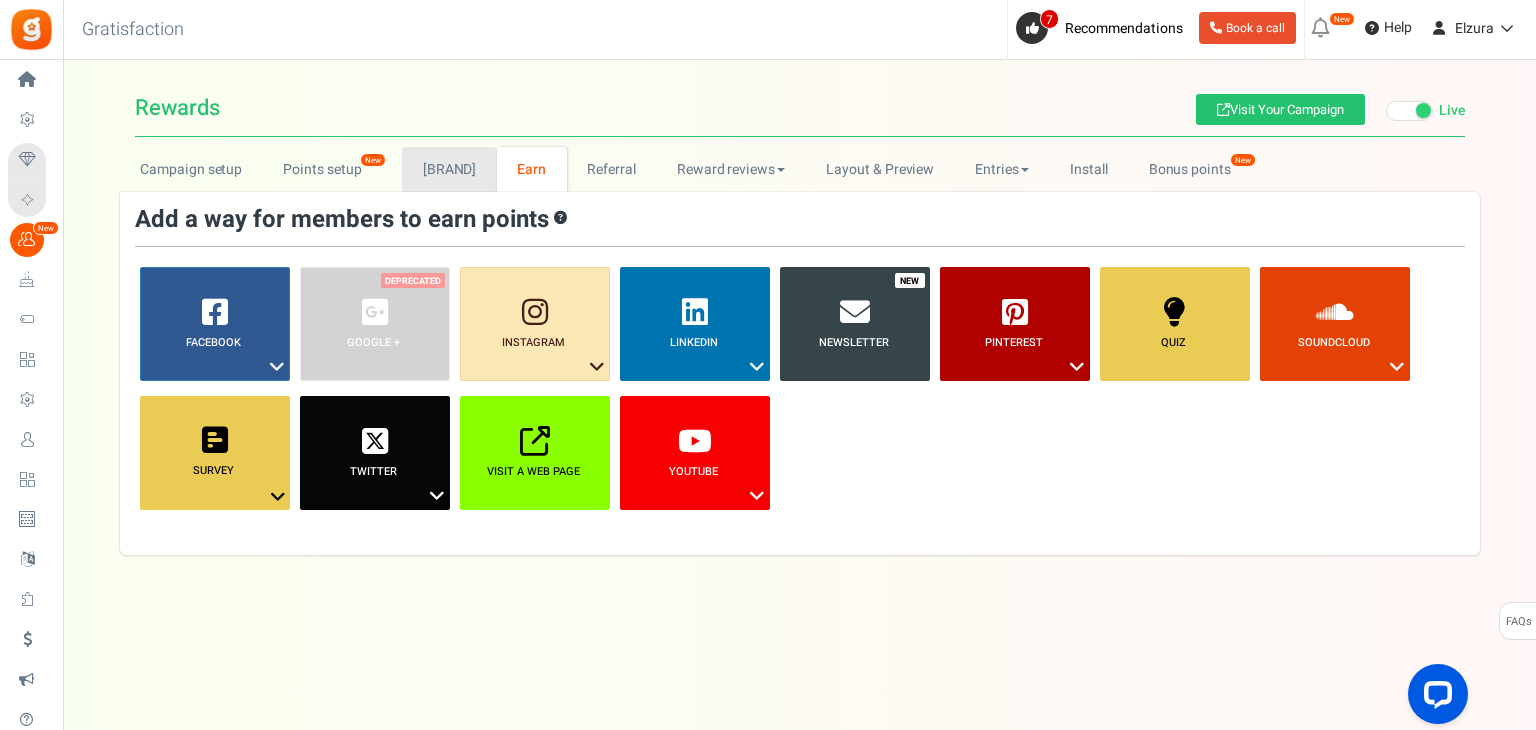 click on "Etsy" at bounding box center (449, 169) 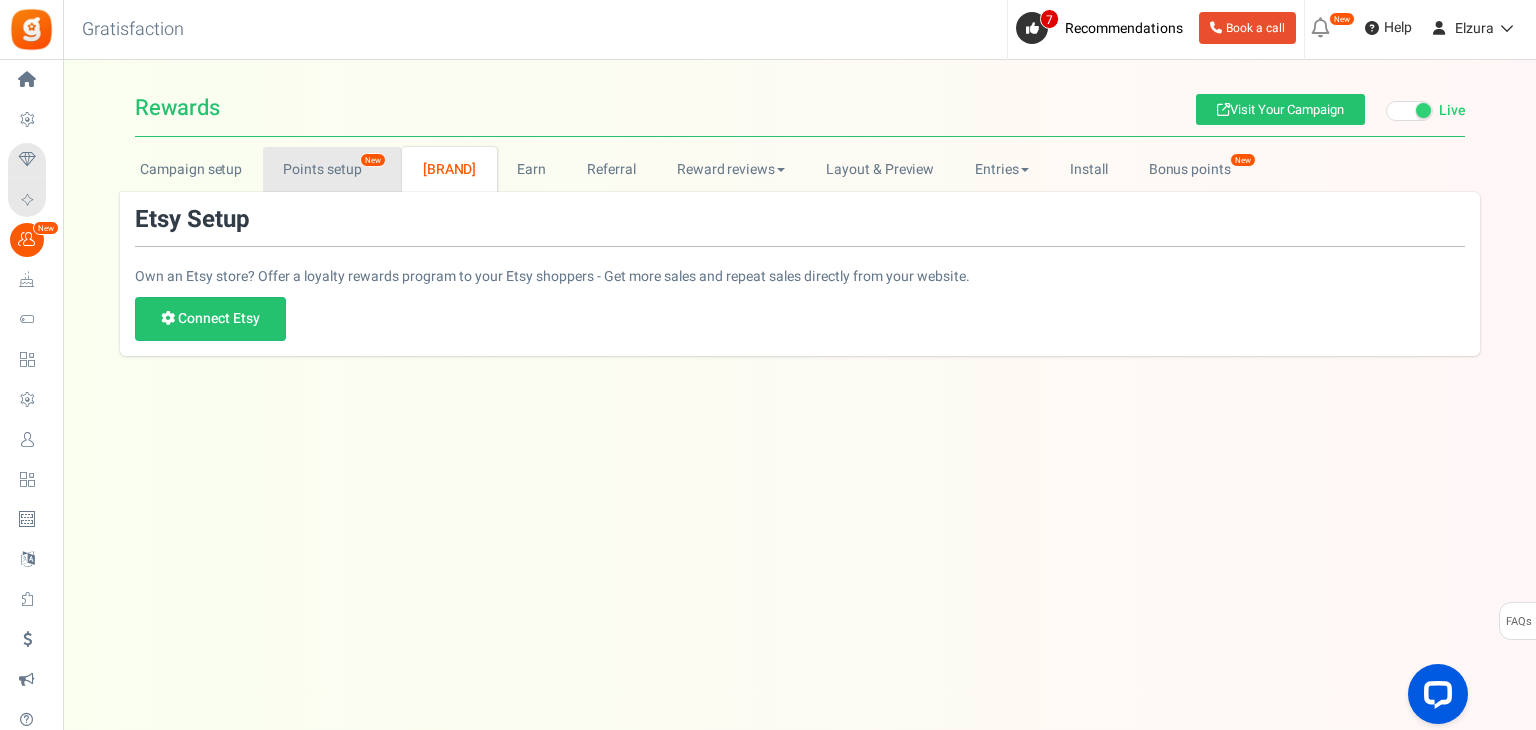 click on "Points setup
New" at bounding box center (332, 169) 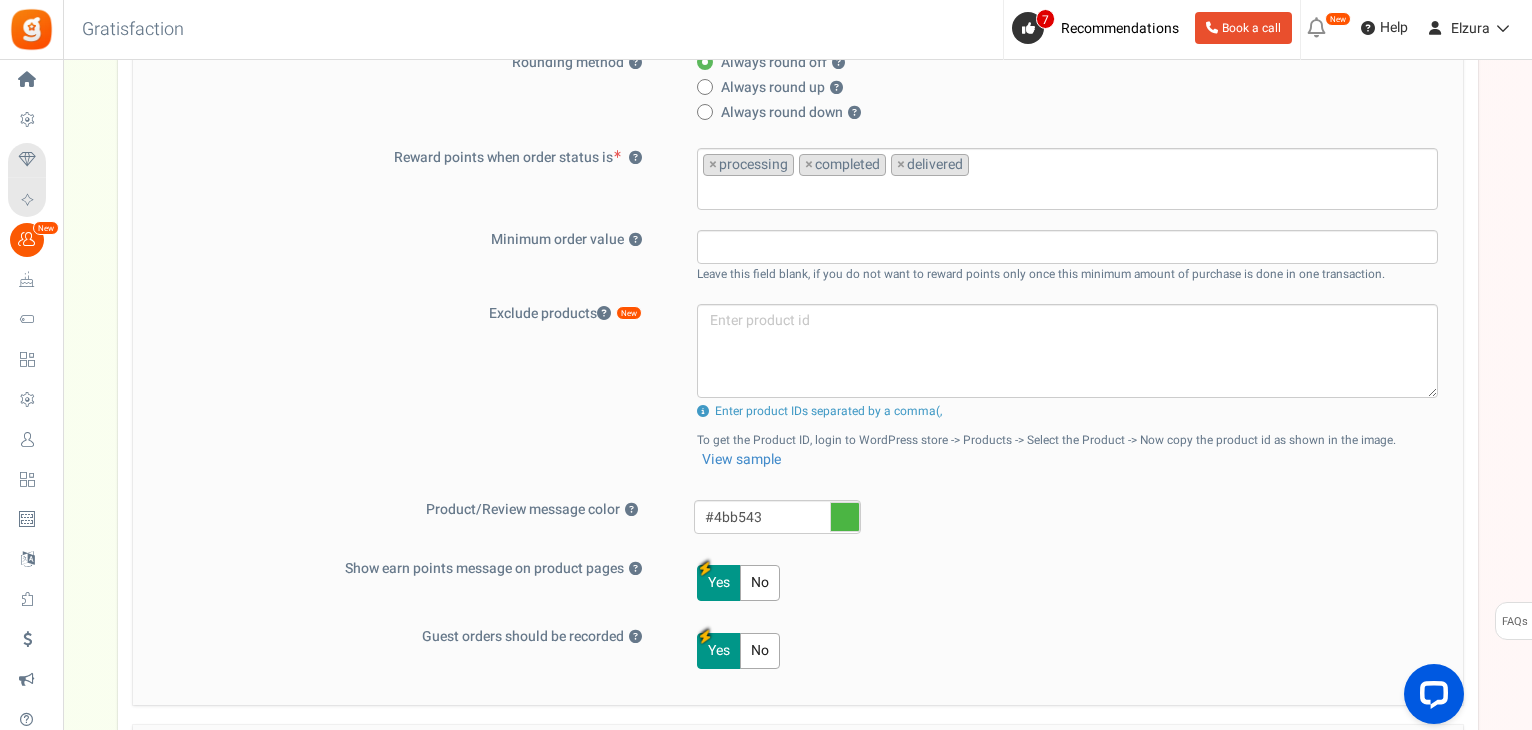 scroll, scrollTop: 600, scrollLeft: 0, axis: vertical 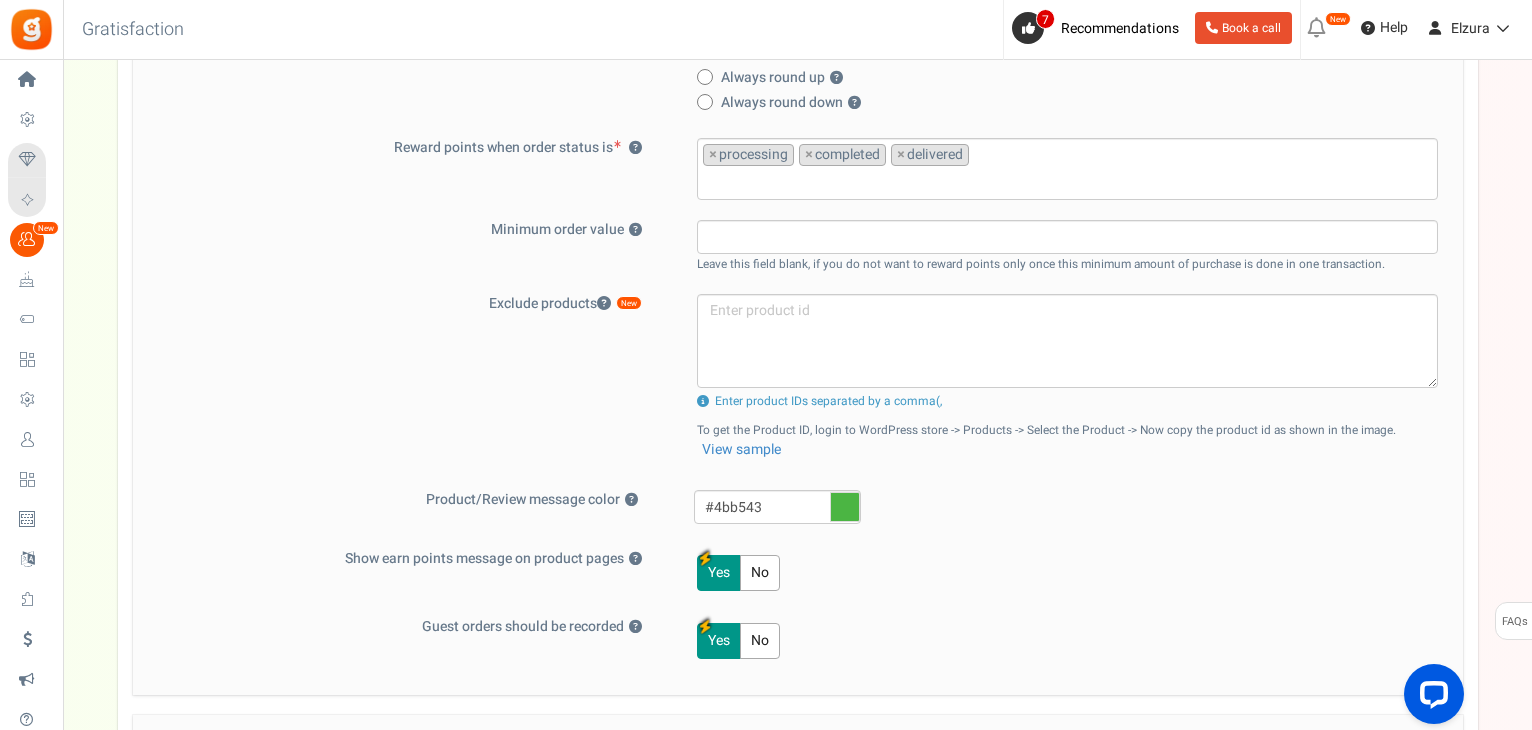 click on "No" at bounding box center (760, 573) 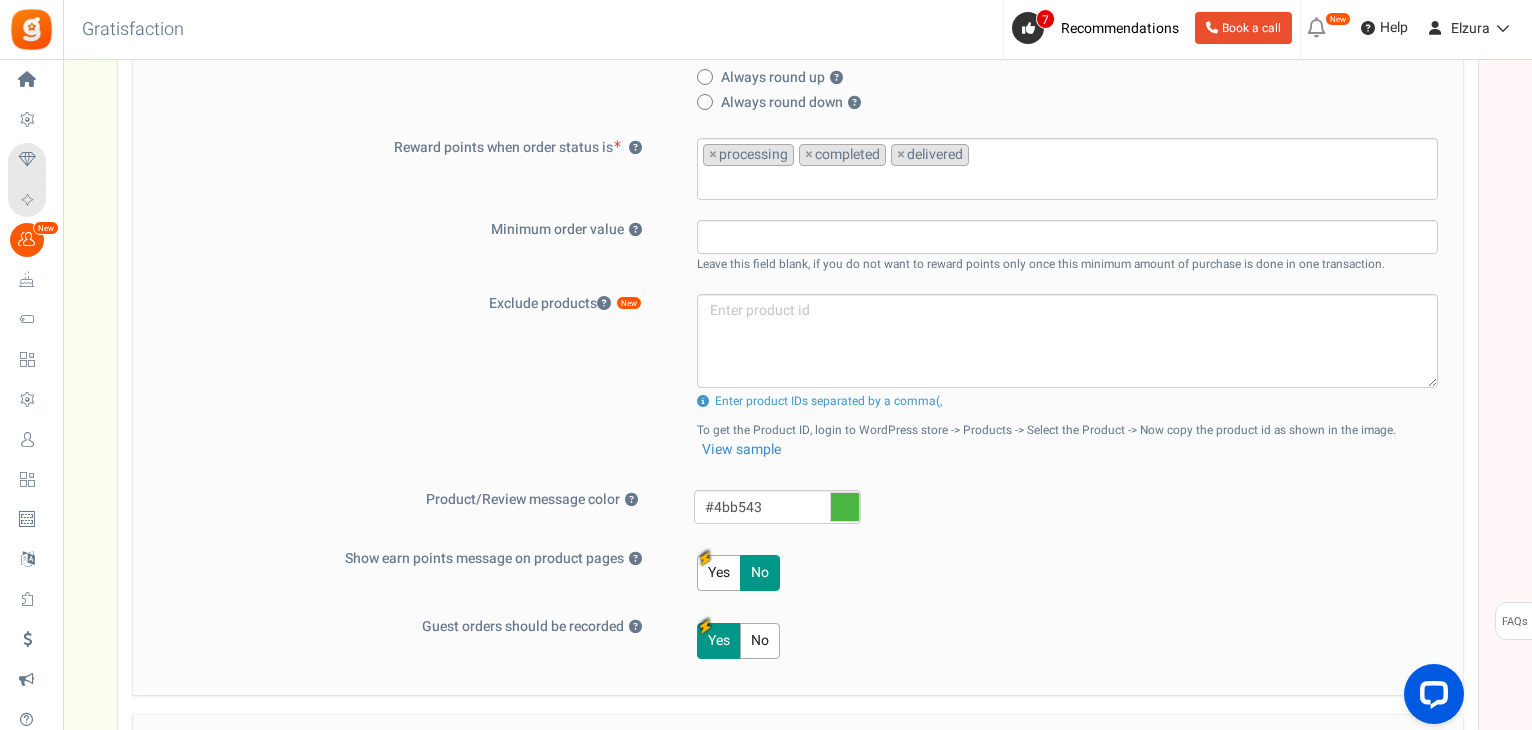 click on "No" at bounding box center [760, 641] 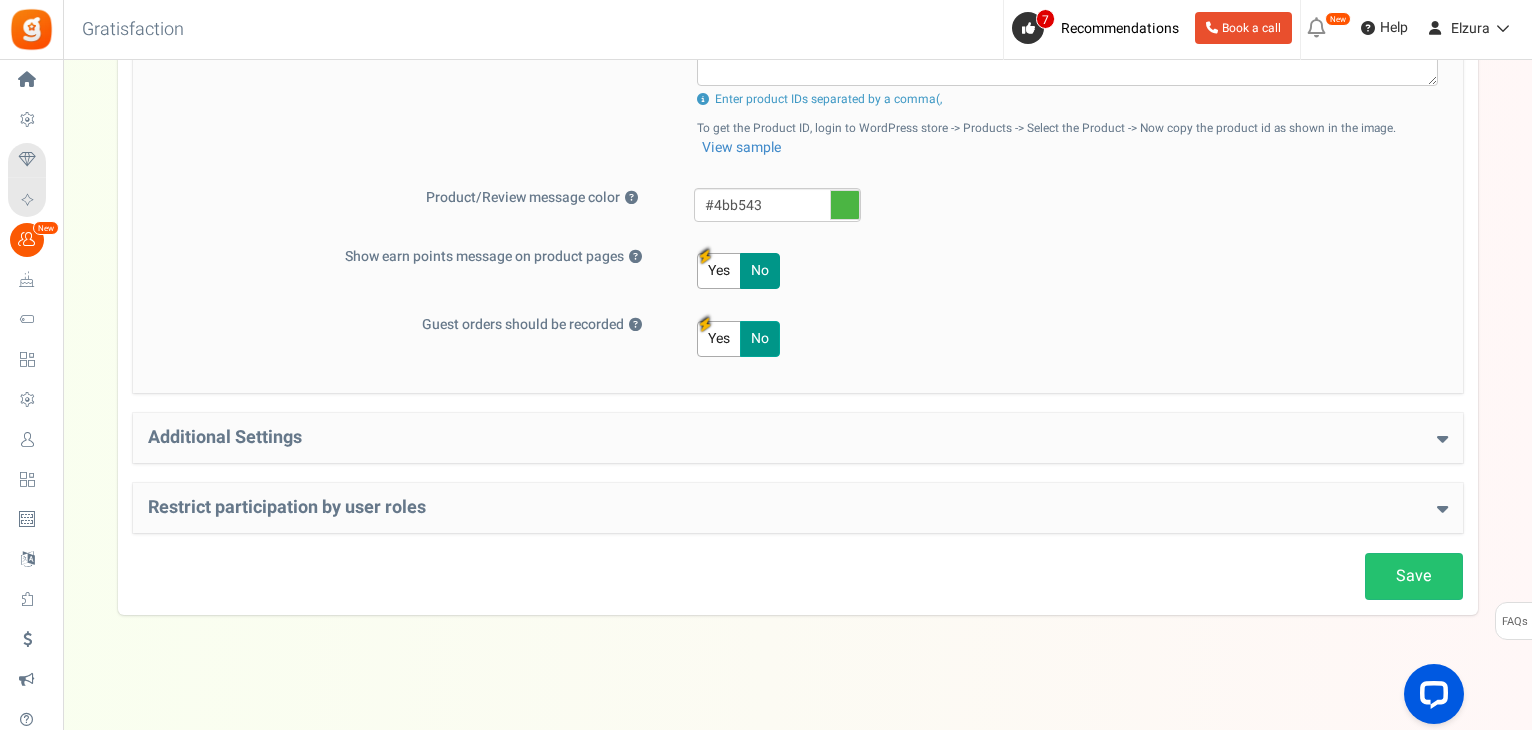 scroll, scrollTop: 904, scrollLeft: 0, axis: vertical 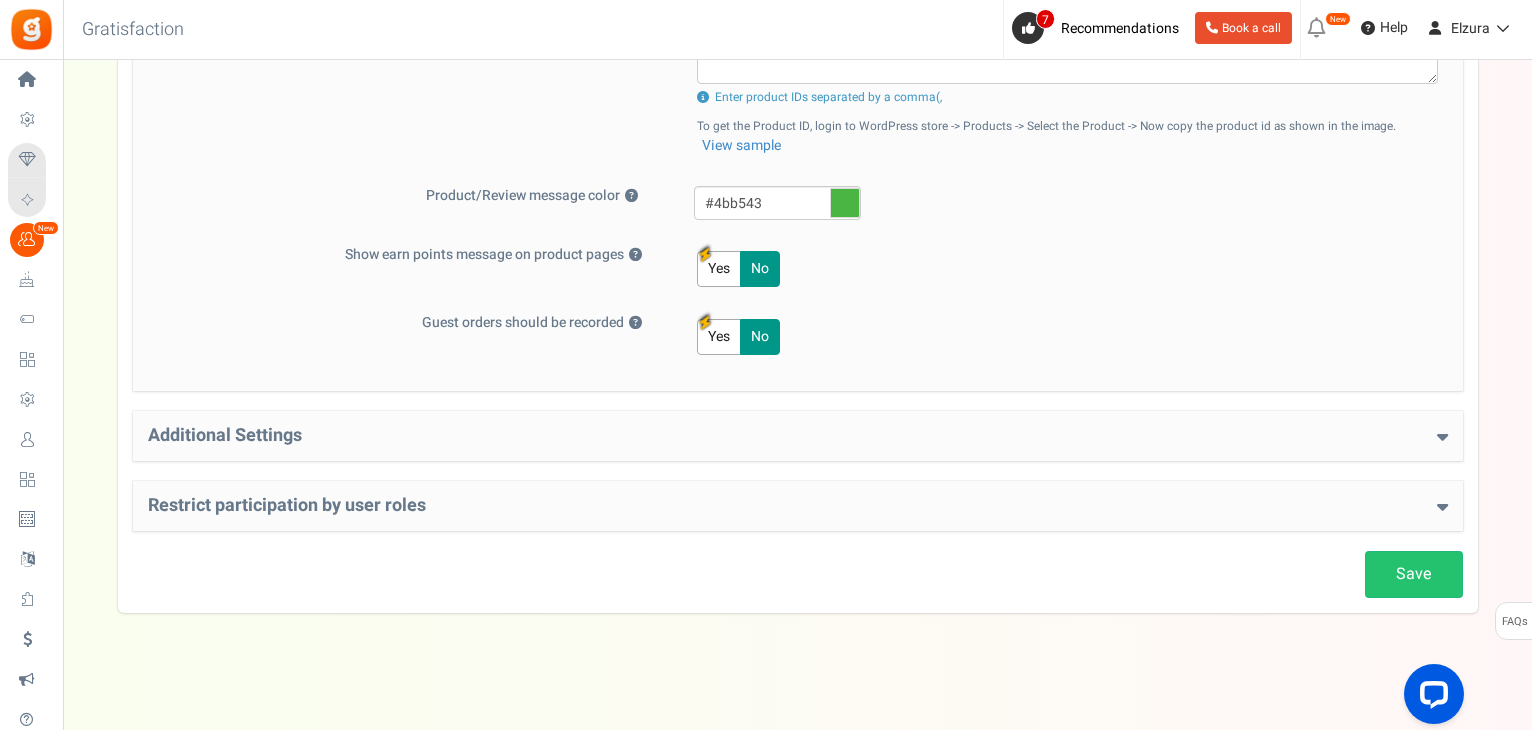 click on "https://elzura.com/my-account/" at bounding box center [798, 436] 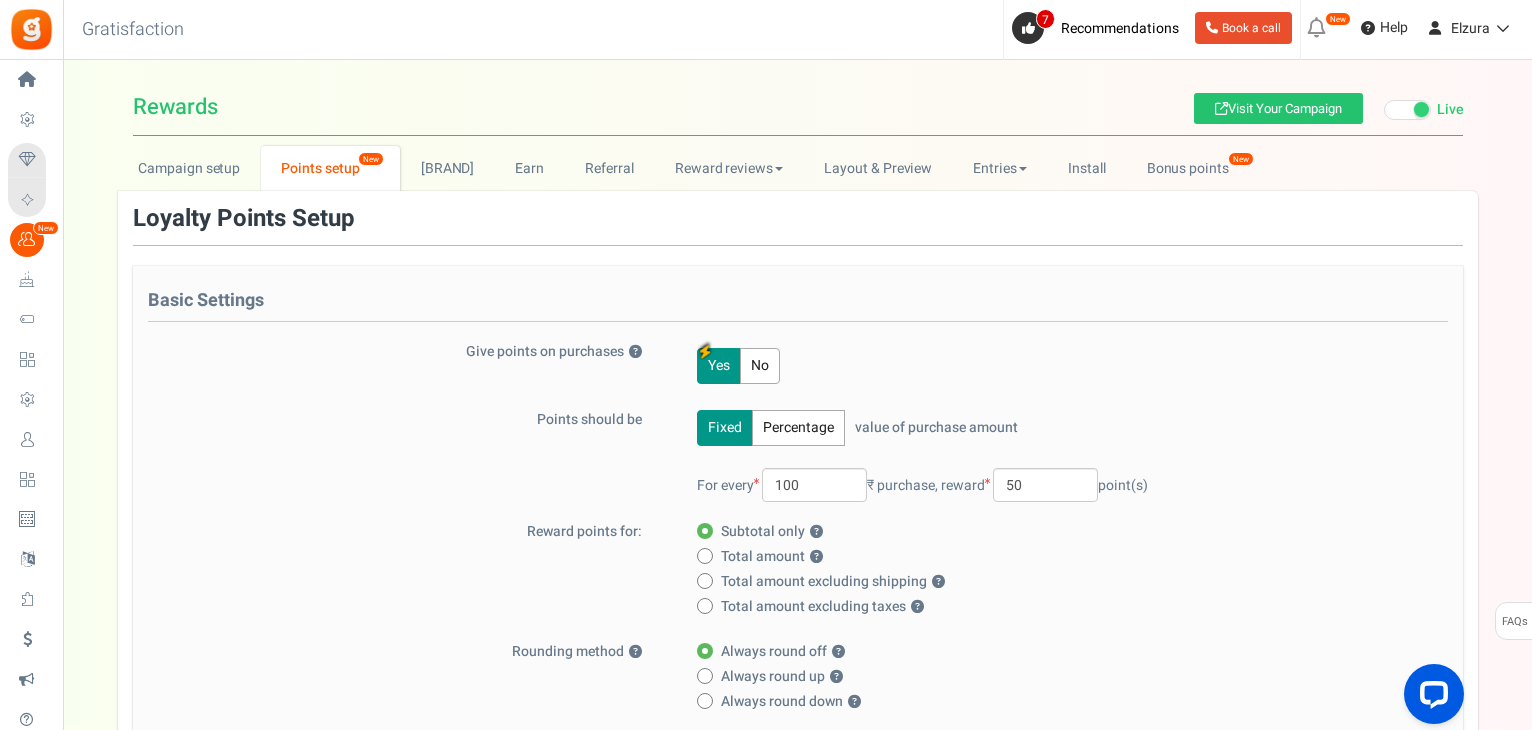 scroll, scrollTop: 0, scrollLeft: 0, axis: both 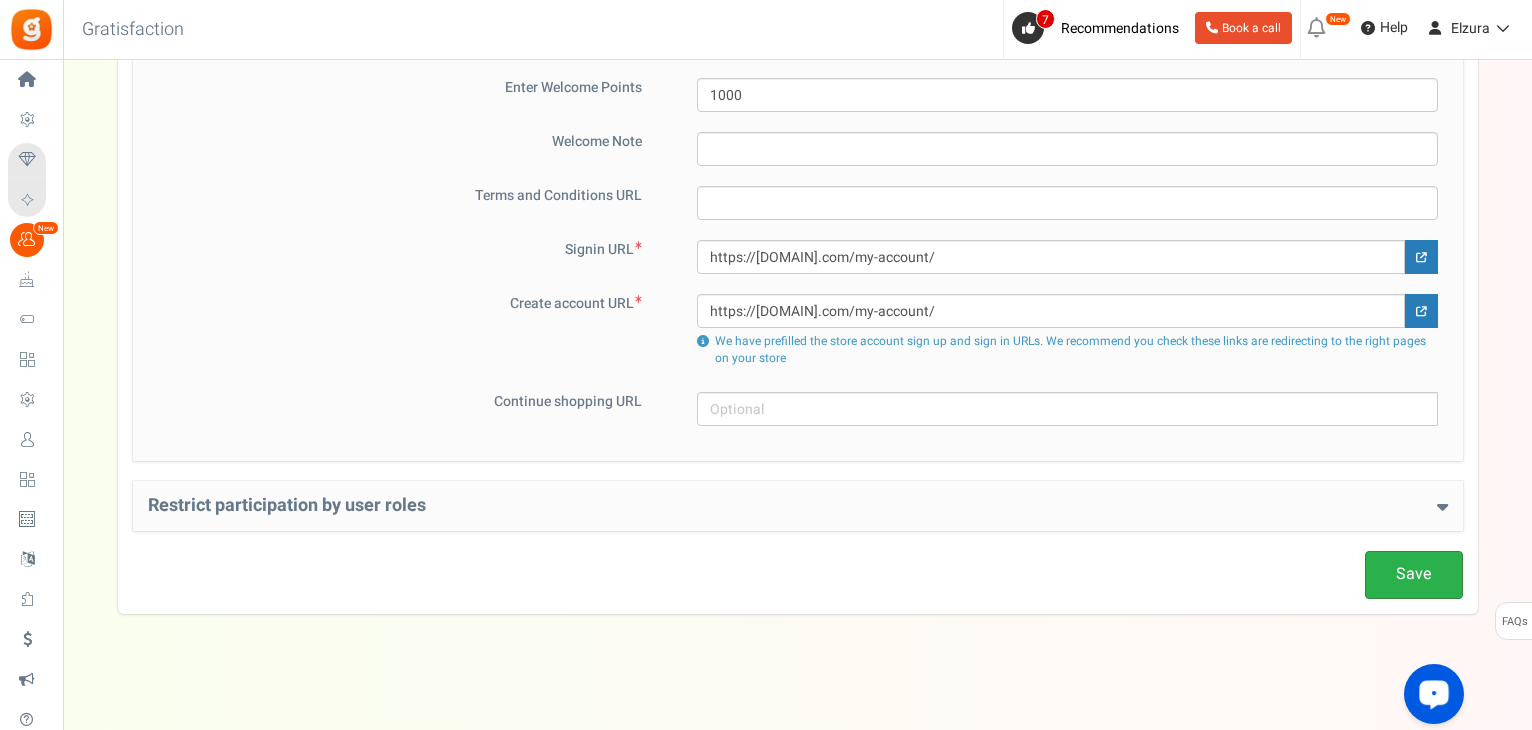 click on "Save" at bounding box center (1414, 574) 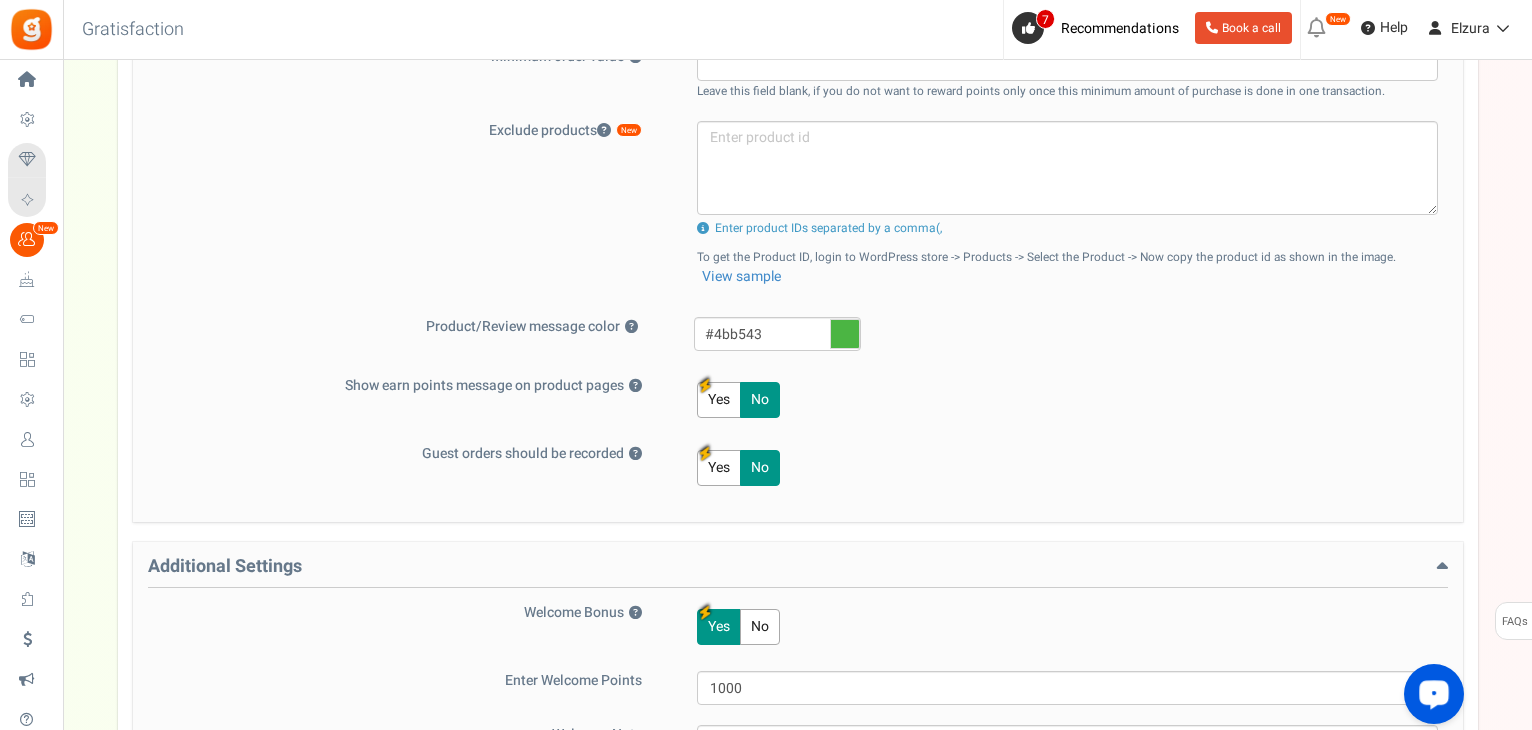 scroll, scrollTop: 766, scrollLeft: 0, axis: vertical 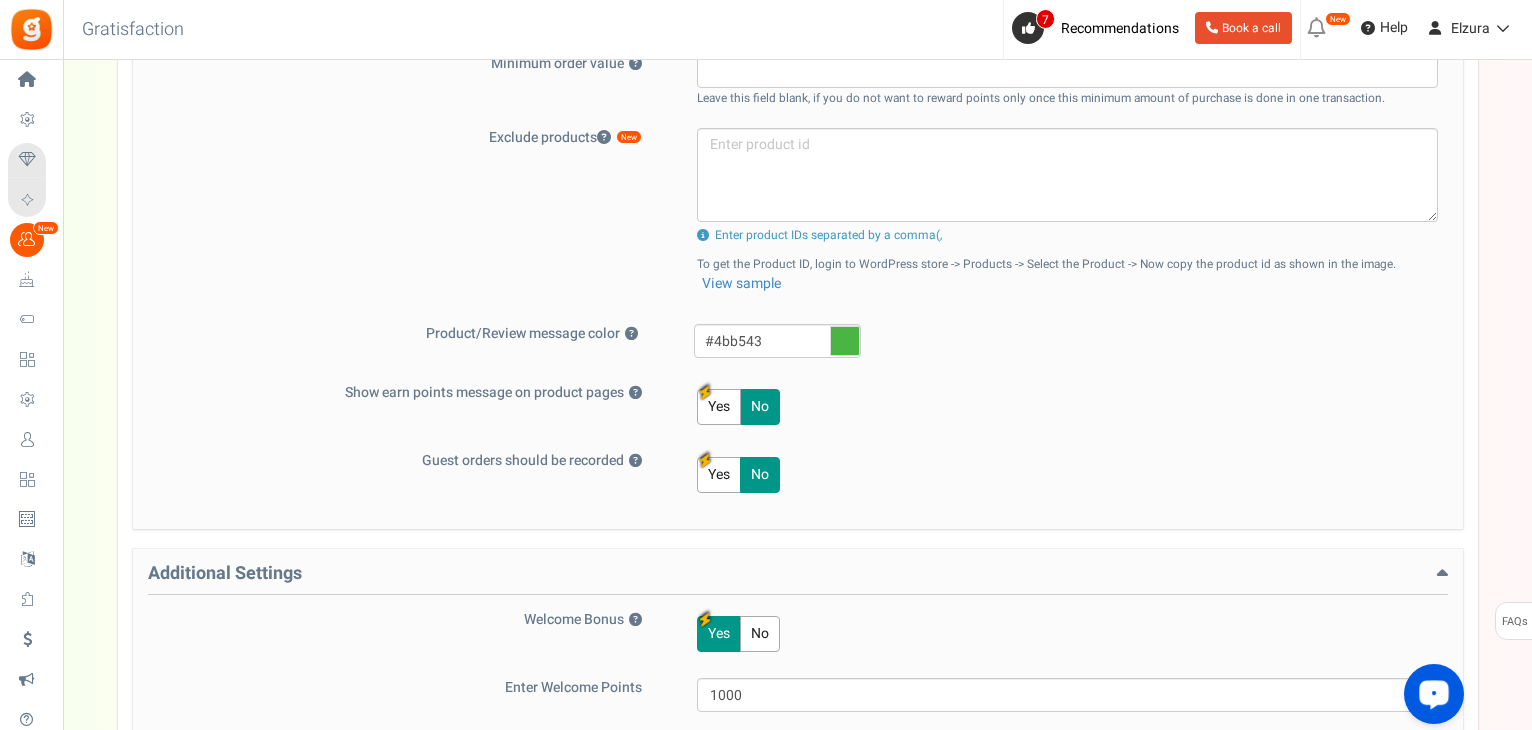 click on "Yes" at bounding box center (719, 407) 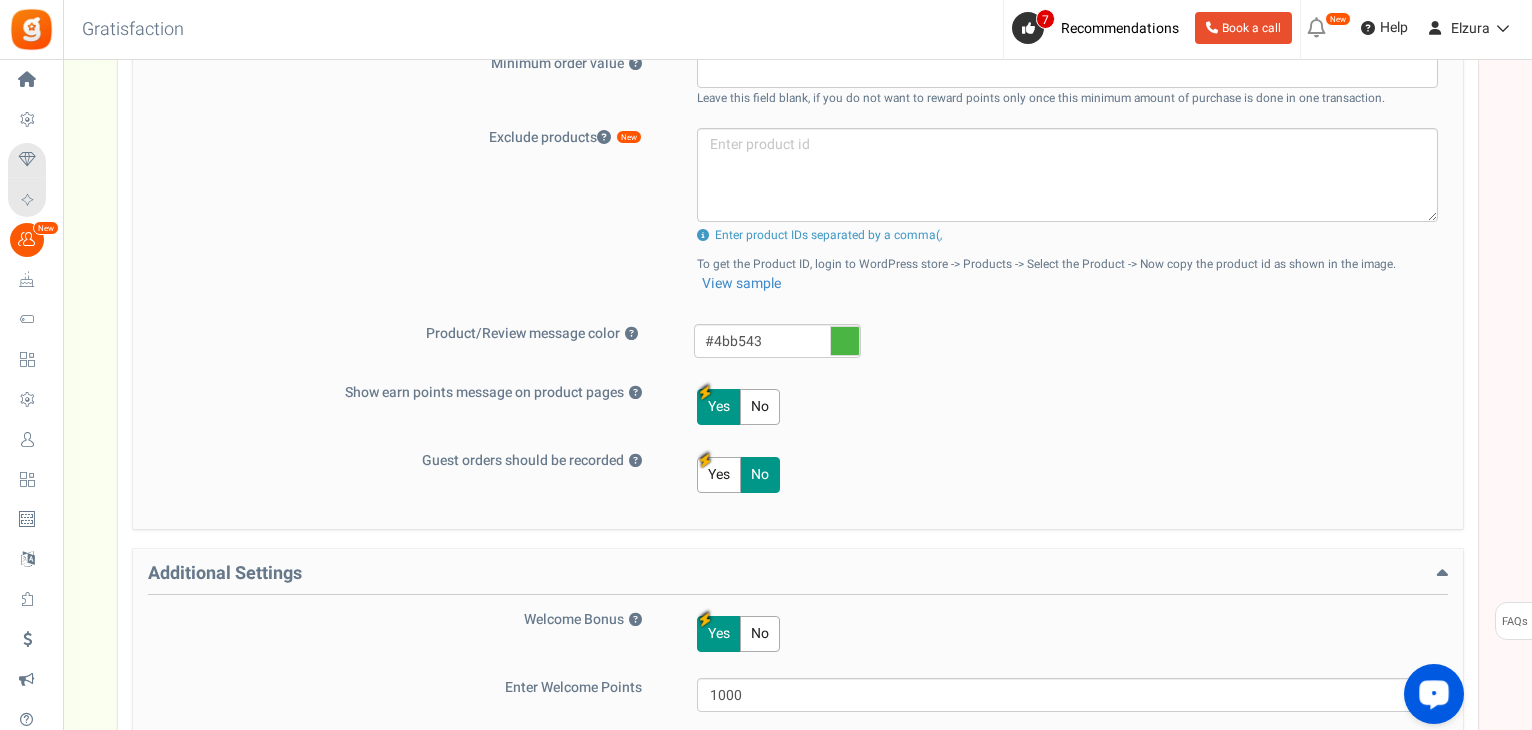 click on "Yes" at bounding box center [719, 475] 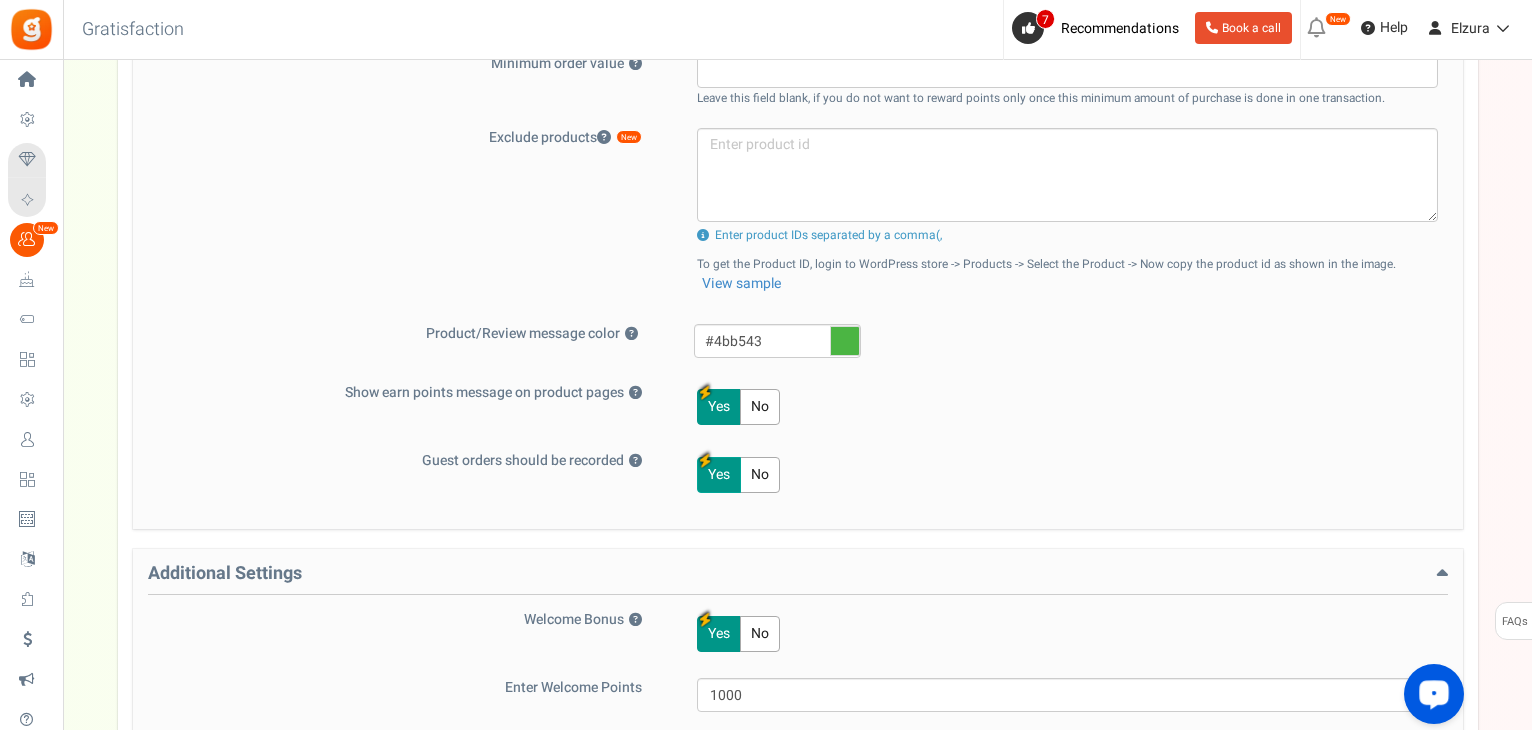 scroll, scrollTop: 1366, scrollLeft: 0, axis: vertical 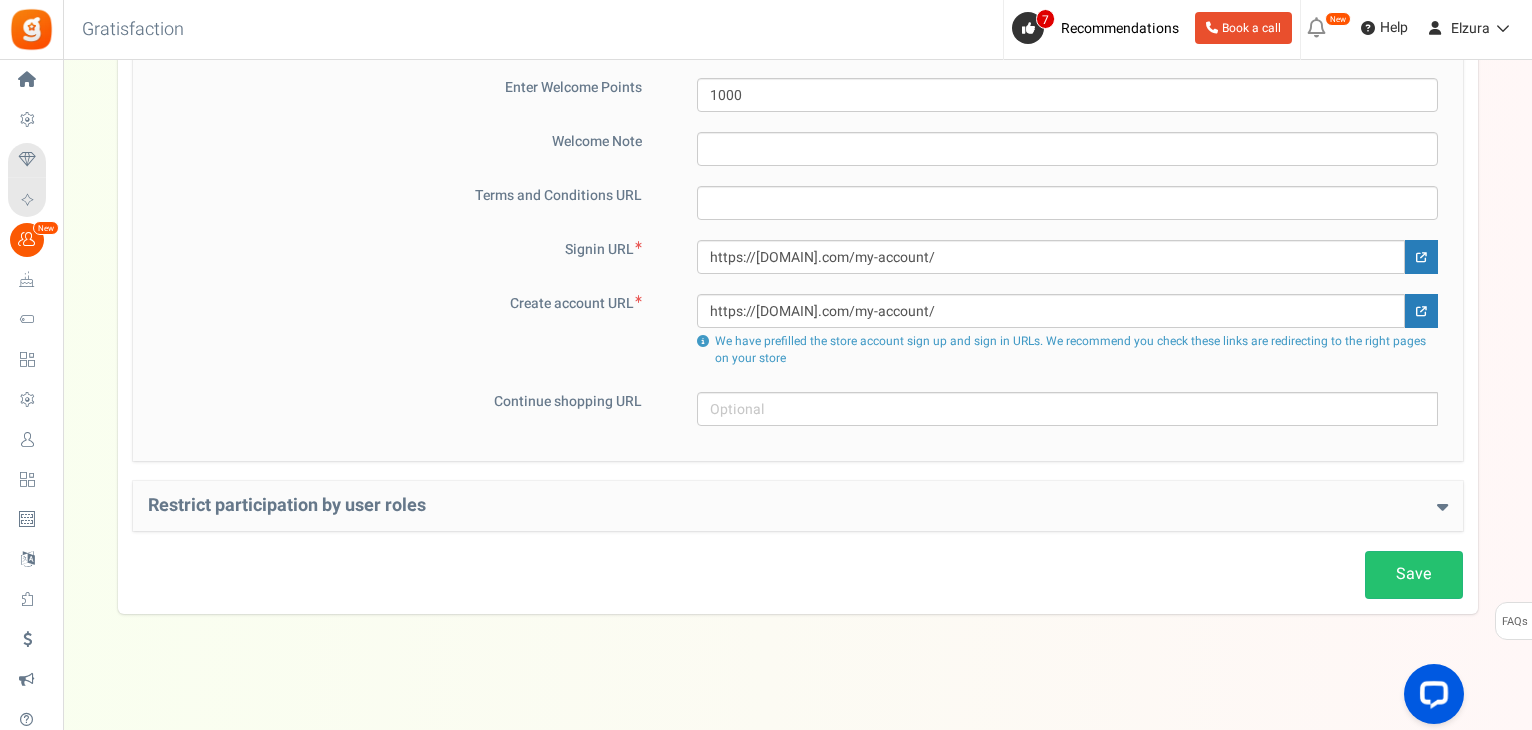 click on "Save
Loyalty Points Setup
Basic Settings
Give points on purchases
?
Yes
No
Points should be
Fixed
Percentage
value of purchase amount
100
%    of purchase amount.
For every
100
₹ purchase,
reward
50
?" at bounding box center (798, -280) 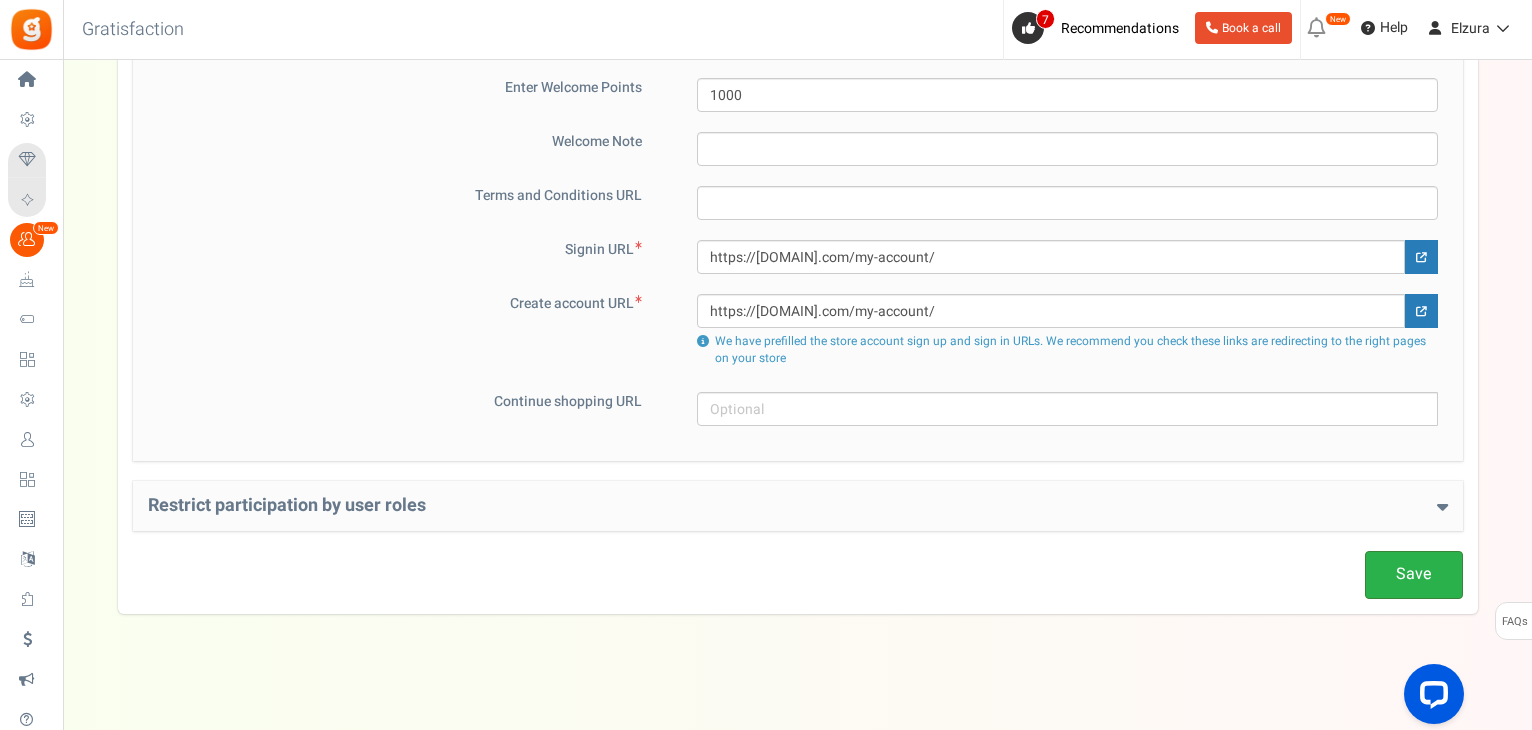 click on "Save" at bounding box center [1414, 574] 